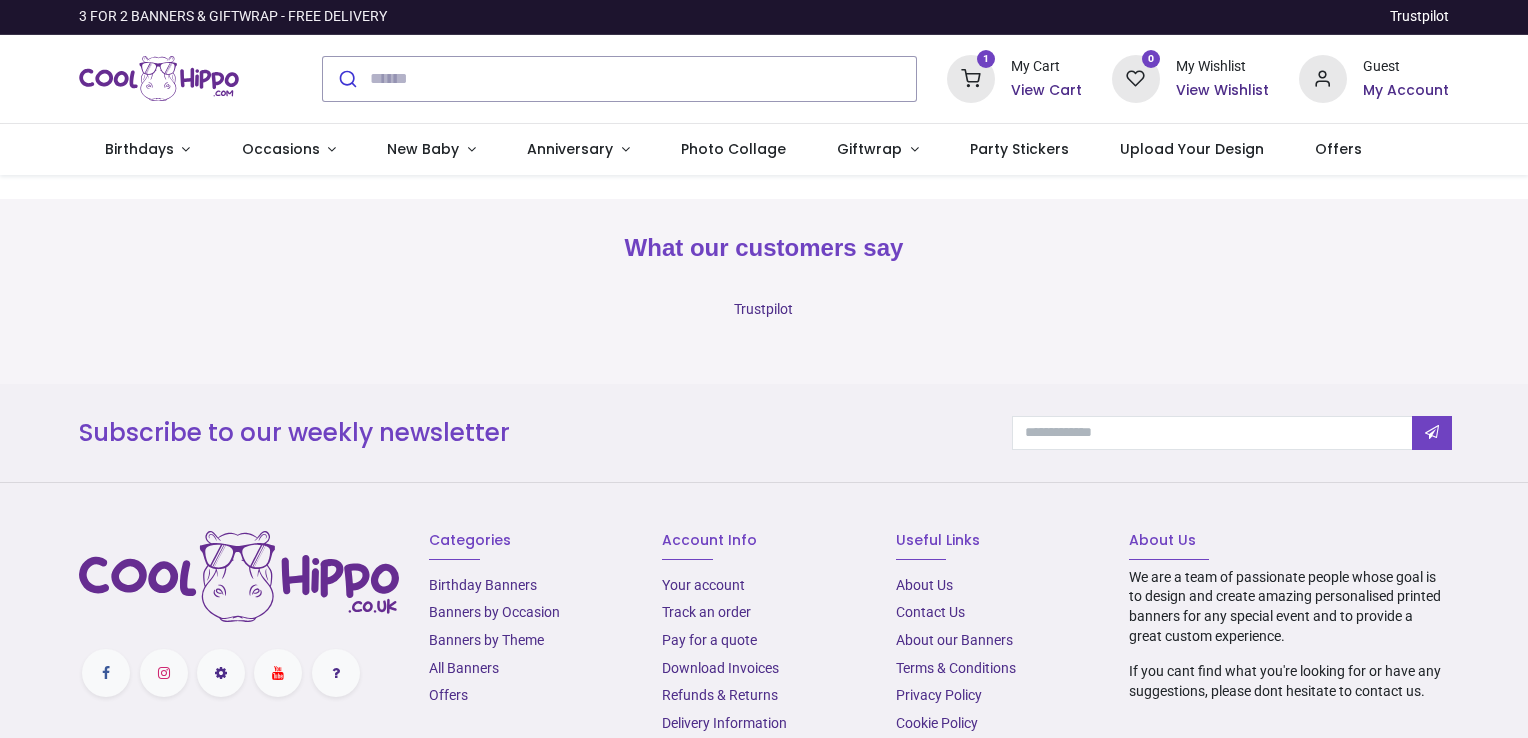 scroll, scrollTop: 0, scrollLeft: 0, axis: both 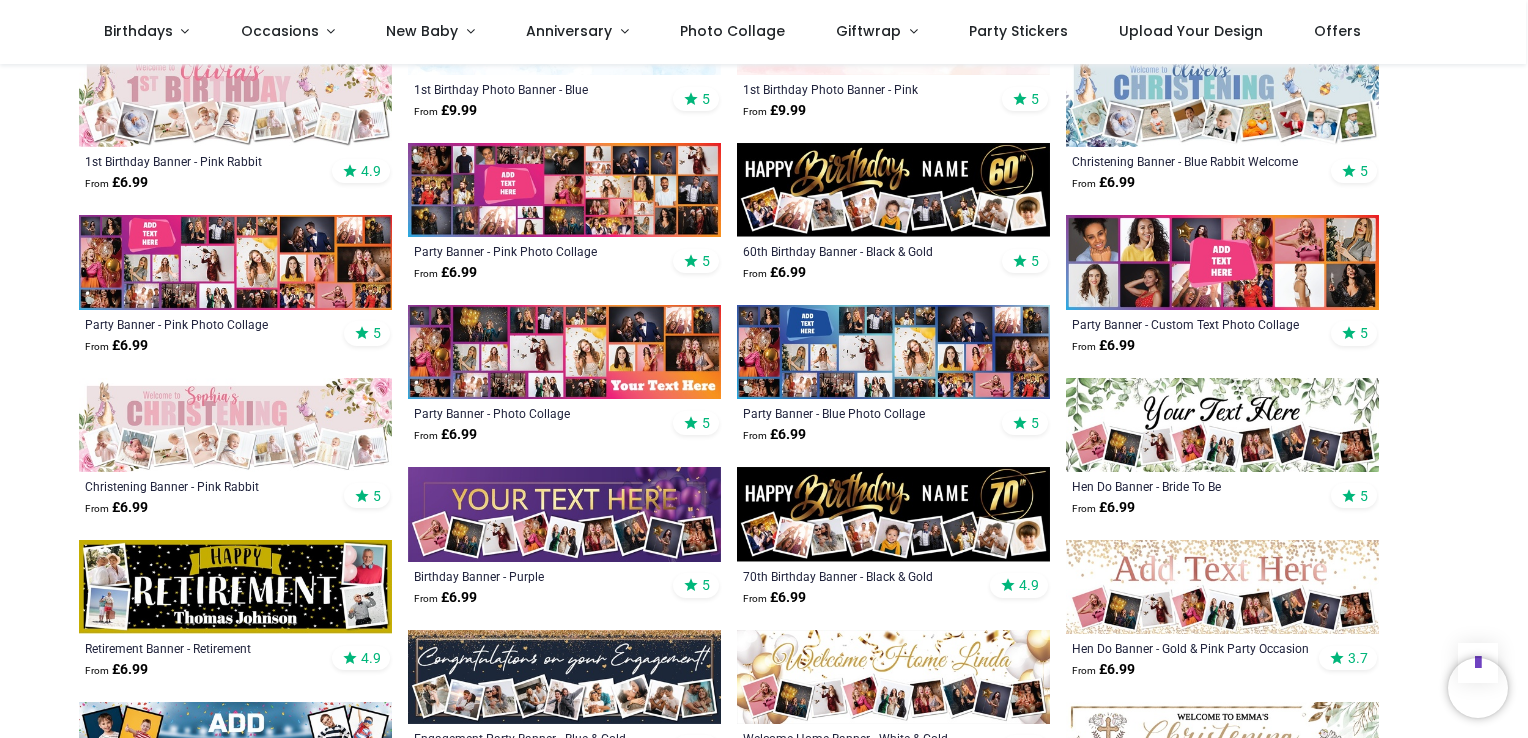 click at bounding box center [564, 352] 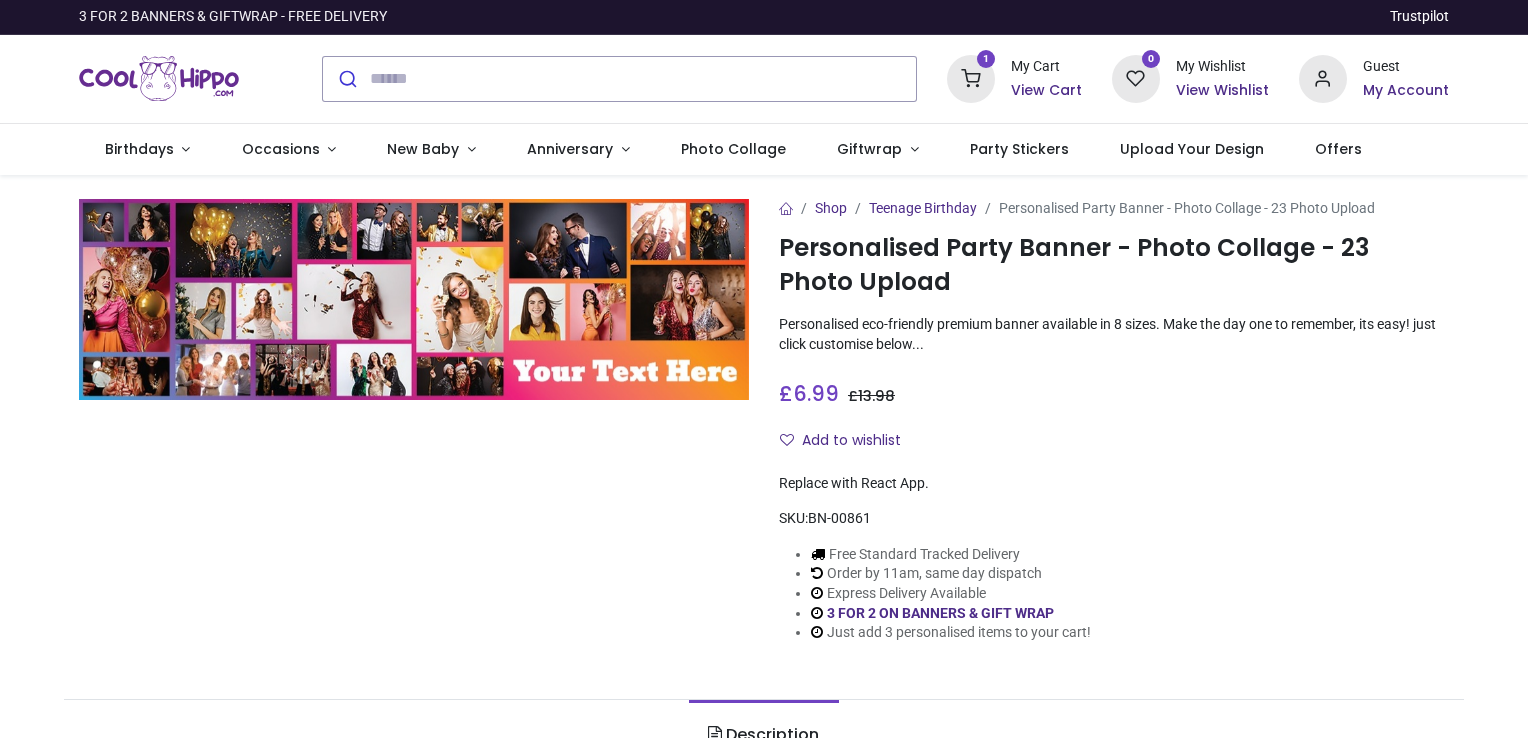 scroll, scrollTop: 0, scrollLeft: 0, axis: both 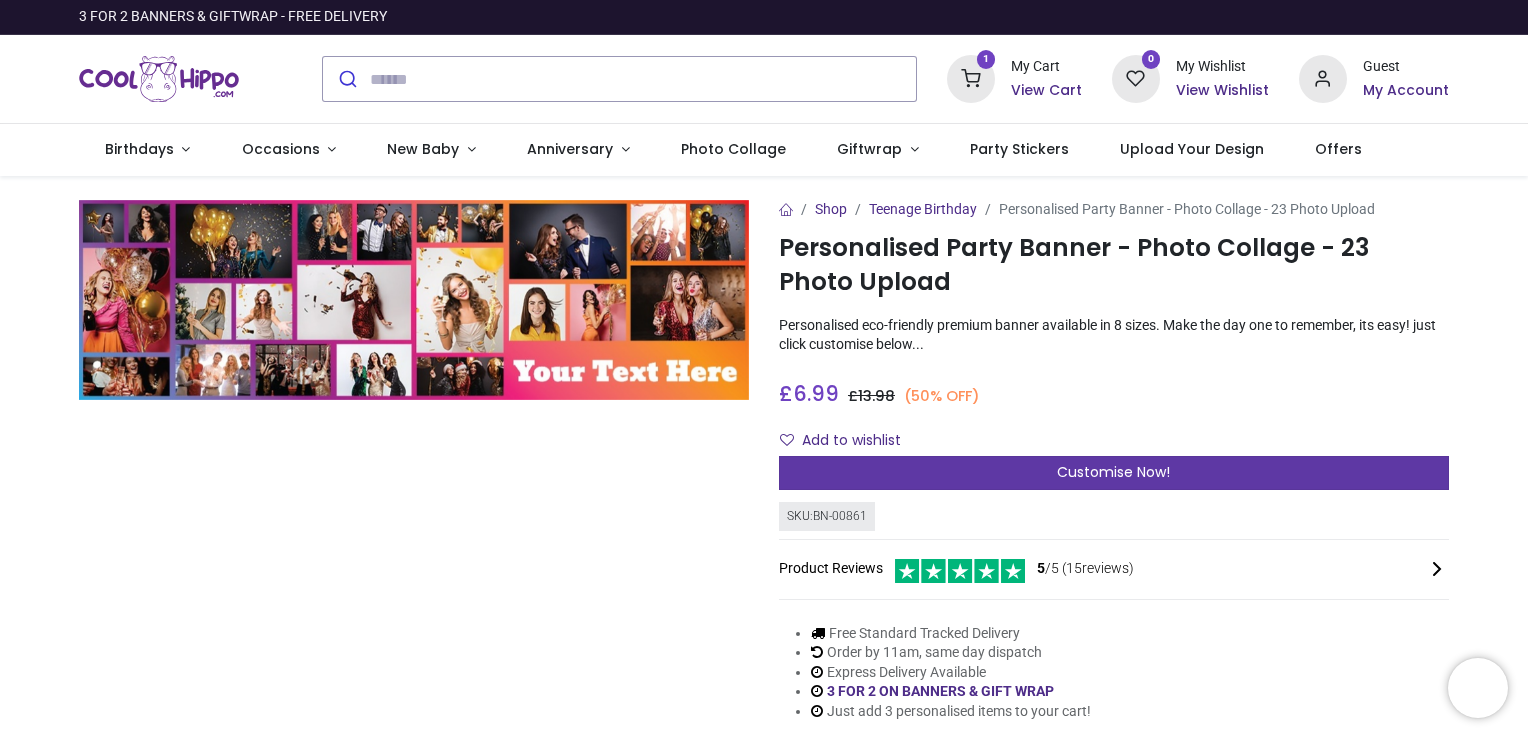 click on "Customise Now!" at bounding box center (1114, 473) 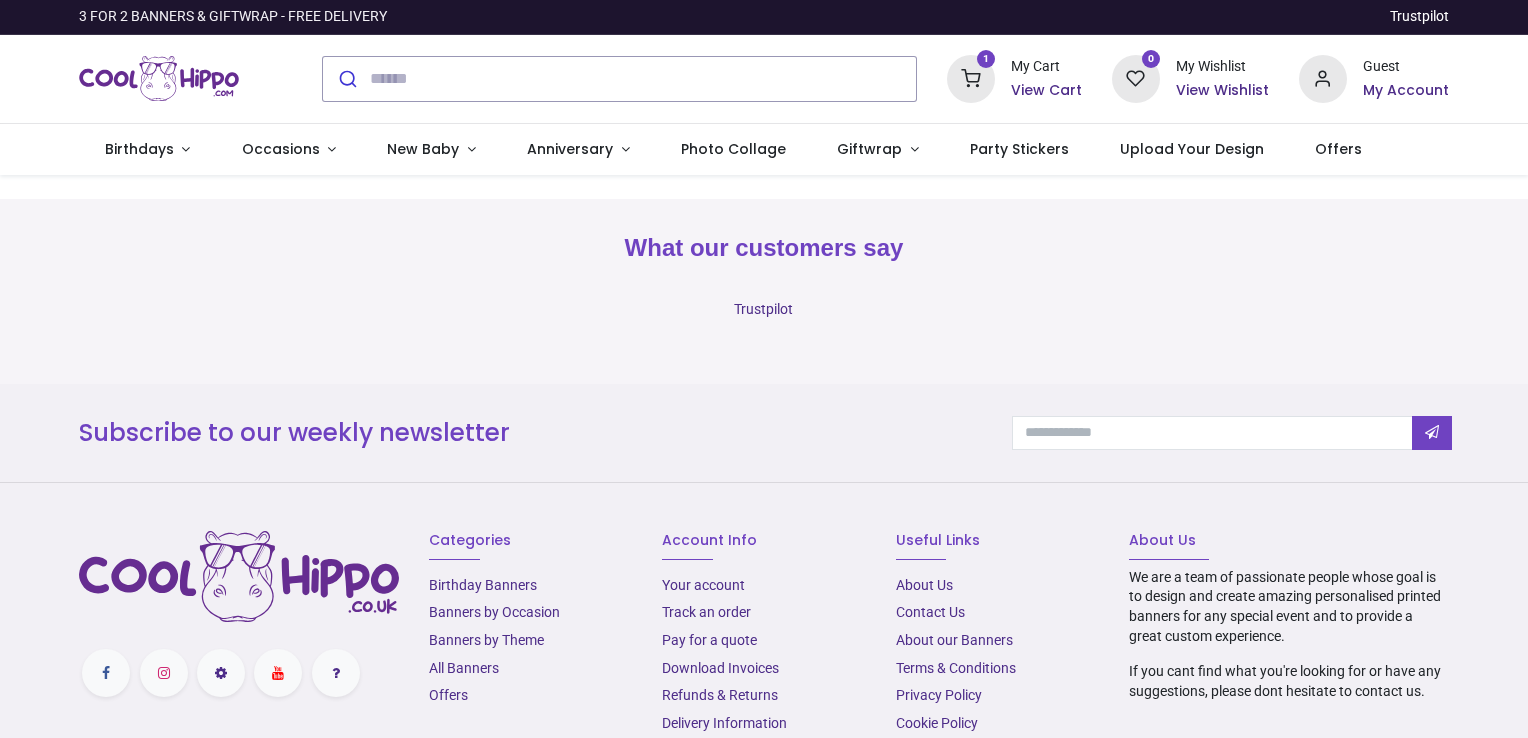 scroll, scrollTop: 0, scrollLeft: 0, axis: both 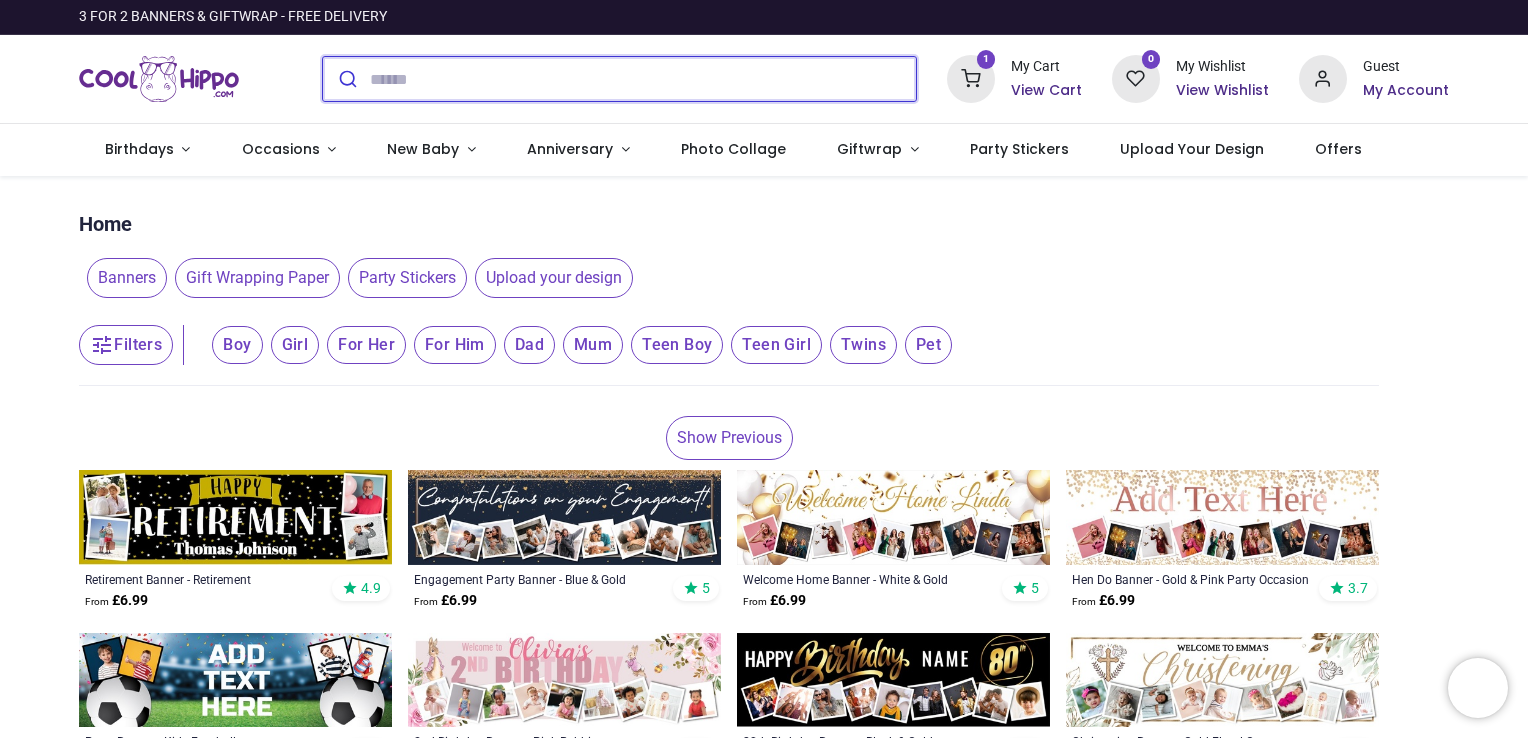click at bounding box center (643, 79) 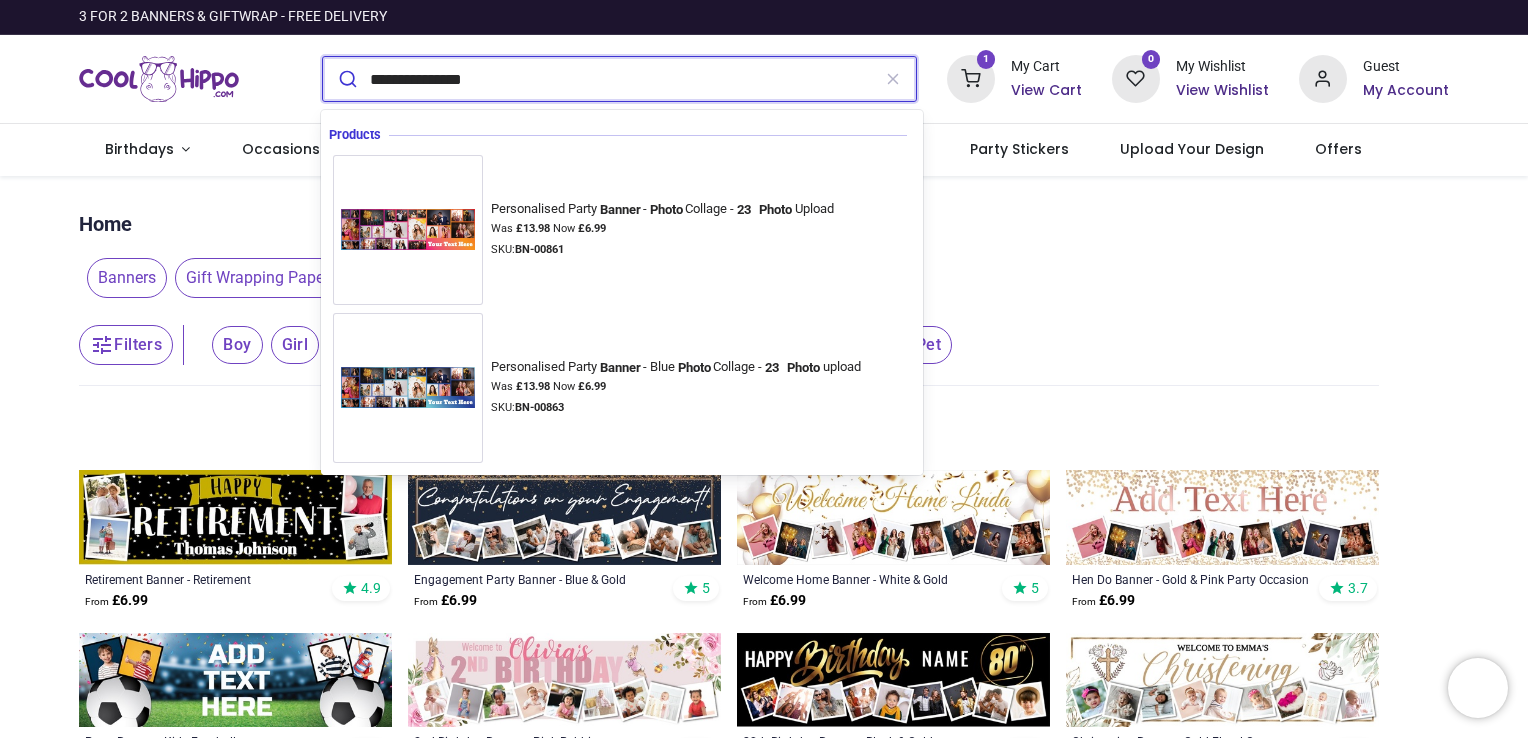 type on "**********" 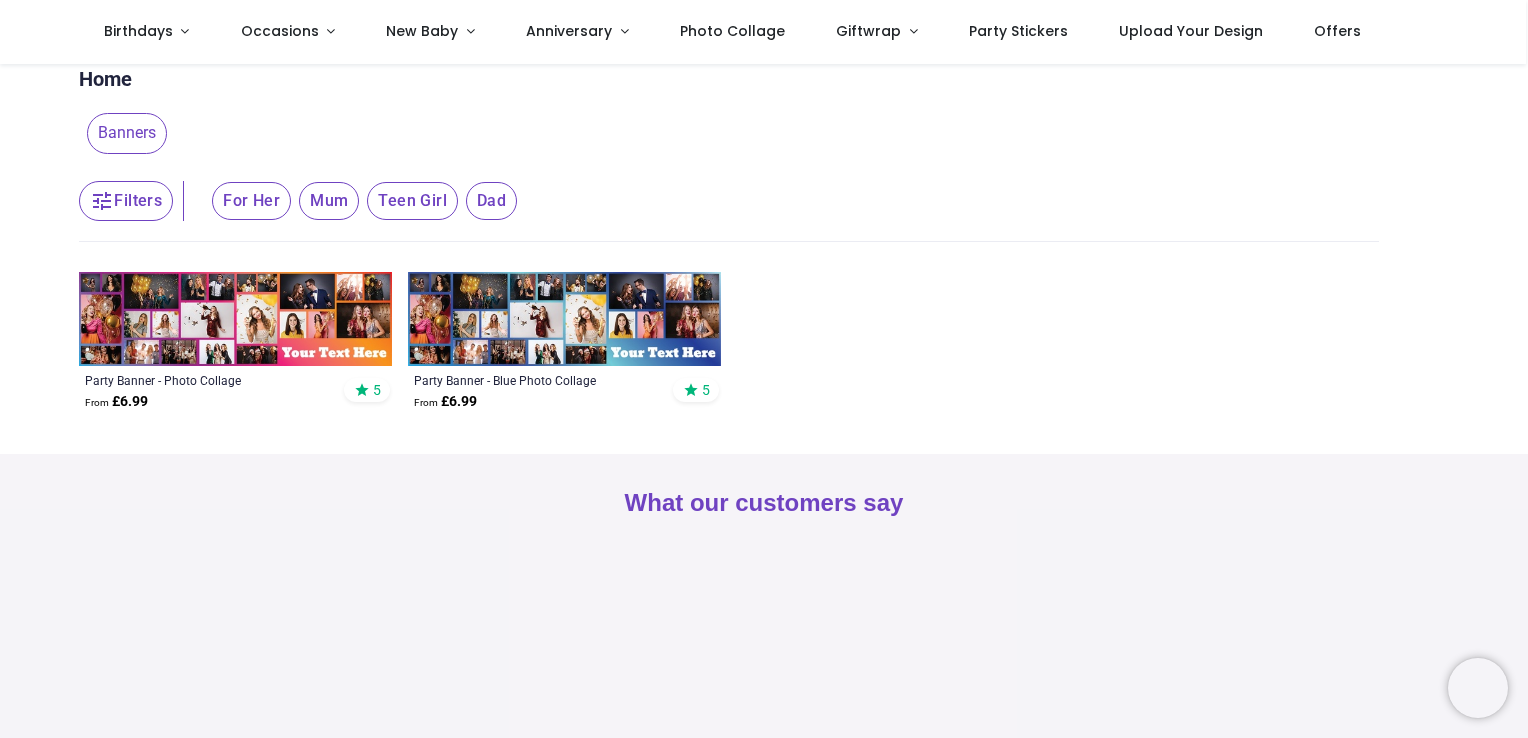 scroll, scrollTop: 0, scrollLeft: 0, axis: both 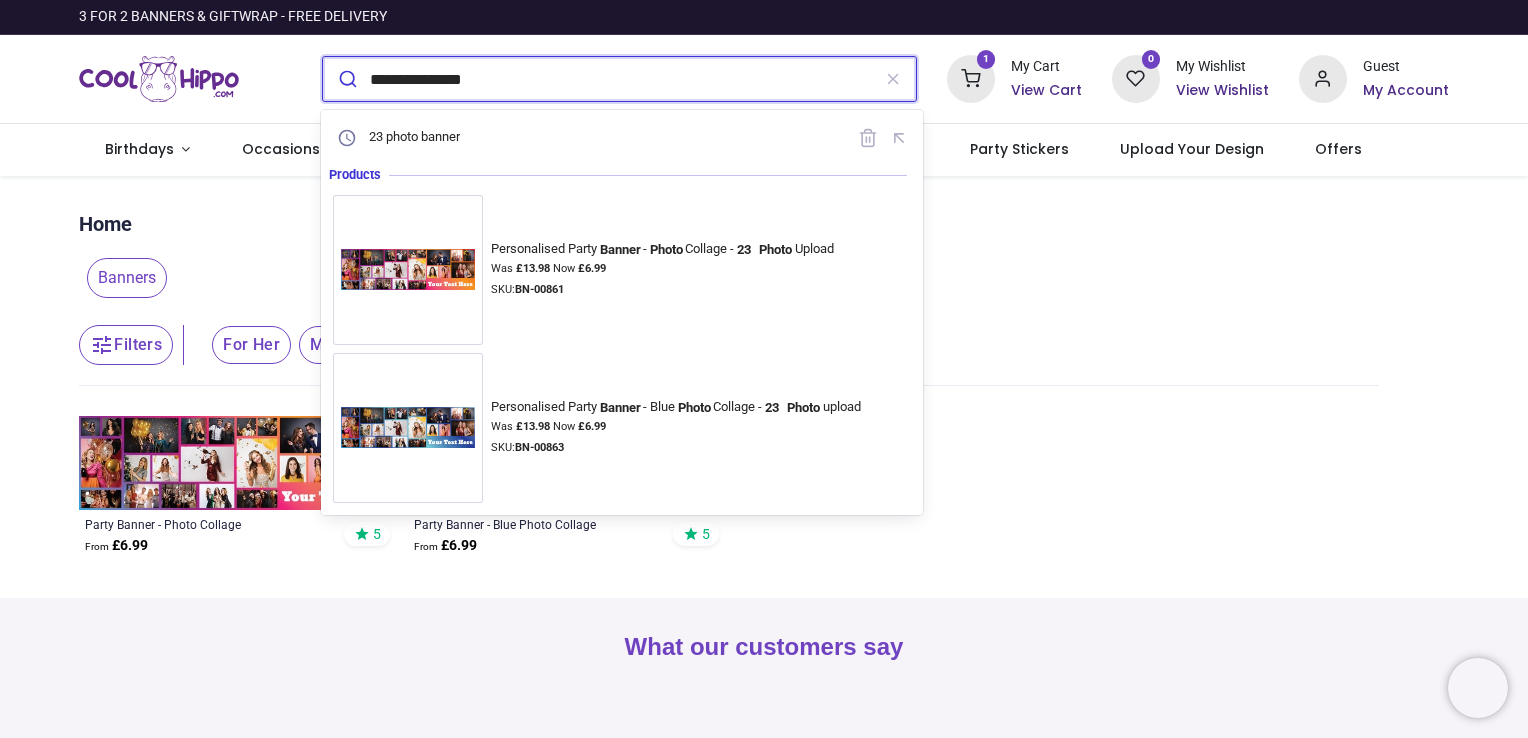 drag, startPoint x: 493, startPoint y: 76, endPoint x: 364, endPoint y: 68, distance: 129.24782 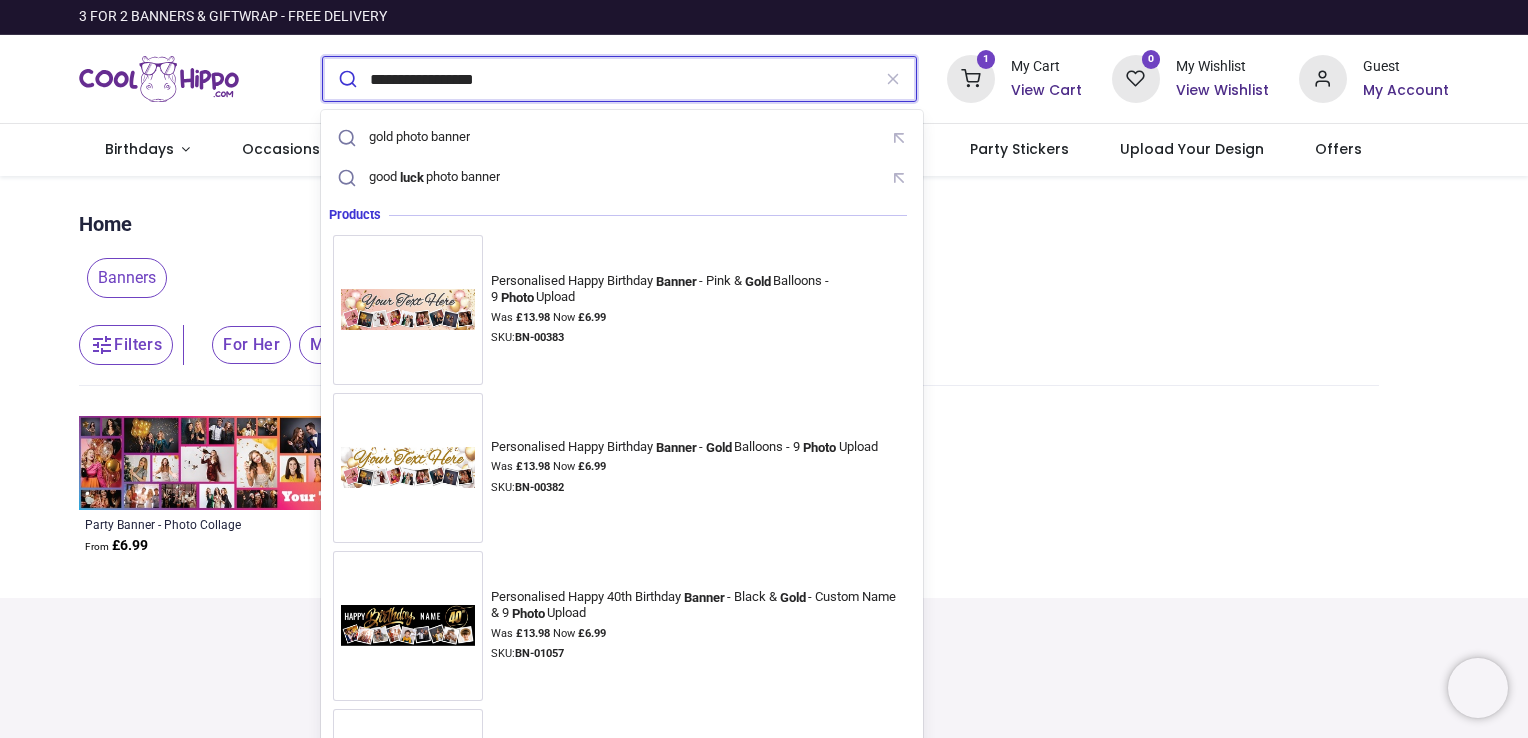 type on "**********" 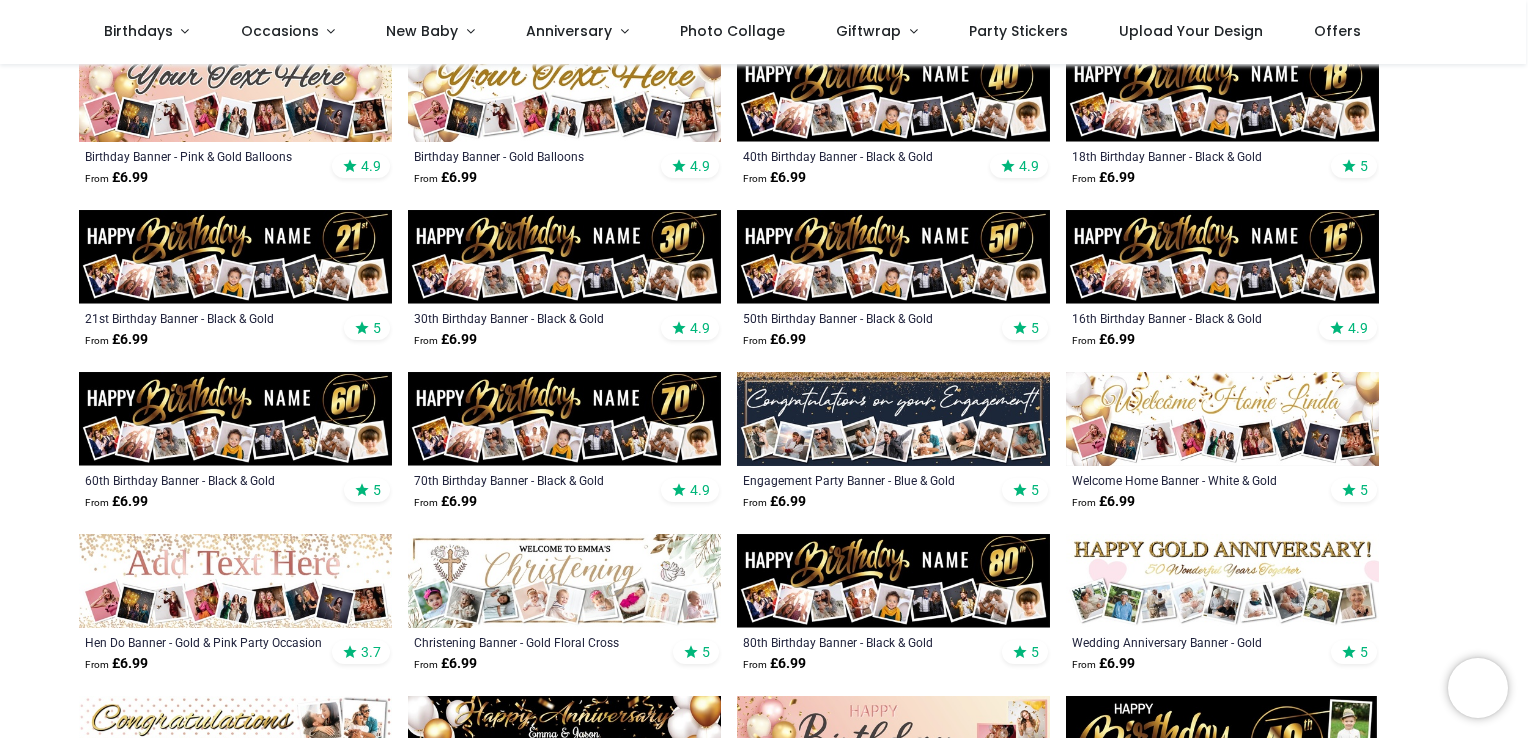 scroll, scrollTop: 400, scrollLeft: 0, axis: vertical 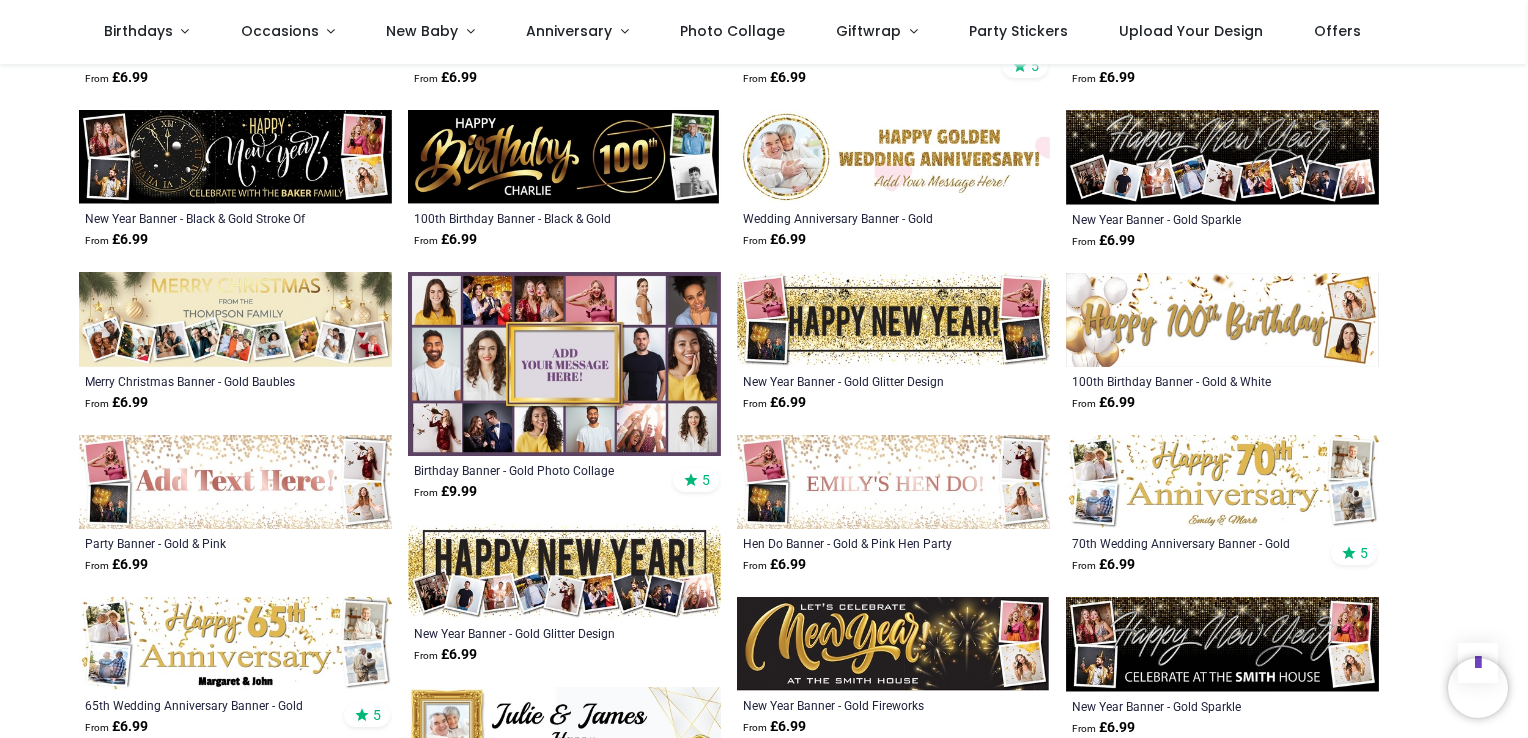click at bounding box center (564, 364) 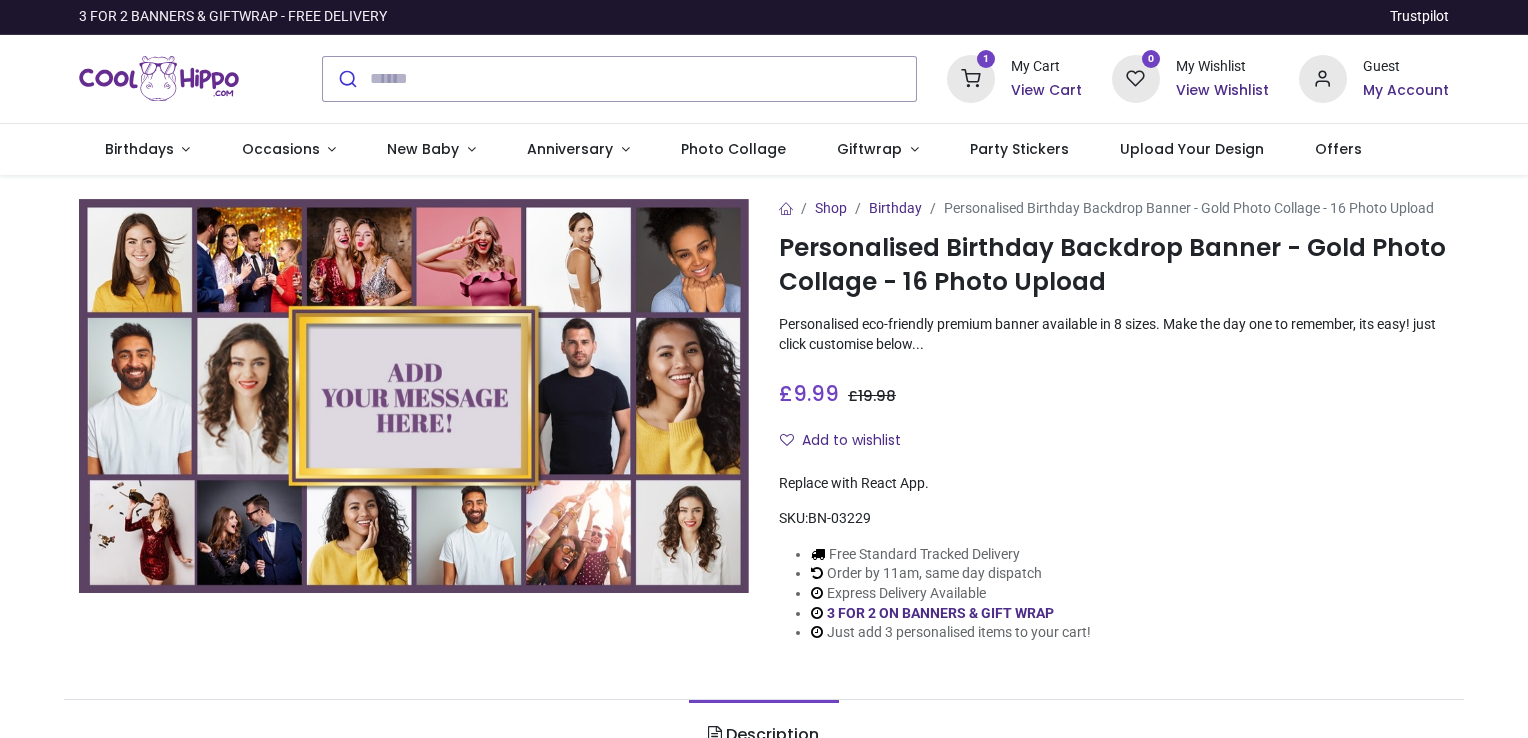scroll, scrollTop: 0, scrollLeft: 0, axis: both 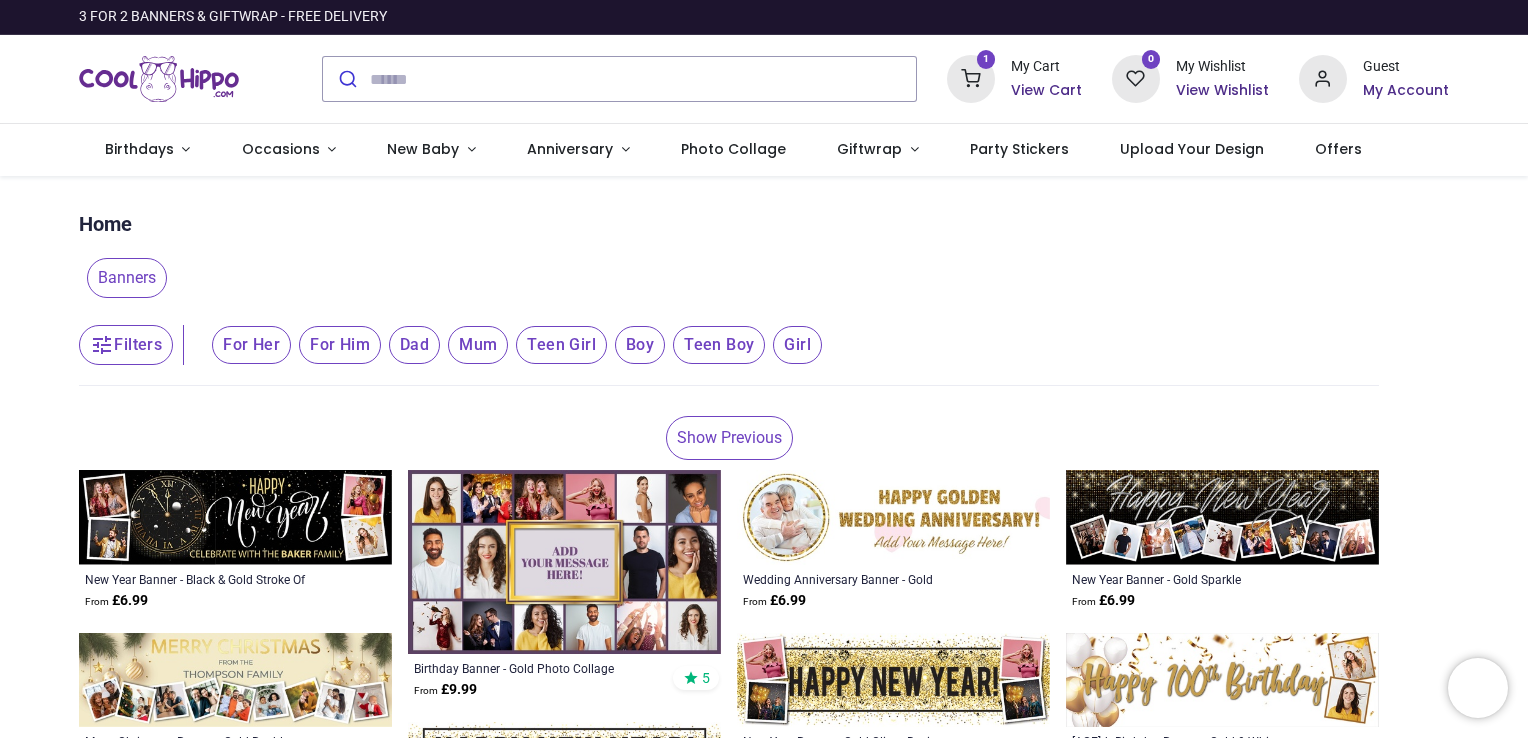 click on "Banners" at bounding box center (127, 278) 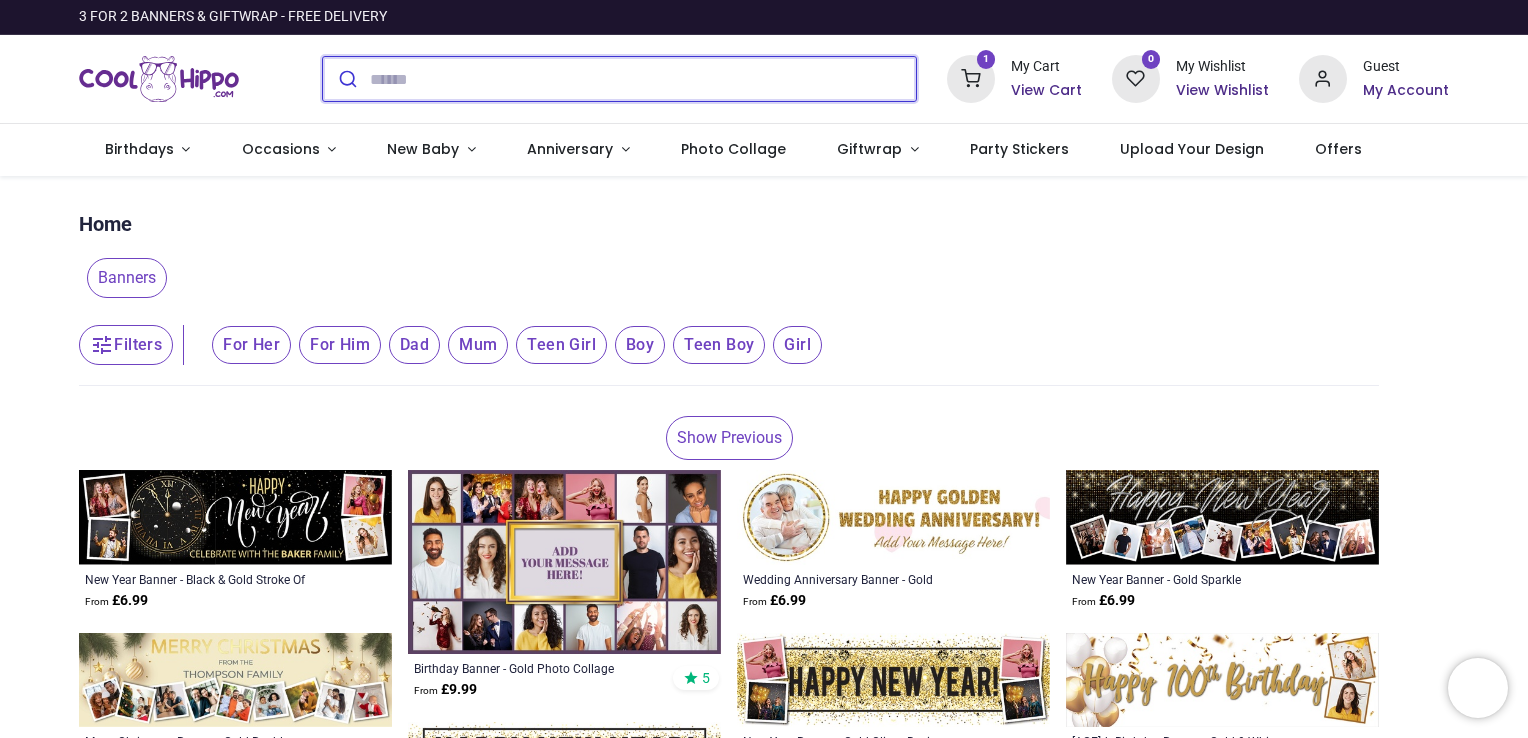 click at bounding box center (643, 79) 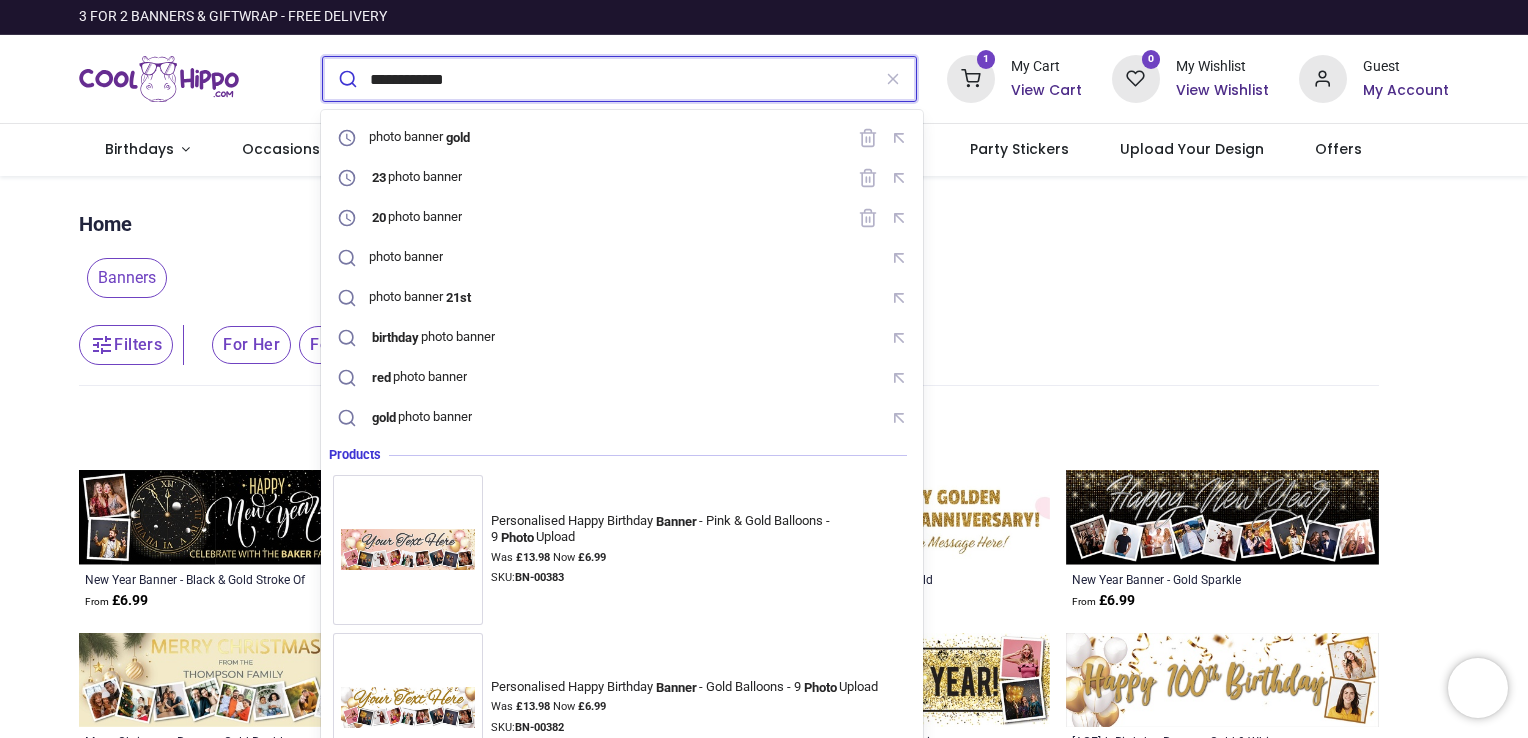 type on "**********" 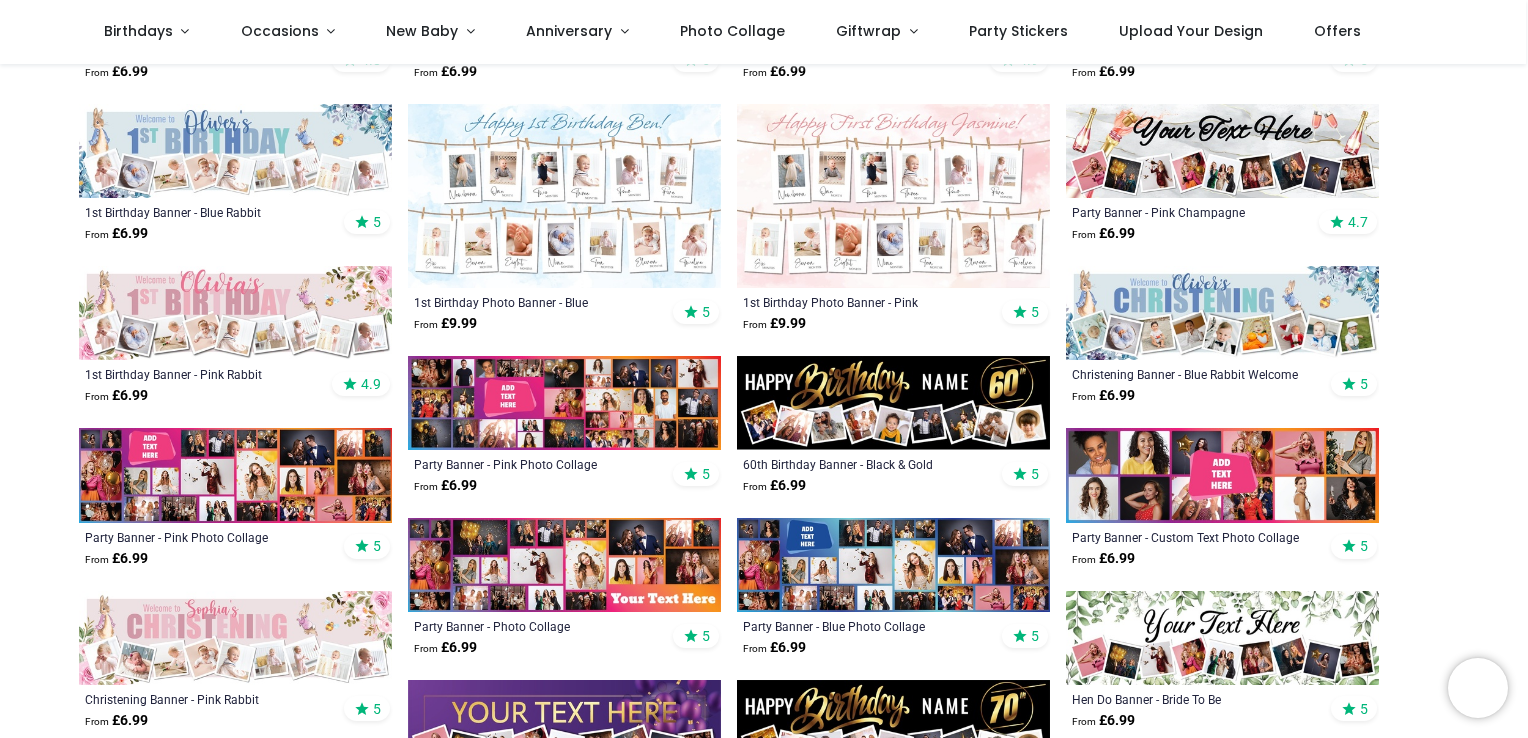scroll, scrollTop: 800, scrollLeft: 0, axis: vertical 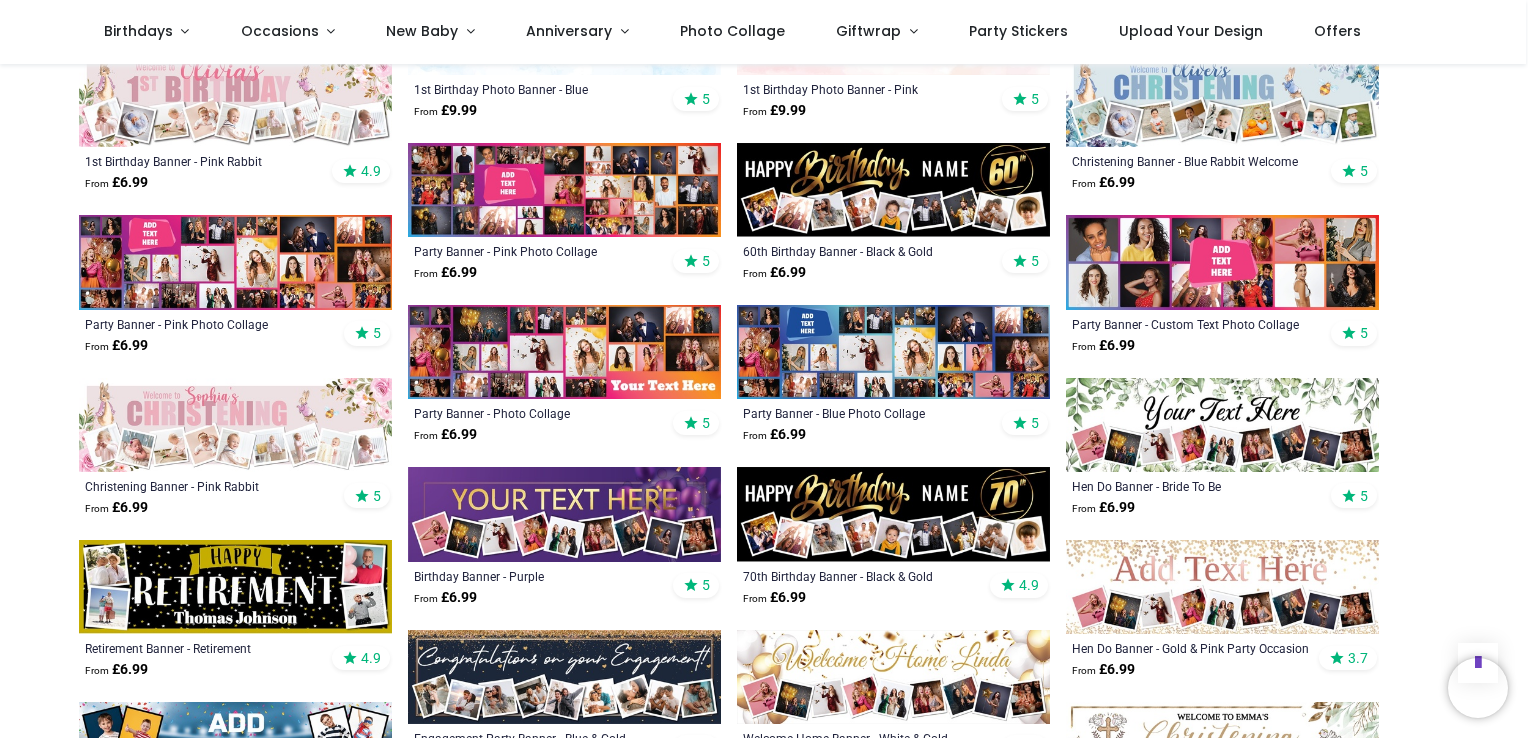 click at bounding box center (564, 352) 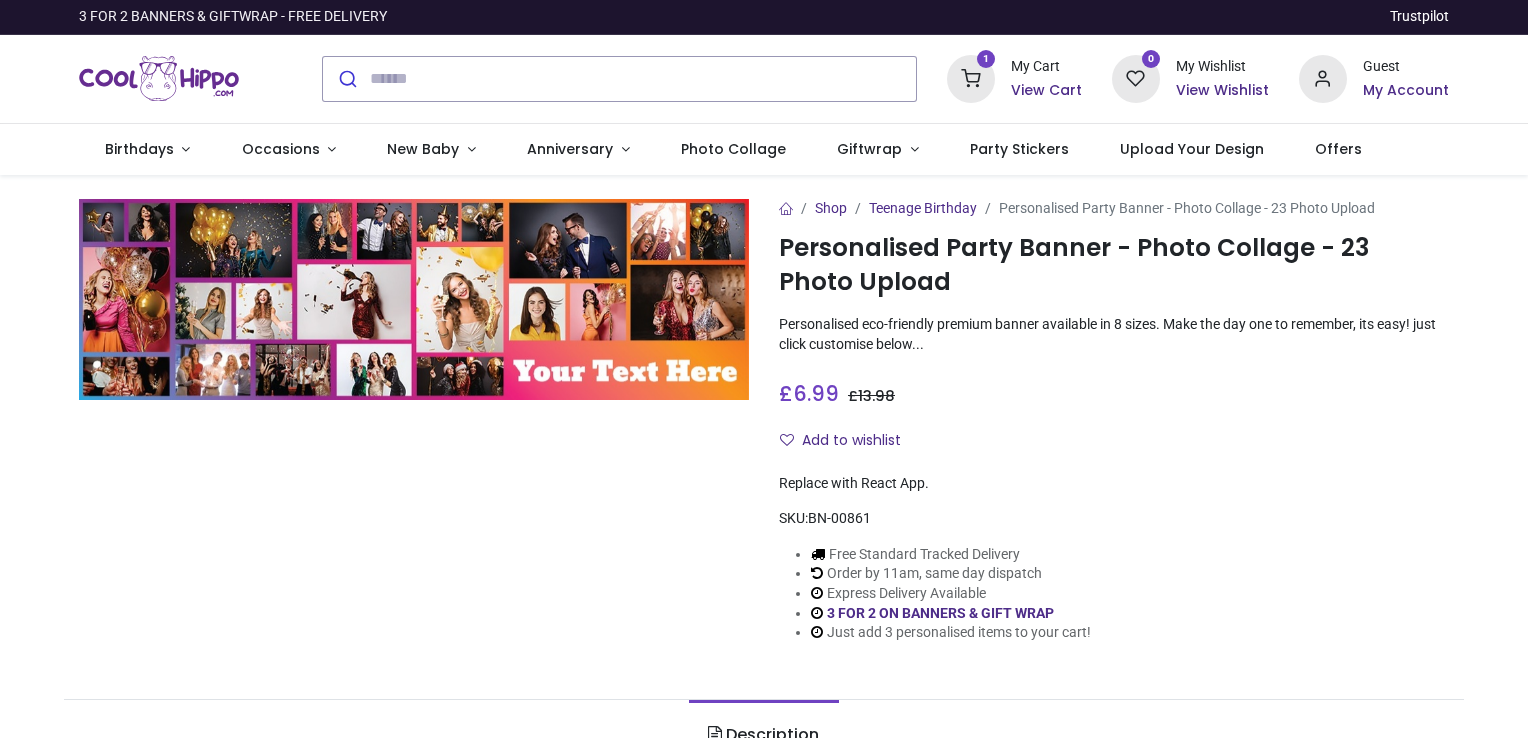 scroll, scrollTop: 0, scrollLeft: 0, axis: both 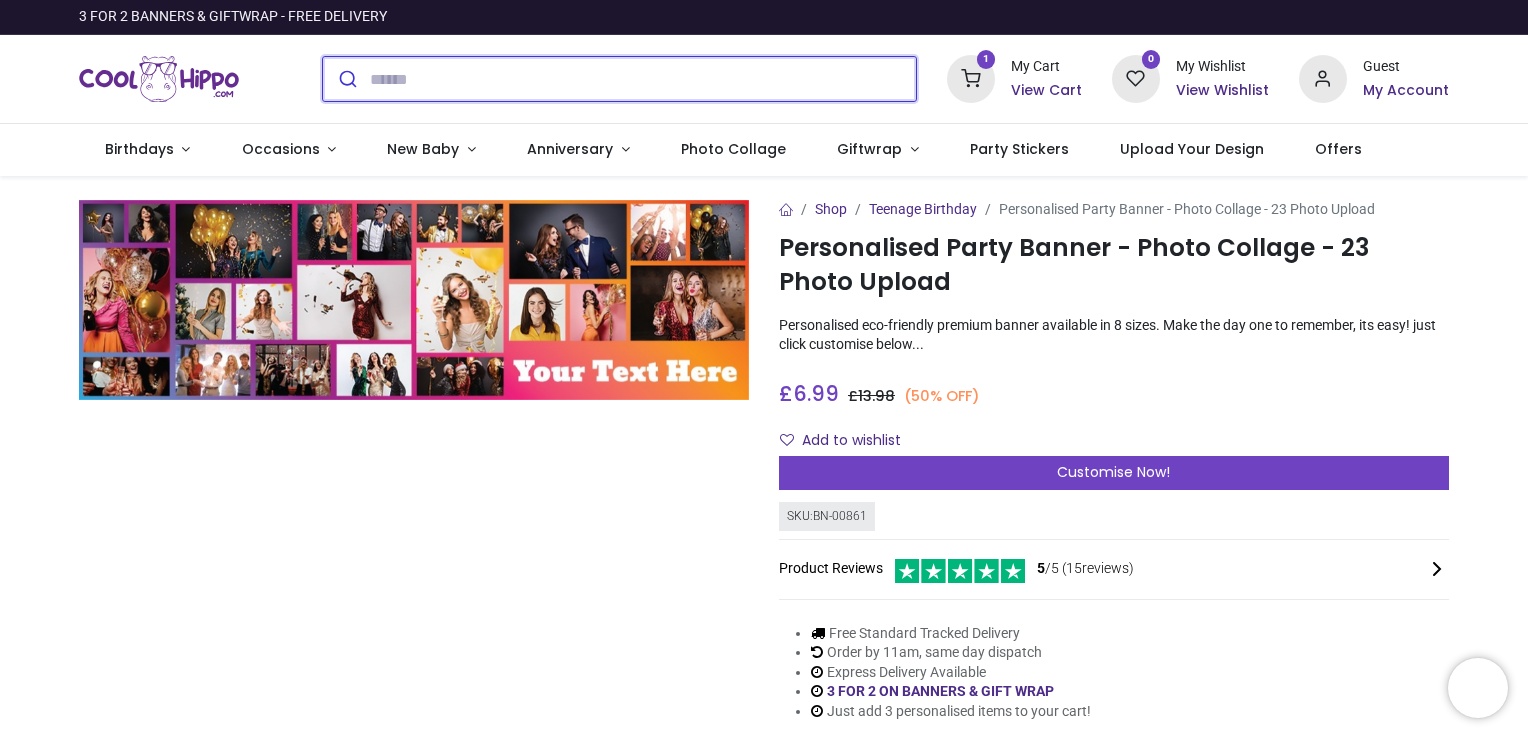 click at bounding box center [643, 79] 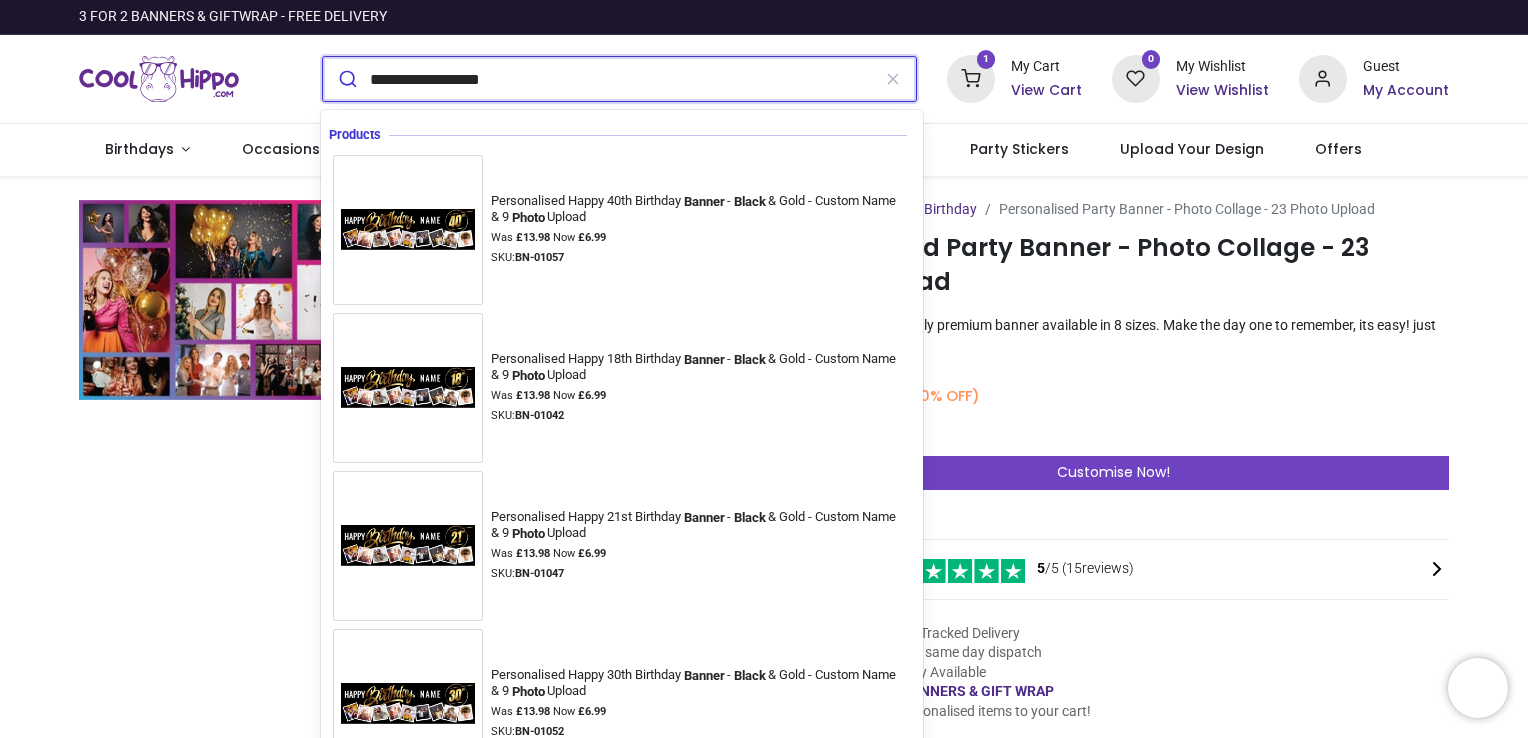 type on "**********" 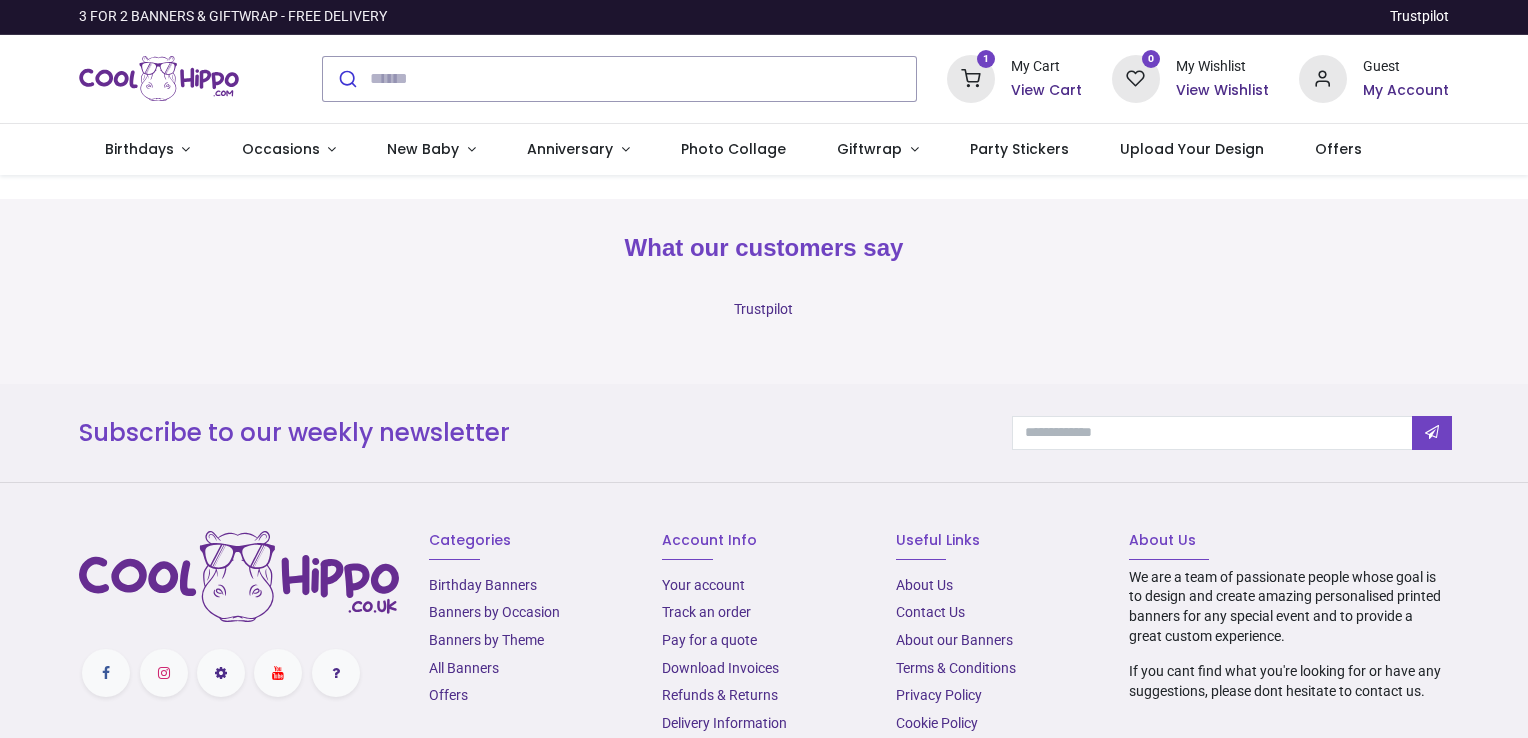 scroll, scrollTop: 0, scrollLeft: 0, axis: both 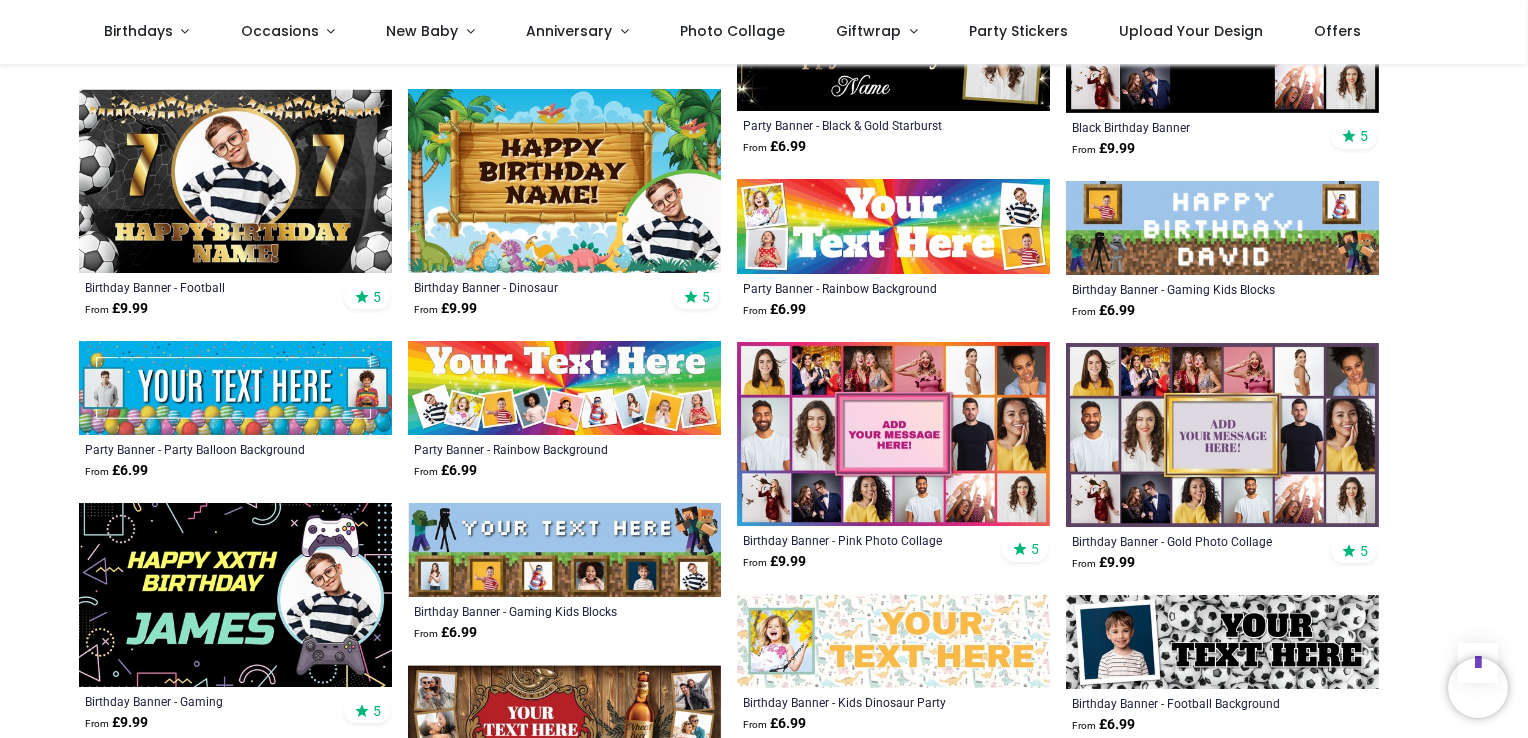 click at bounding box center [1222, 435] 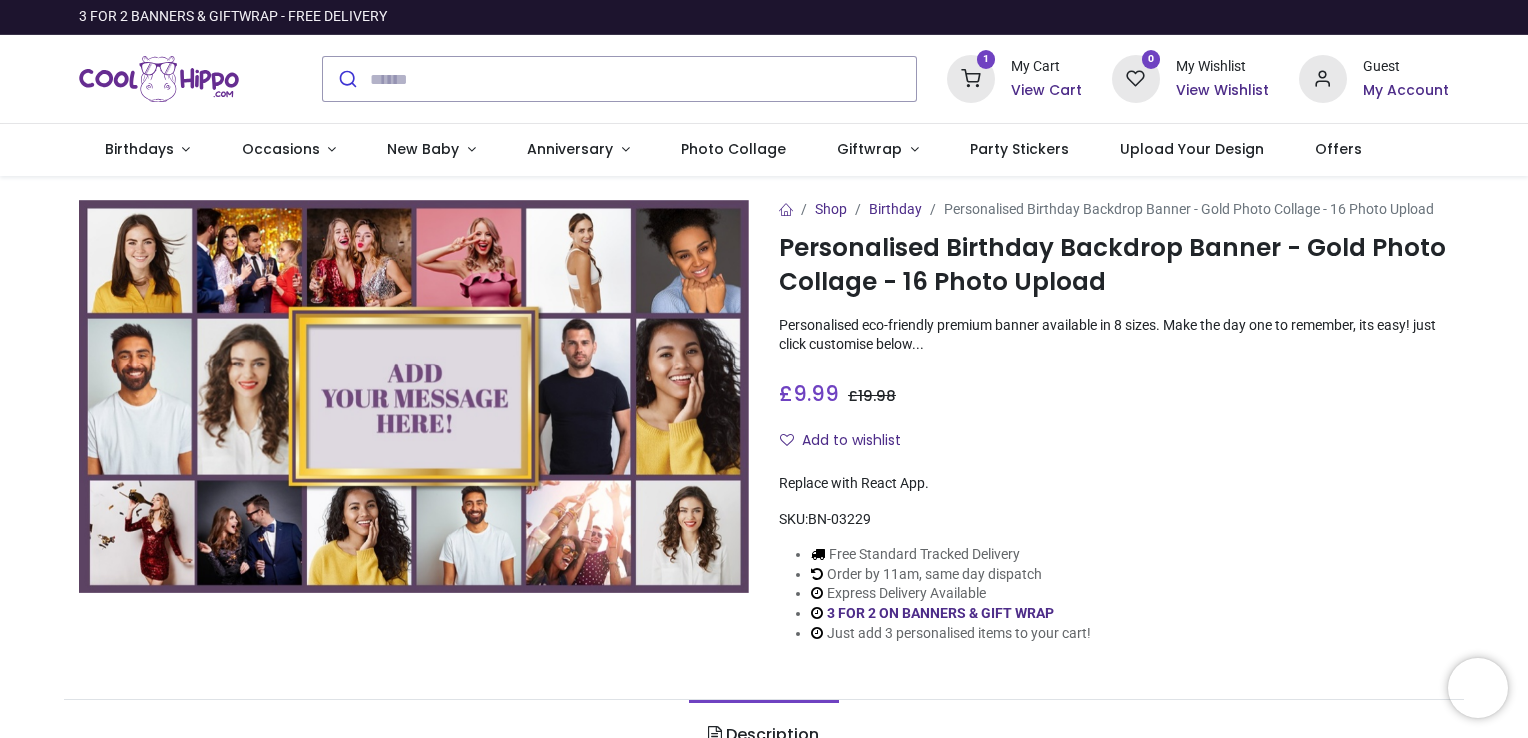 scroll, scrollTop: 0, scrollLeft: 0, axis: both 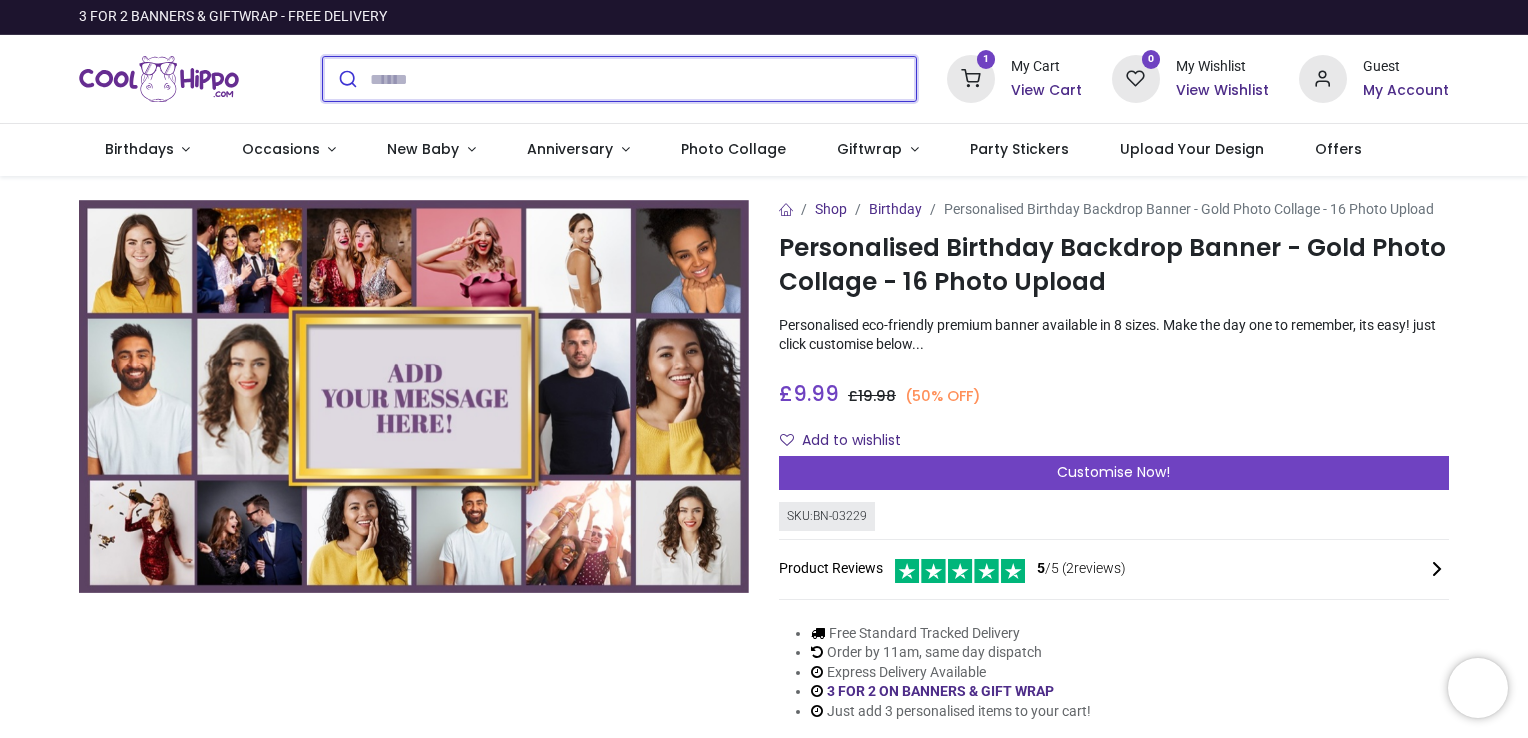 click at bounding box center (643, 79) 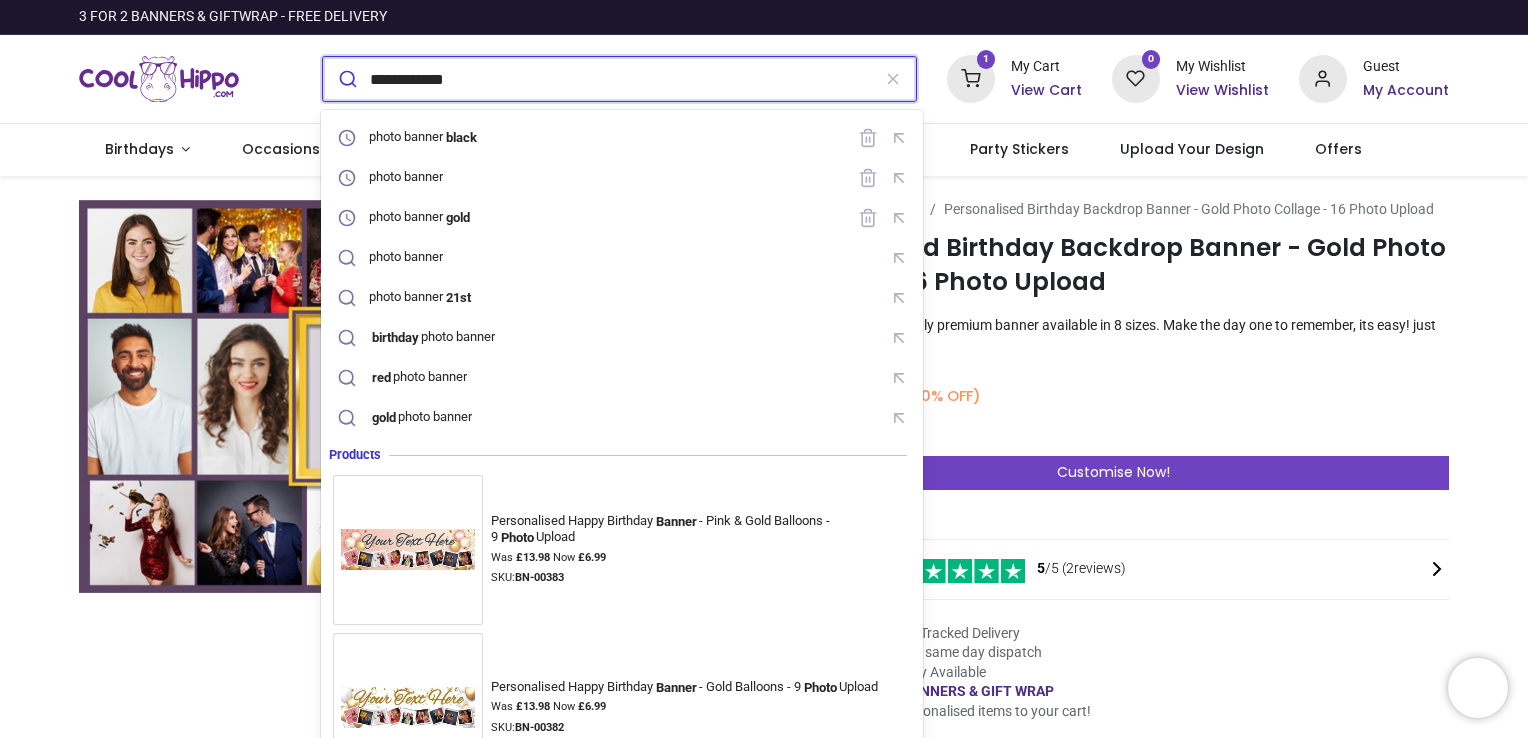 type on "**********" 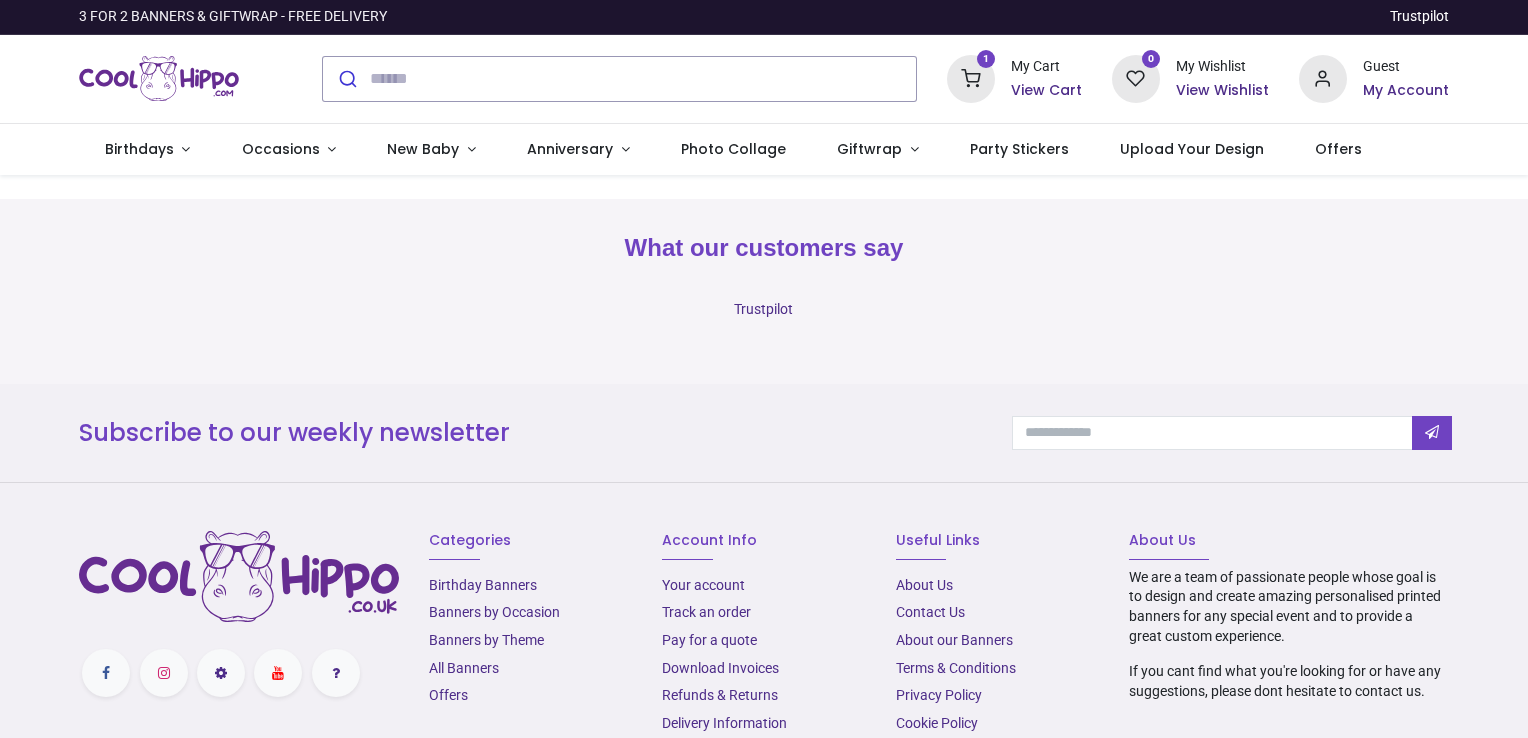 scroll, scrollTop: 0, scrollLeft: 0, axis: both 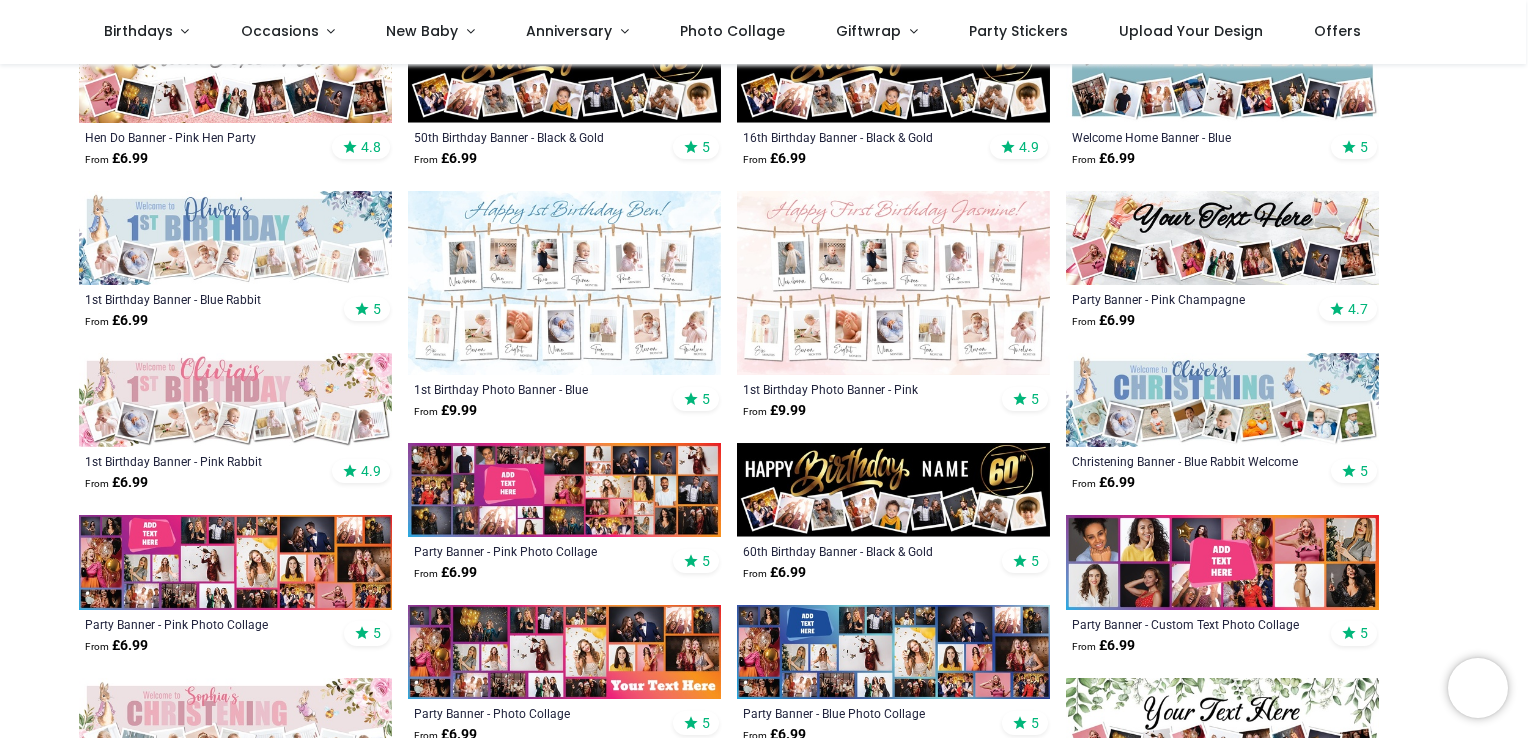 click at bounding box center (564, 490) 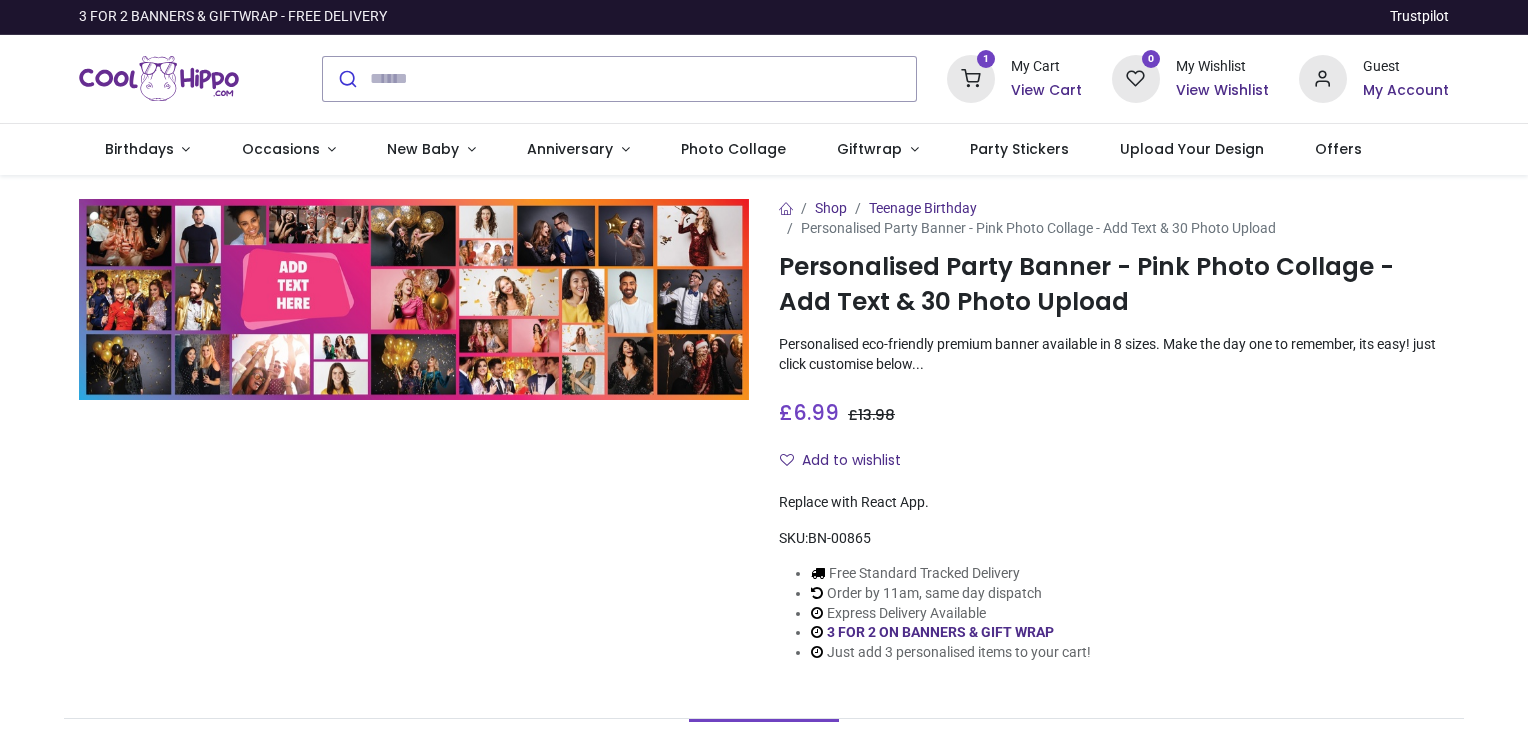 scroll, scrollTop: 0, scrollLeft: 0, axis: both 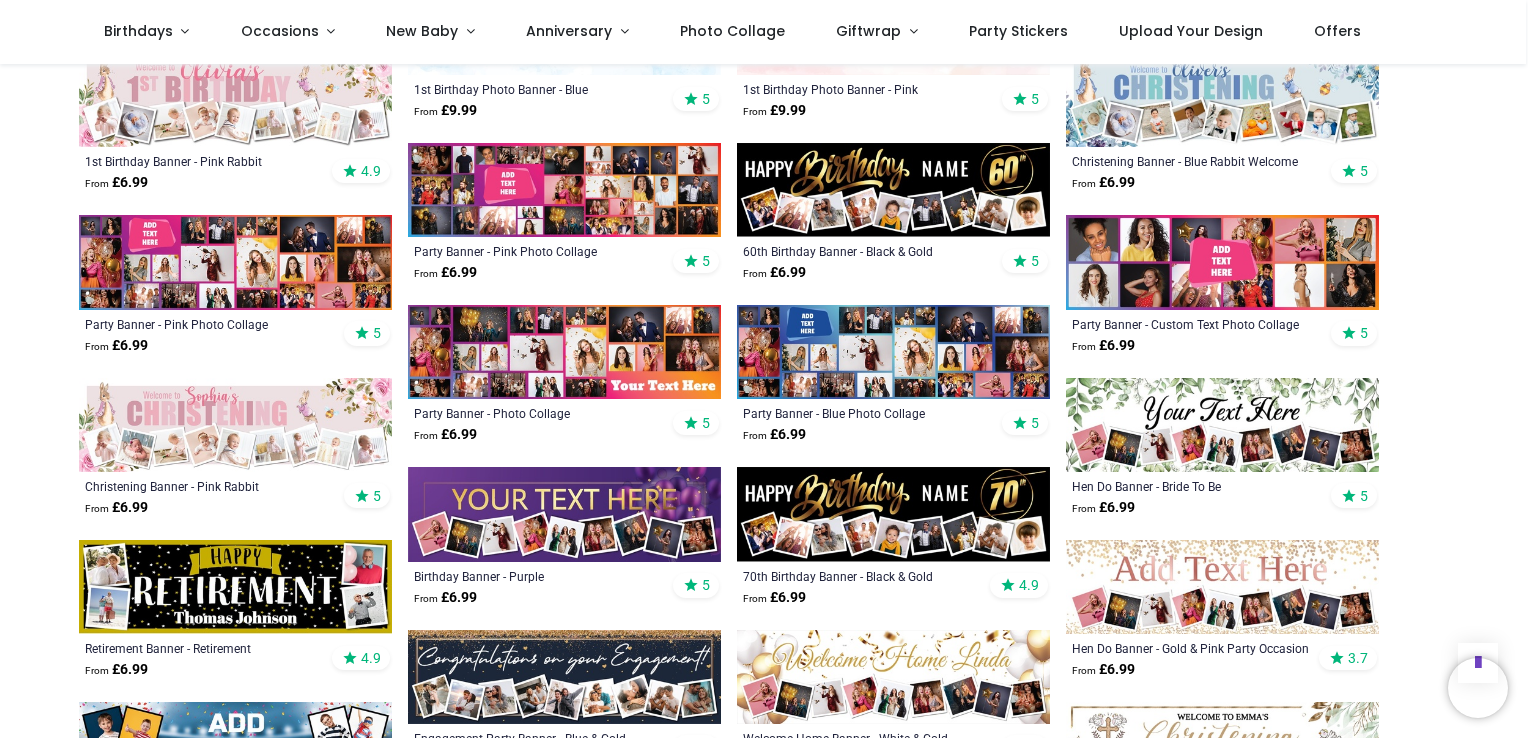 click at bounding box center [564, 352] 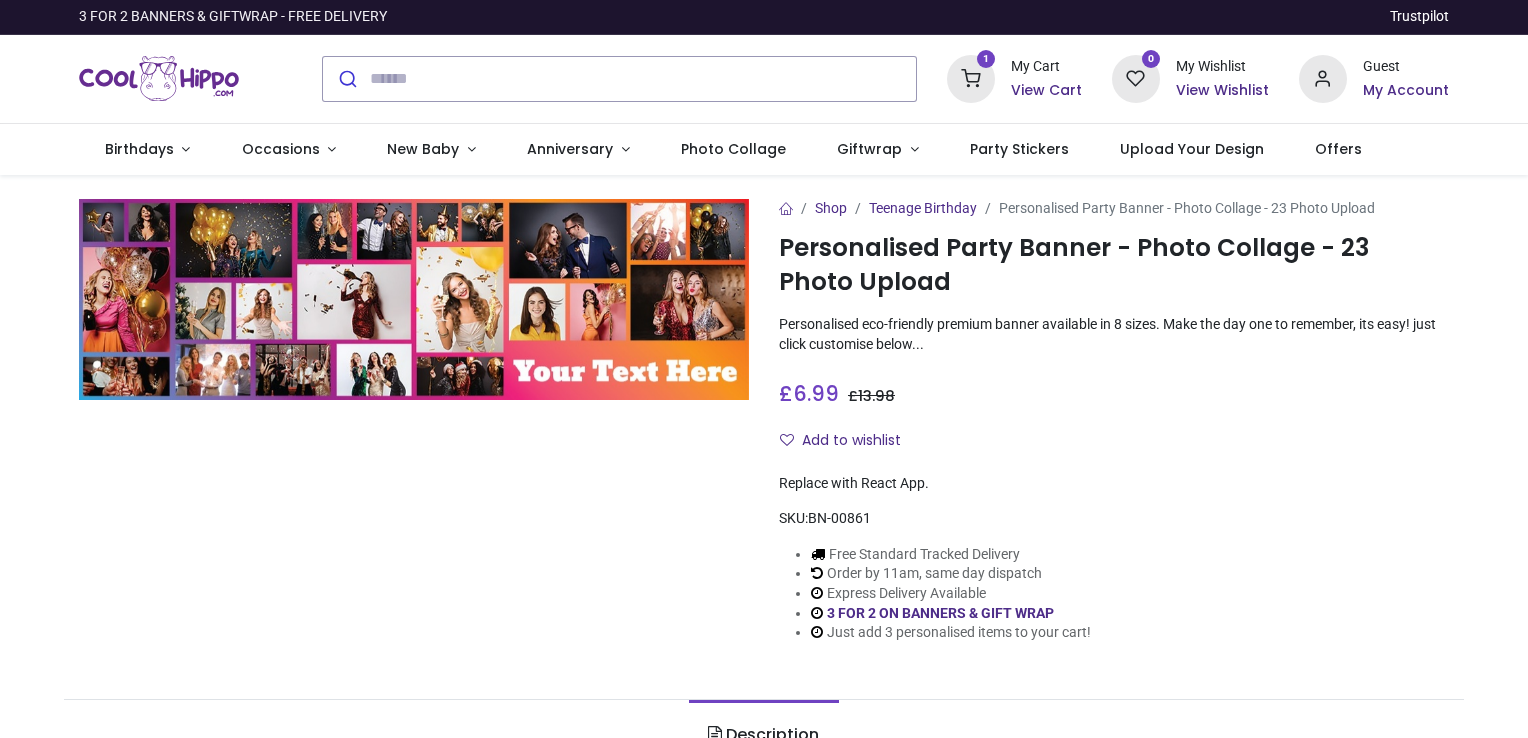 scroll, scrollTop: 0, scrollLeft: 0, axis: both 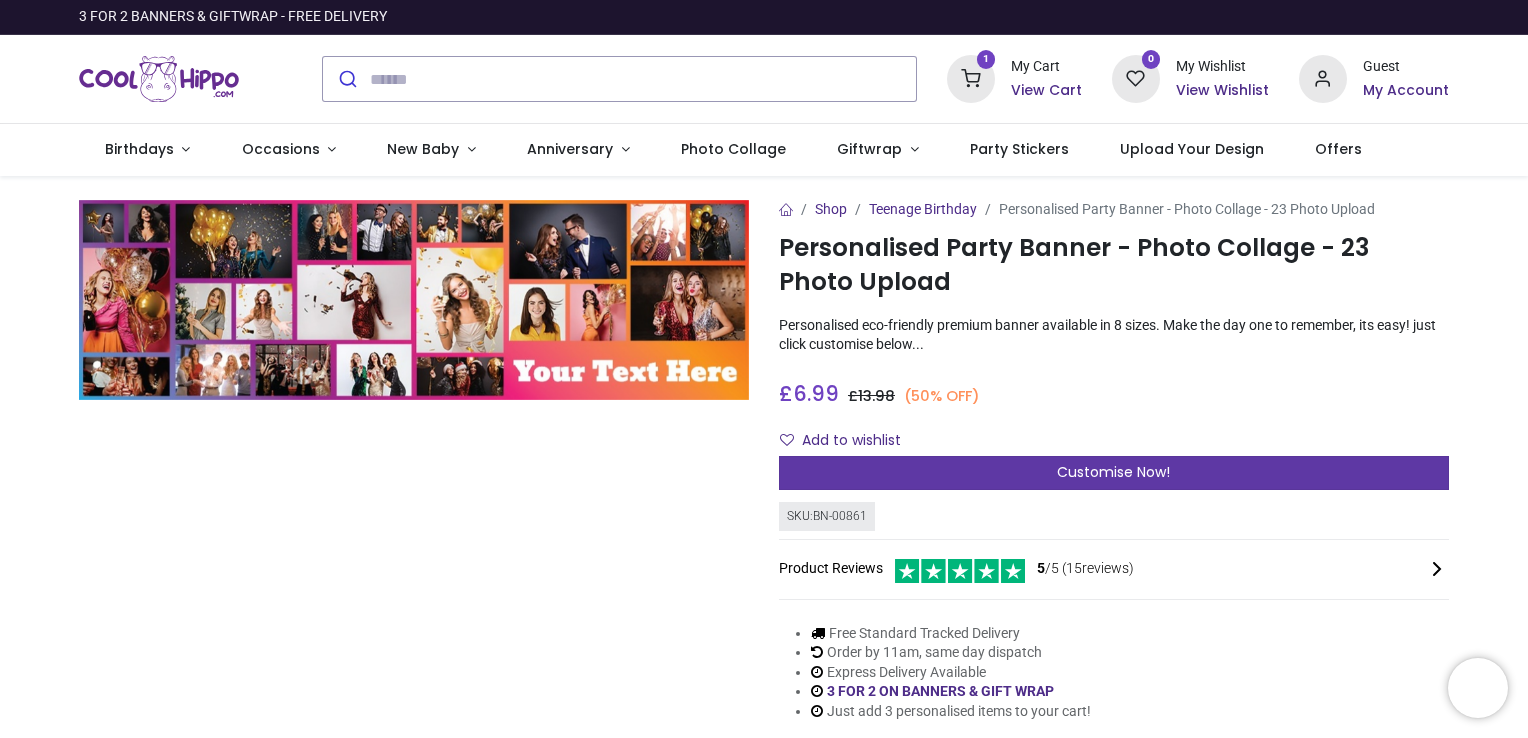 click on "Customise Now!" at bounding box center (1113, 472) 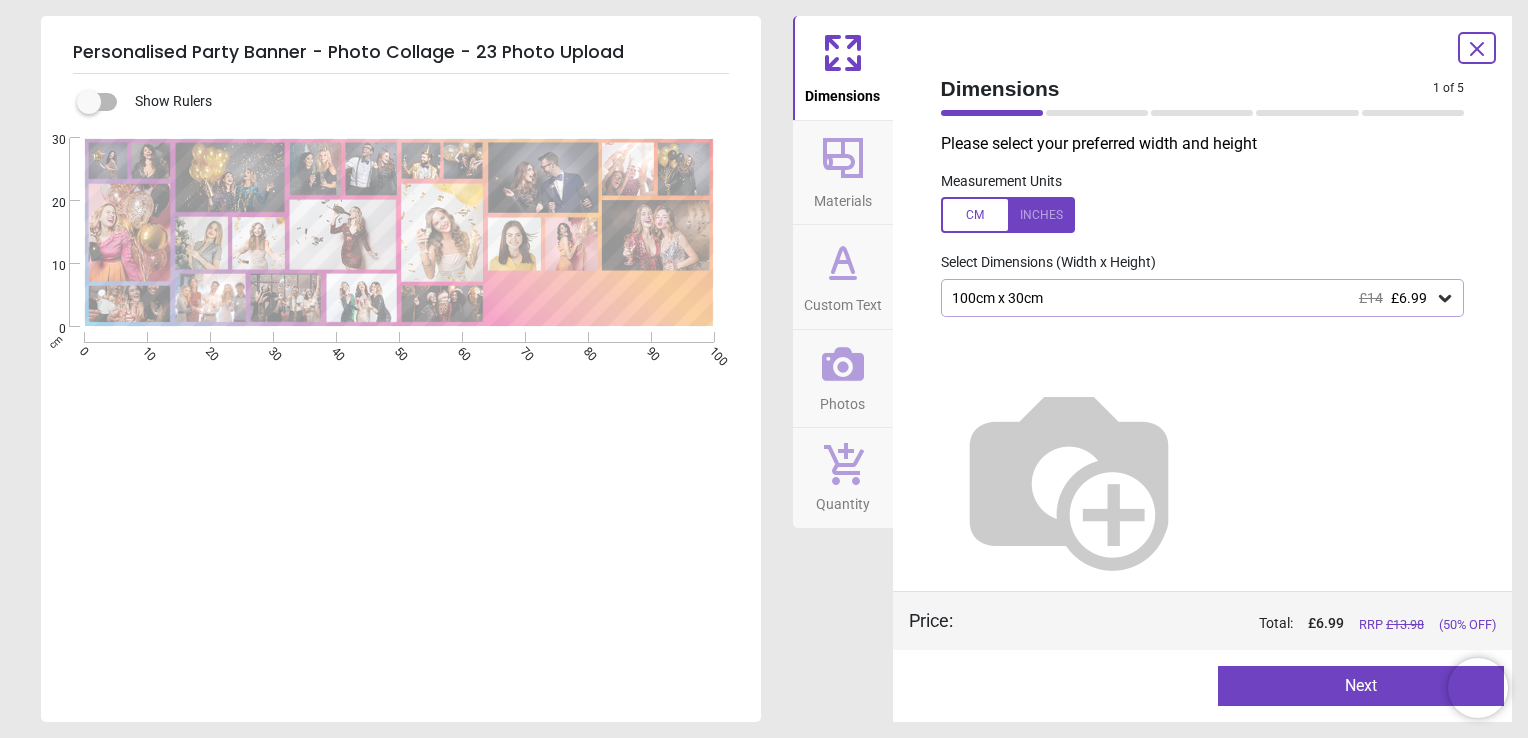click 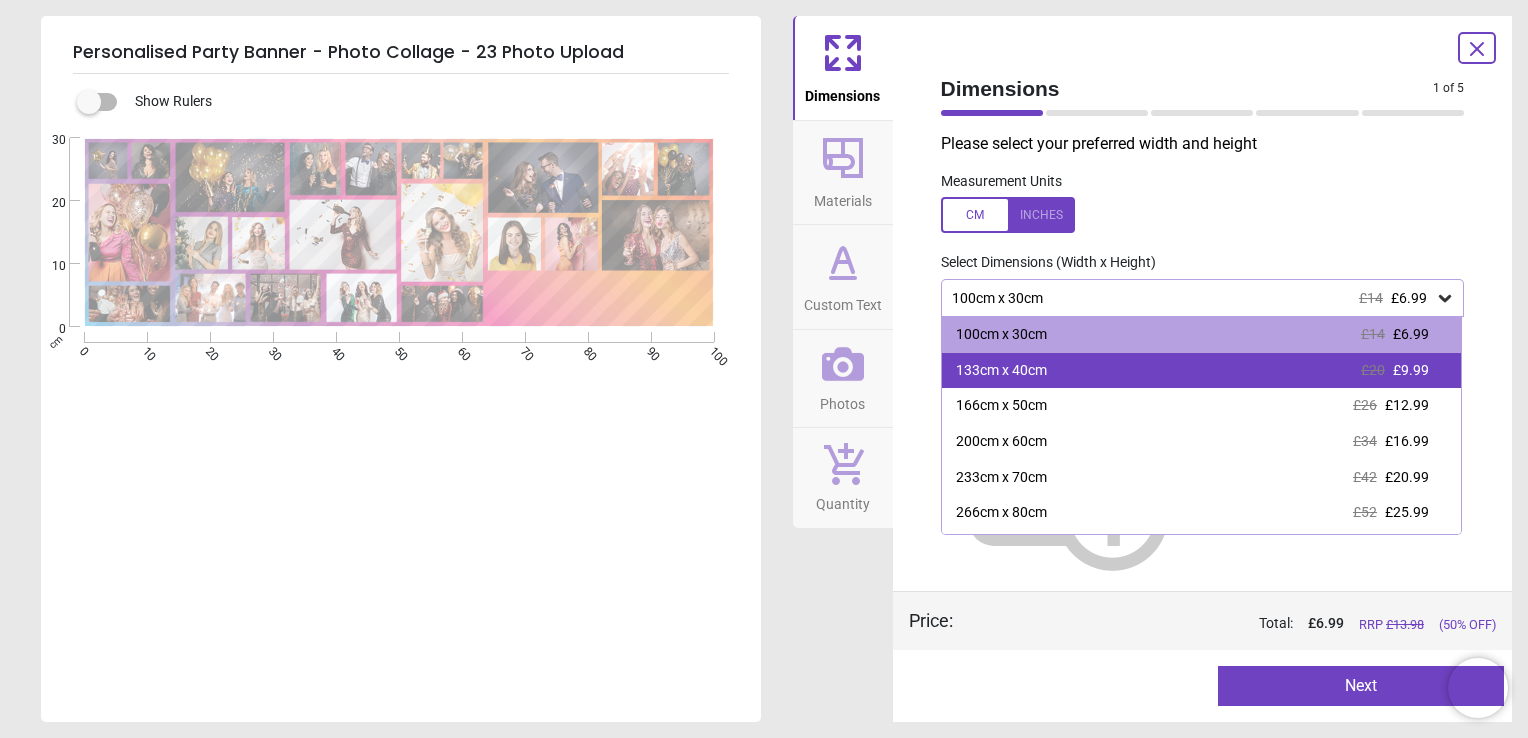 click on "133cm  x  40cm" at bounding box center (1001, 371) 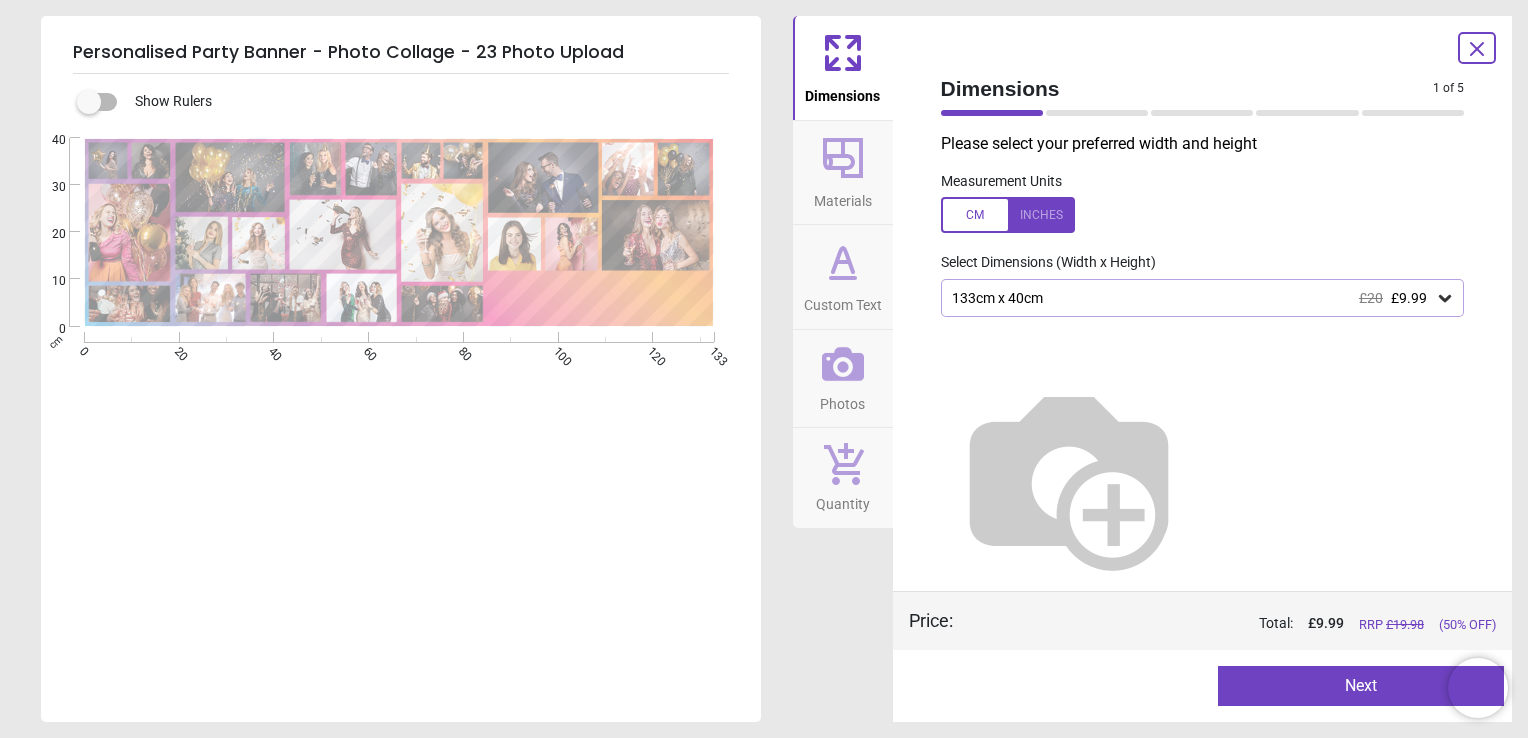 click on "Next" at bounding box center [1361, 686] 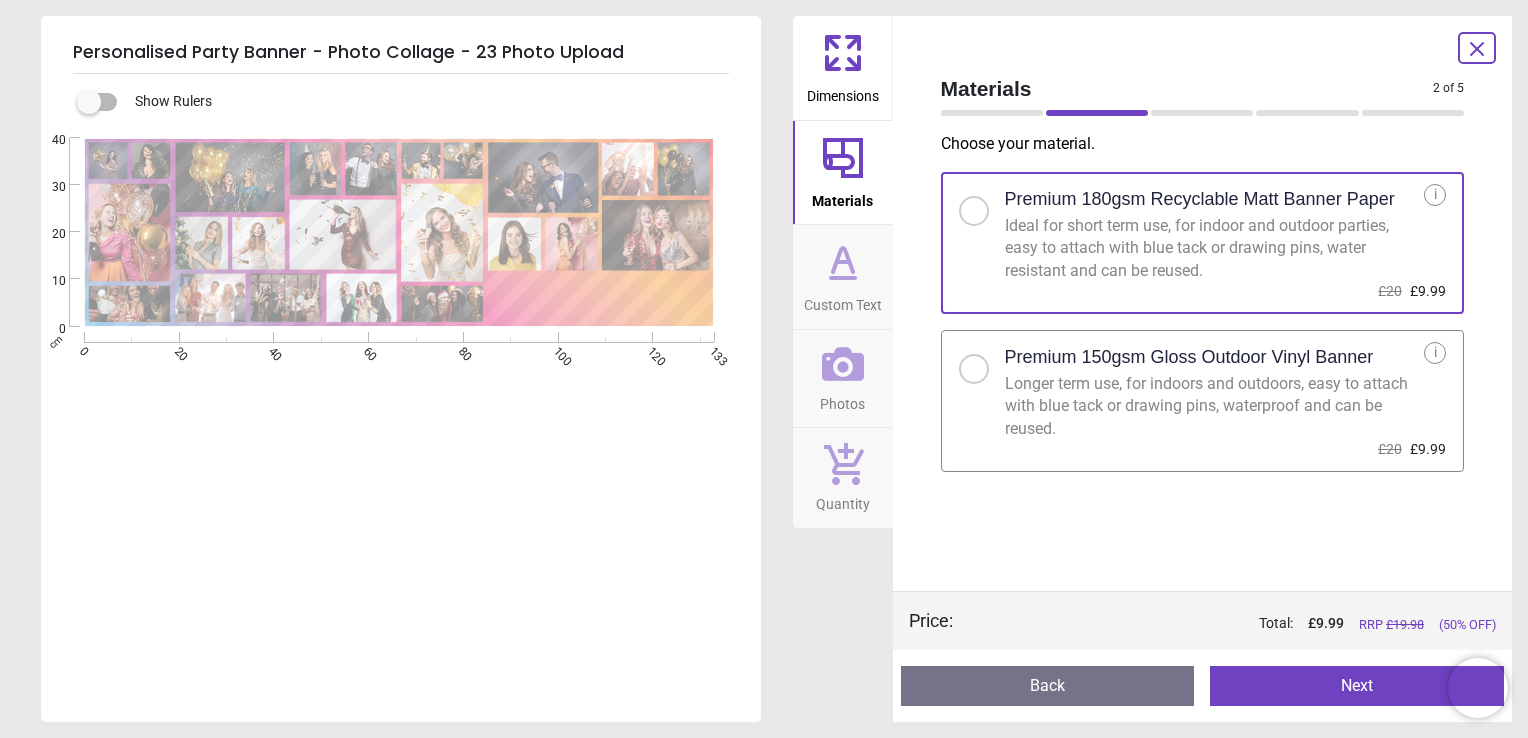 click at bounding box center (974, 369) 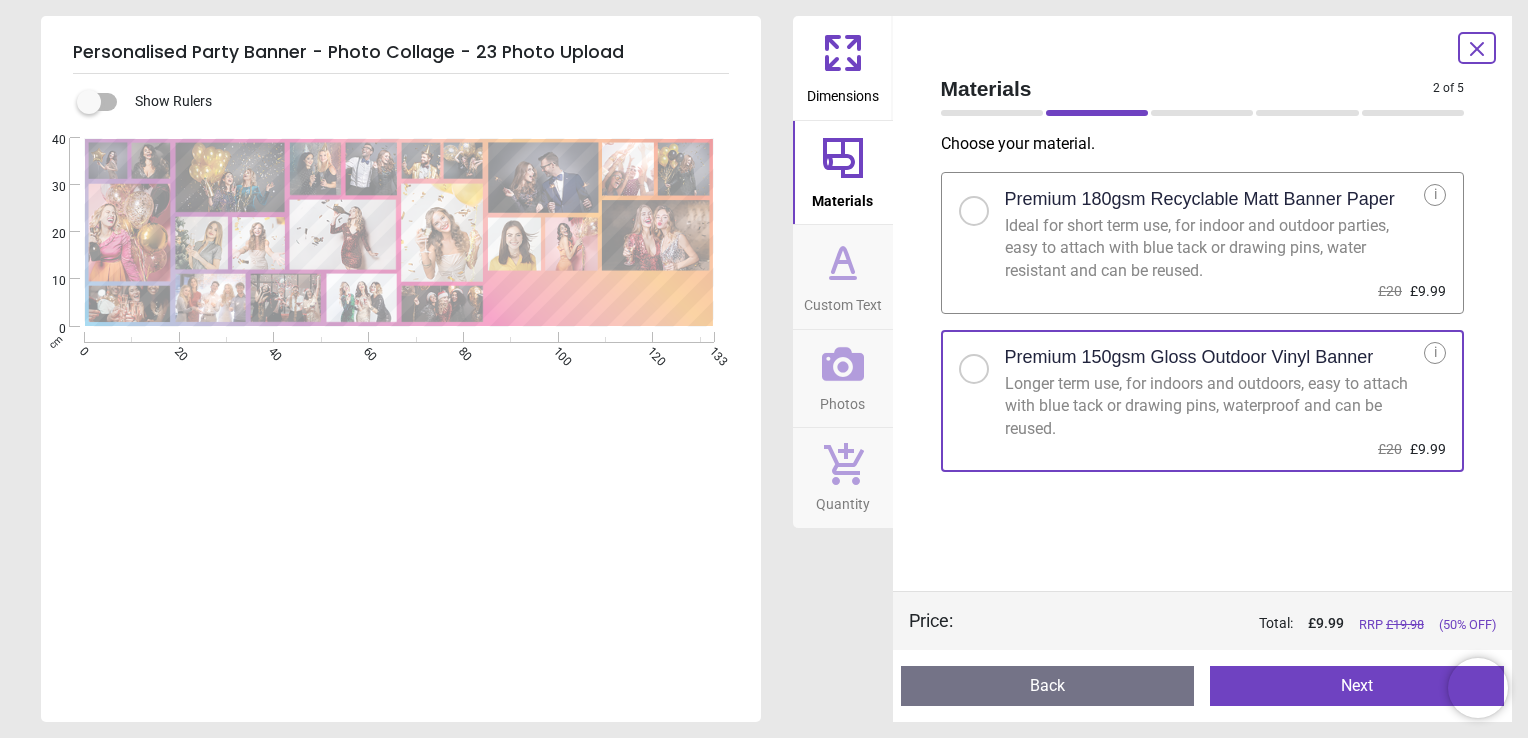 click on "Next" at bounding box center (1357, 686) 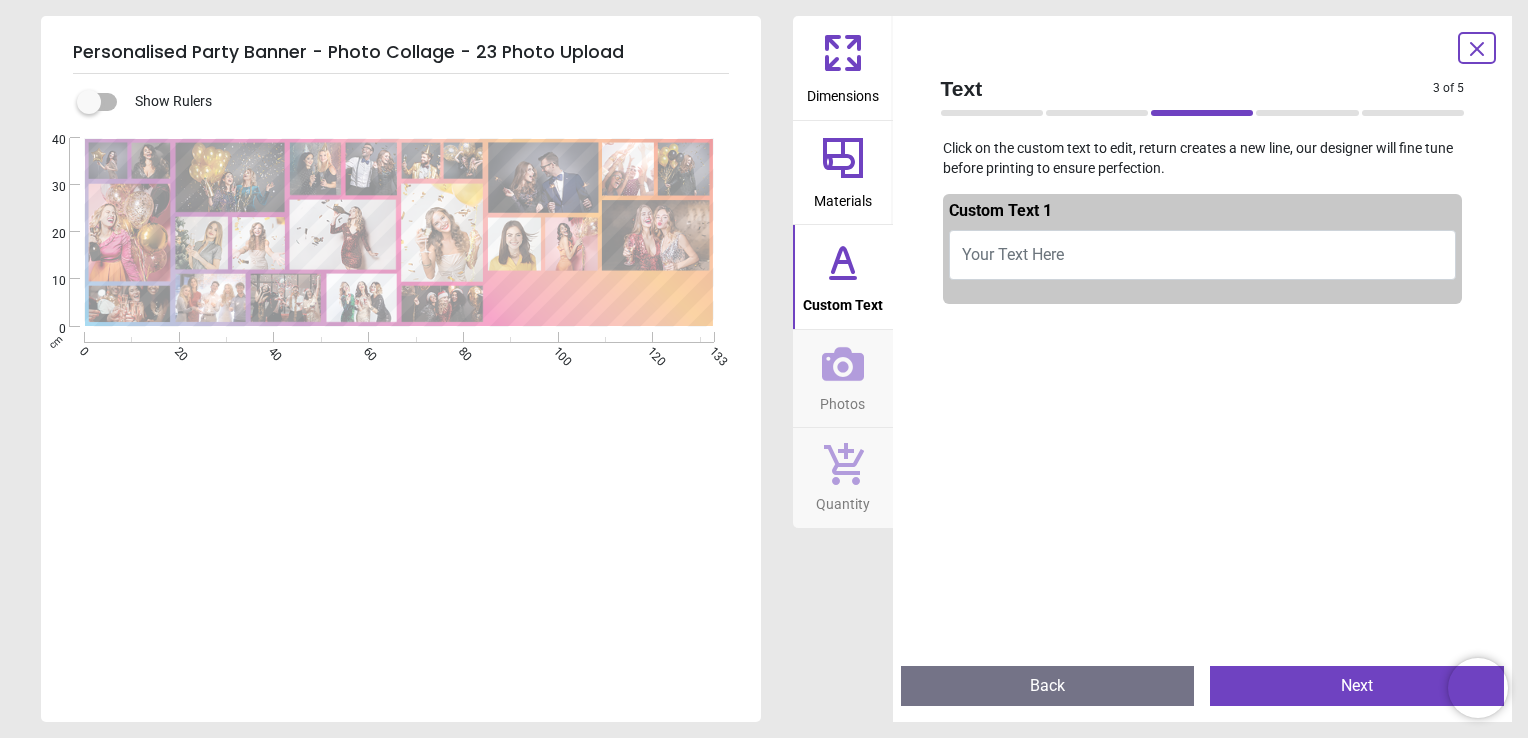 click at bounding box center [598, 299] 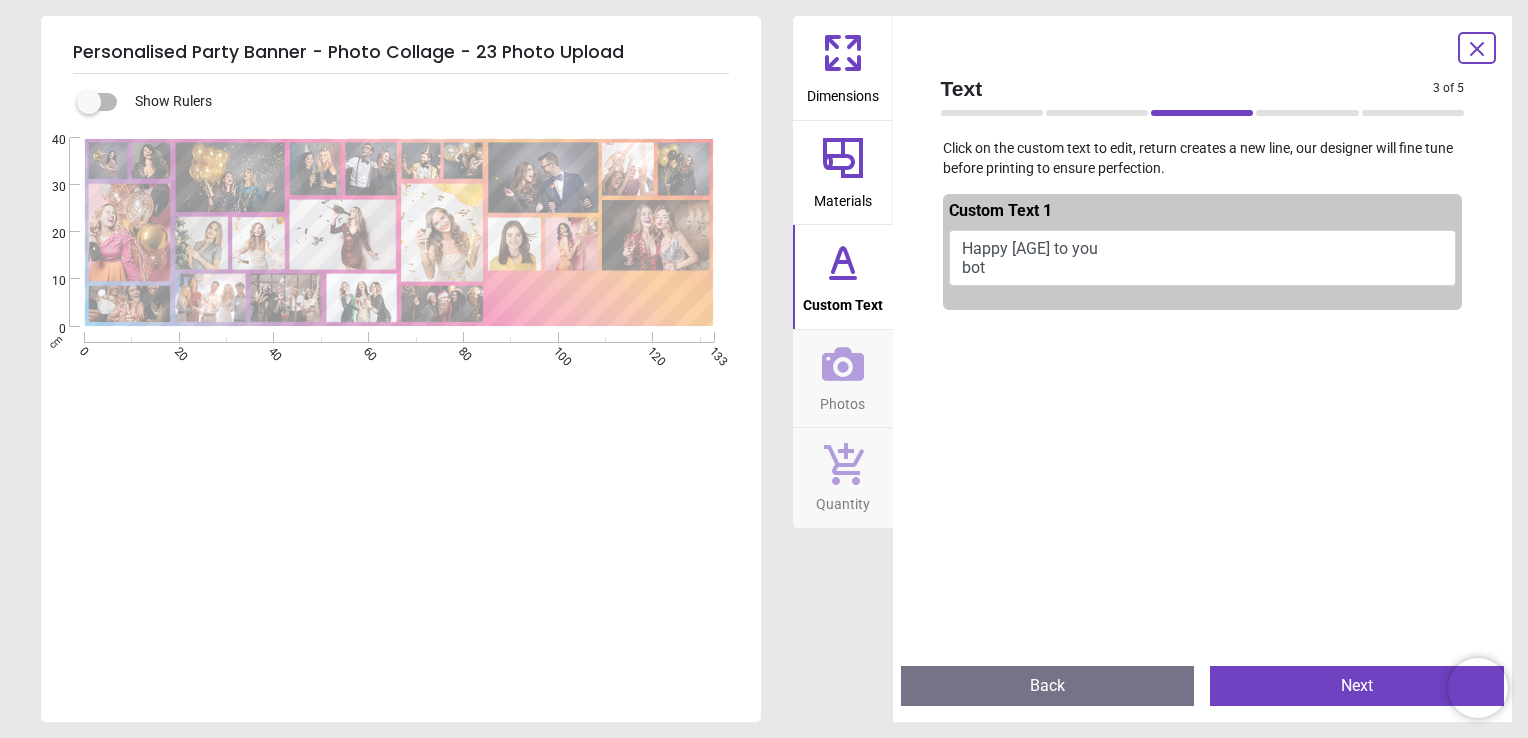 scroll, scrollTop: 7, scrollLeft: 0, axis: vertical 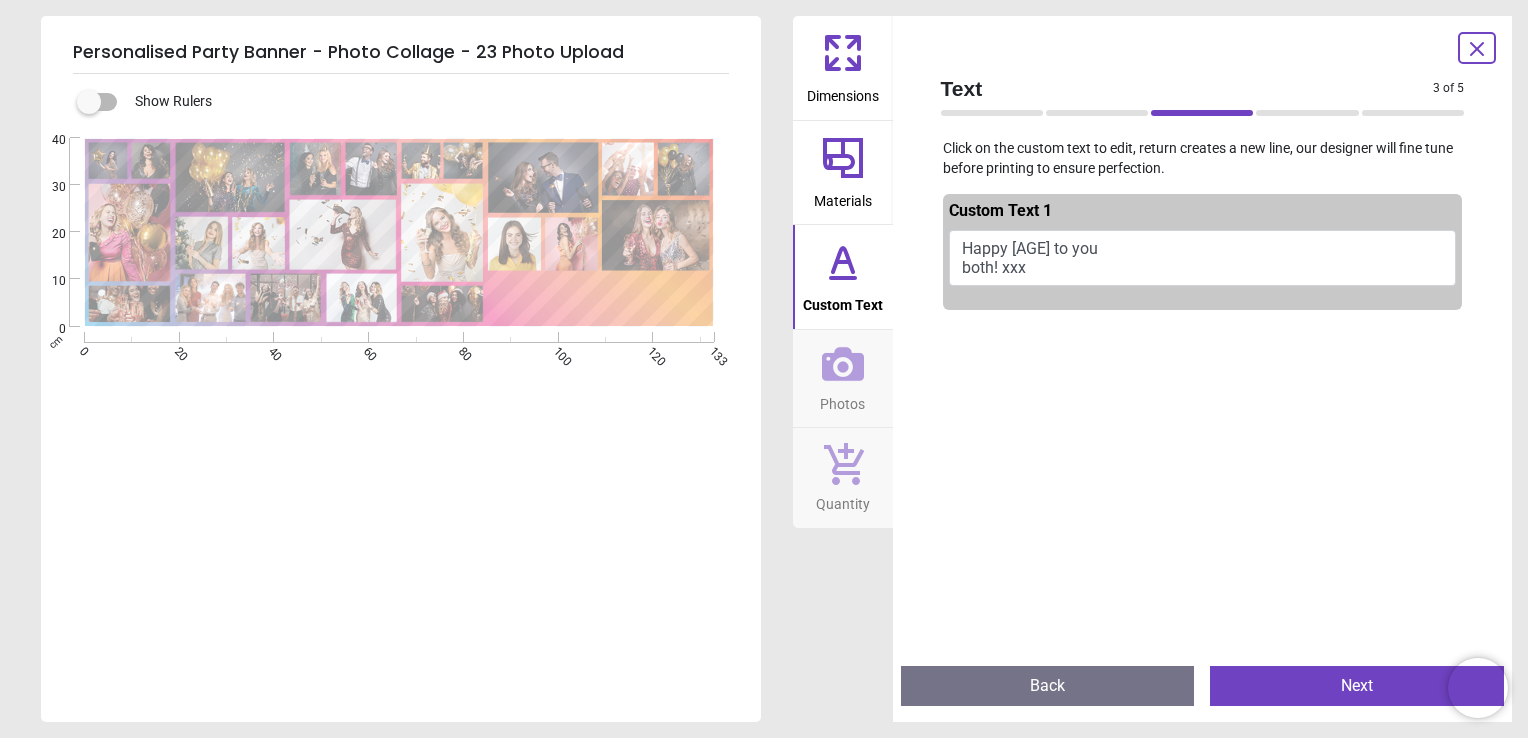 type on "**********" 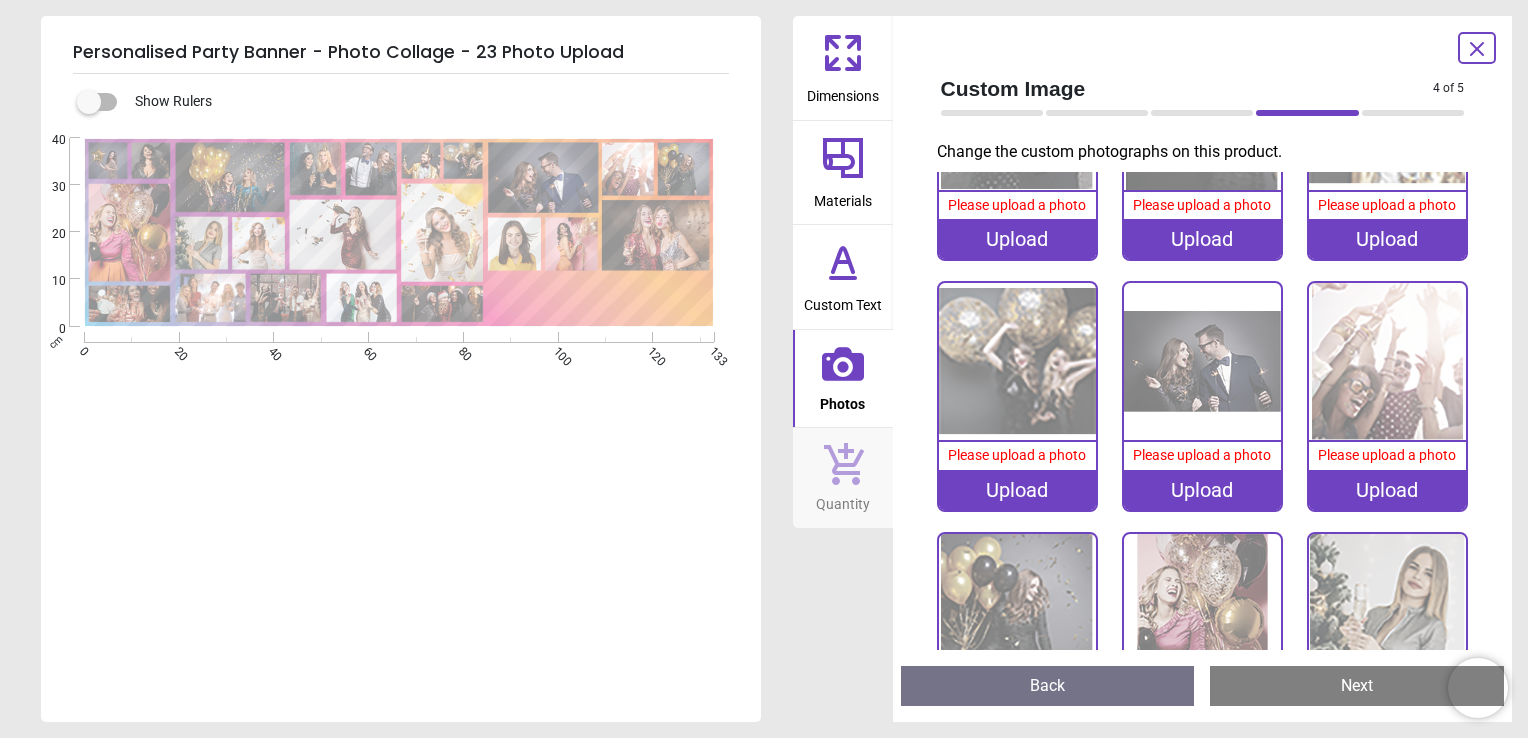 scroll, scrollTop: 600, scrollLeft: 0, axis: vertical 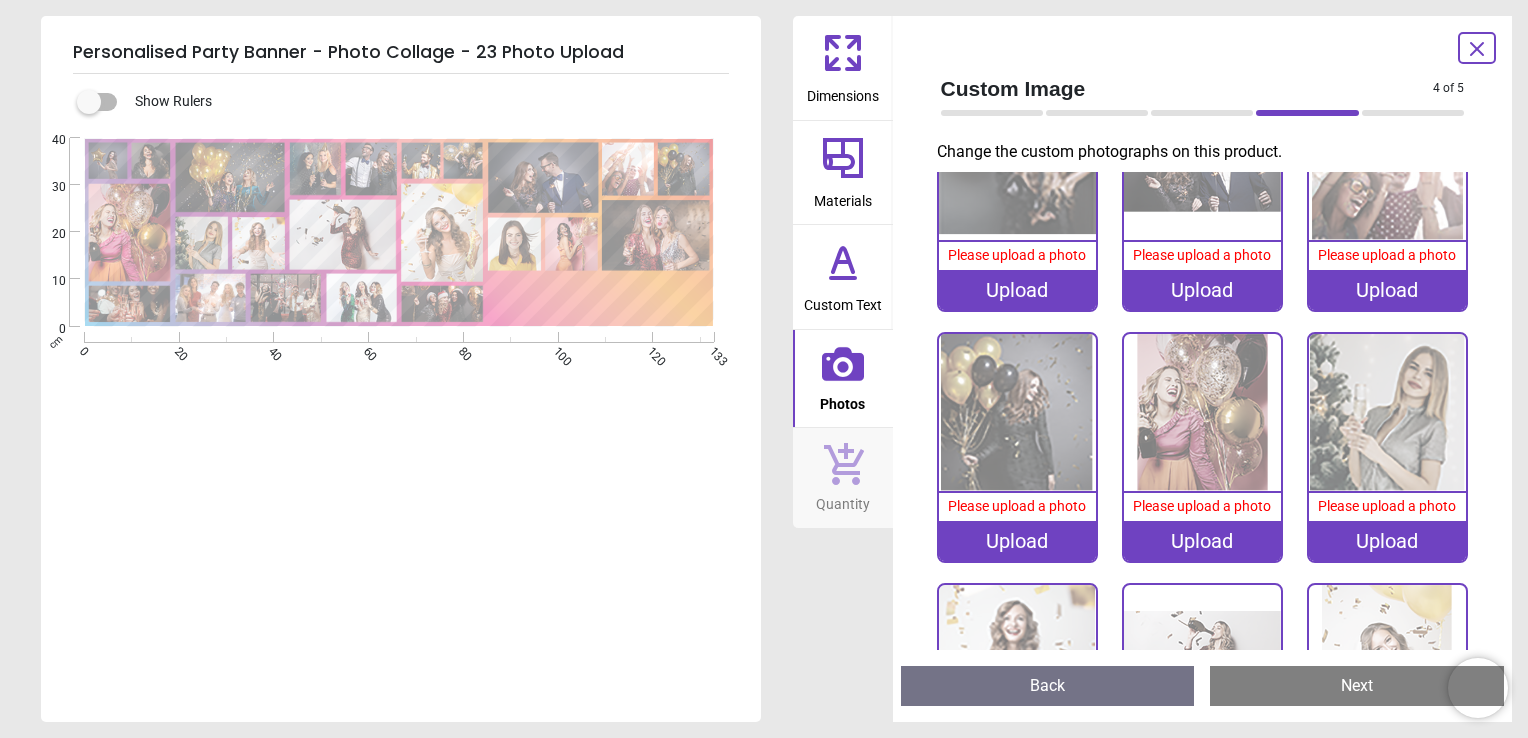 click on "Upload" at bounding box center (1202, 541) 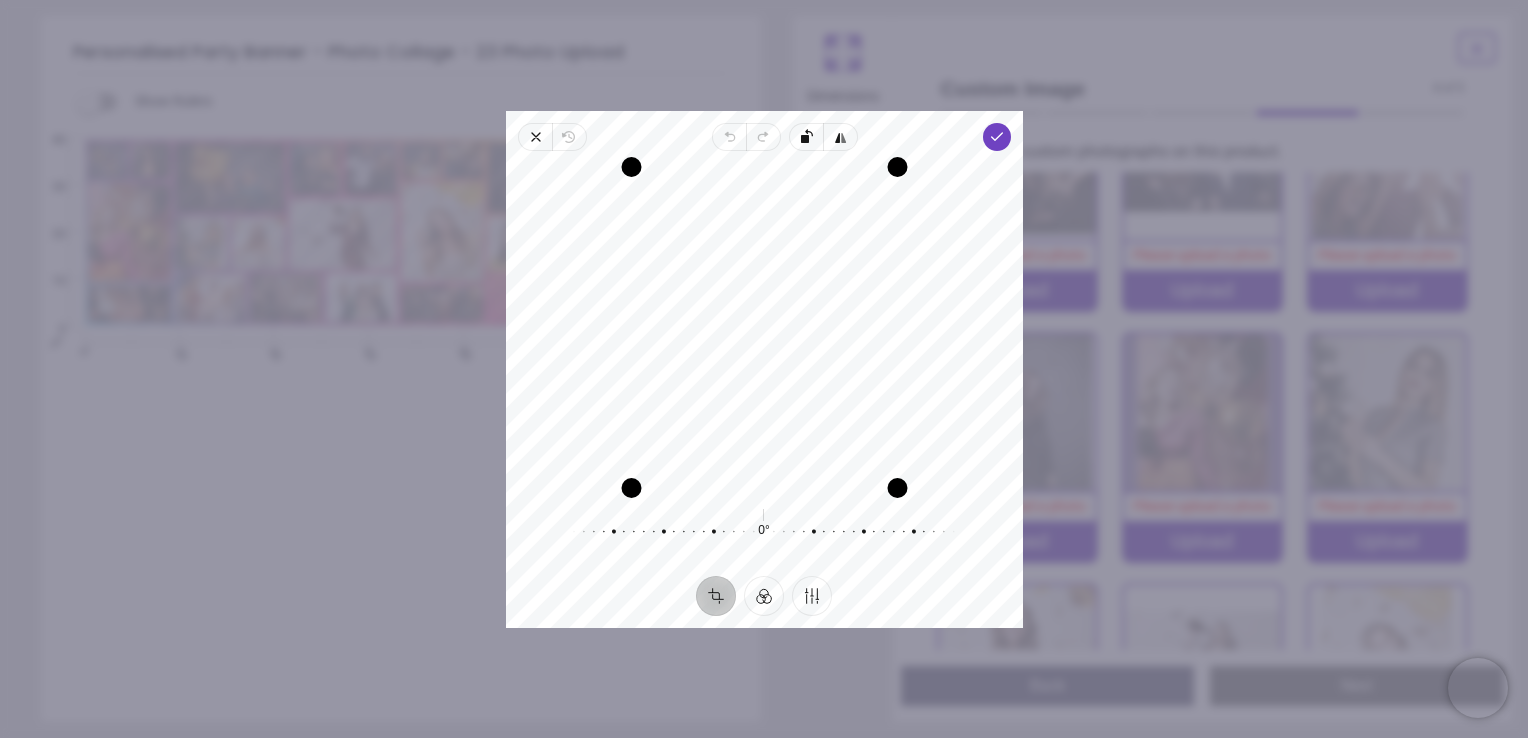 drag, startPoint x: 734, startPoint y: 261, endPoint x: 736, endPoint y: 245, distance: 16.124516 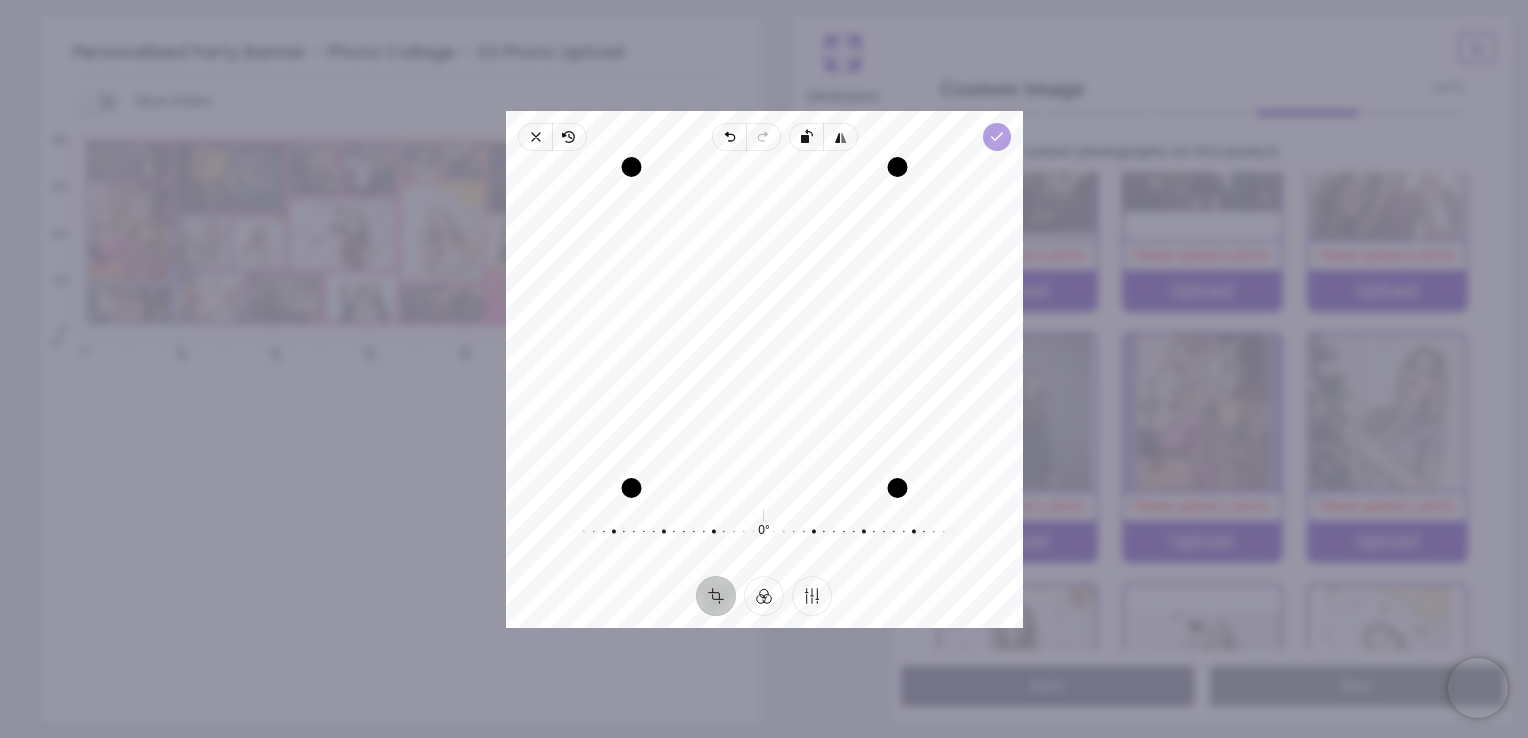 click 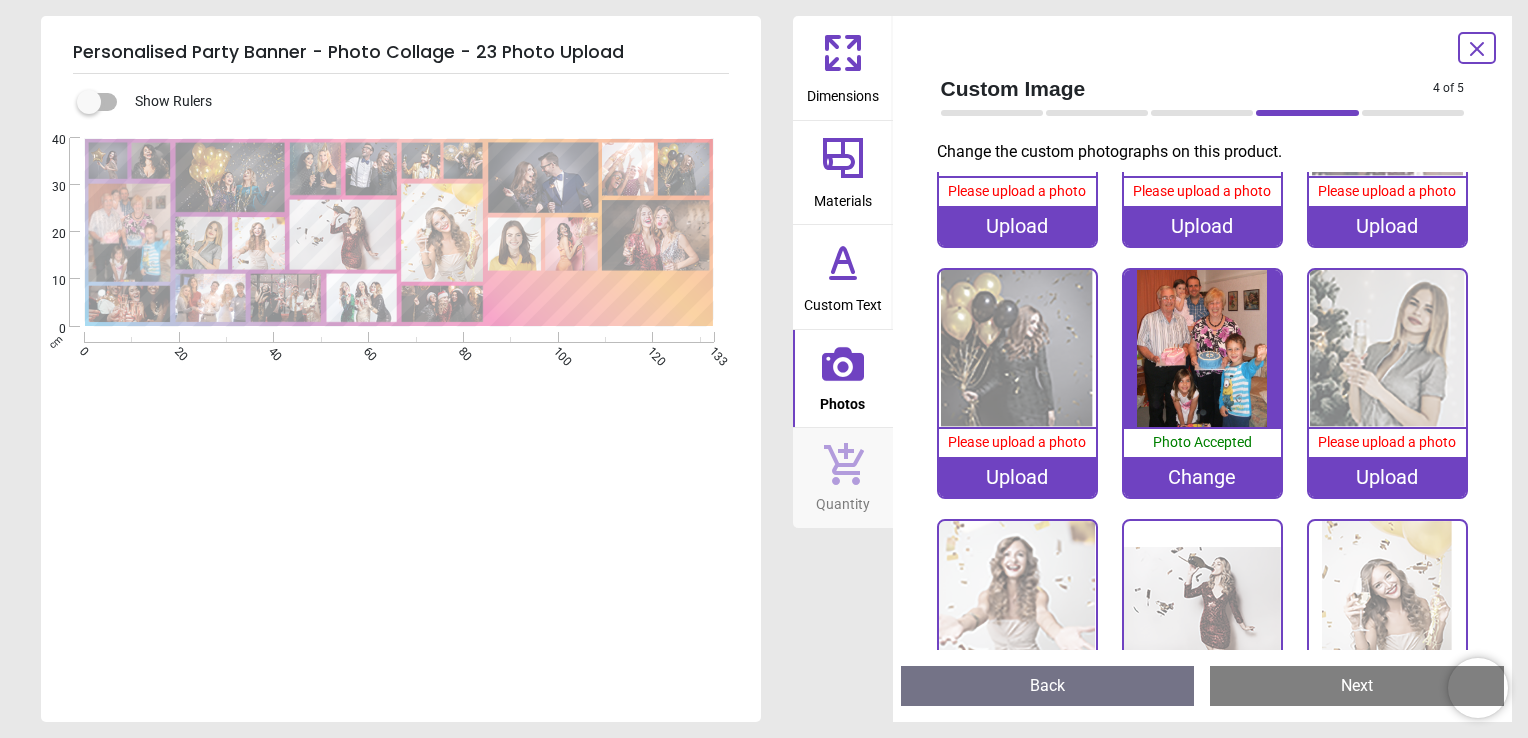 scroll, scrollTop: 800, scrollLeft: 0, axis: vertical 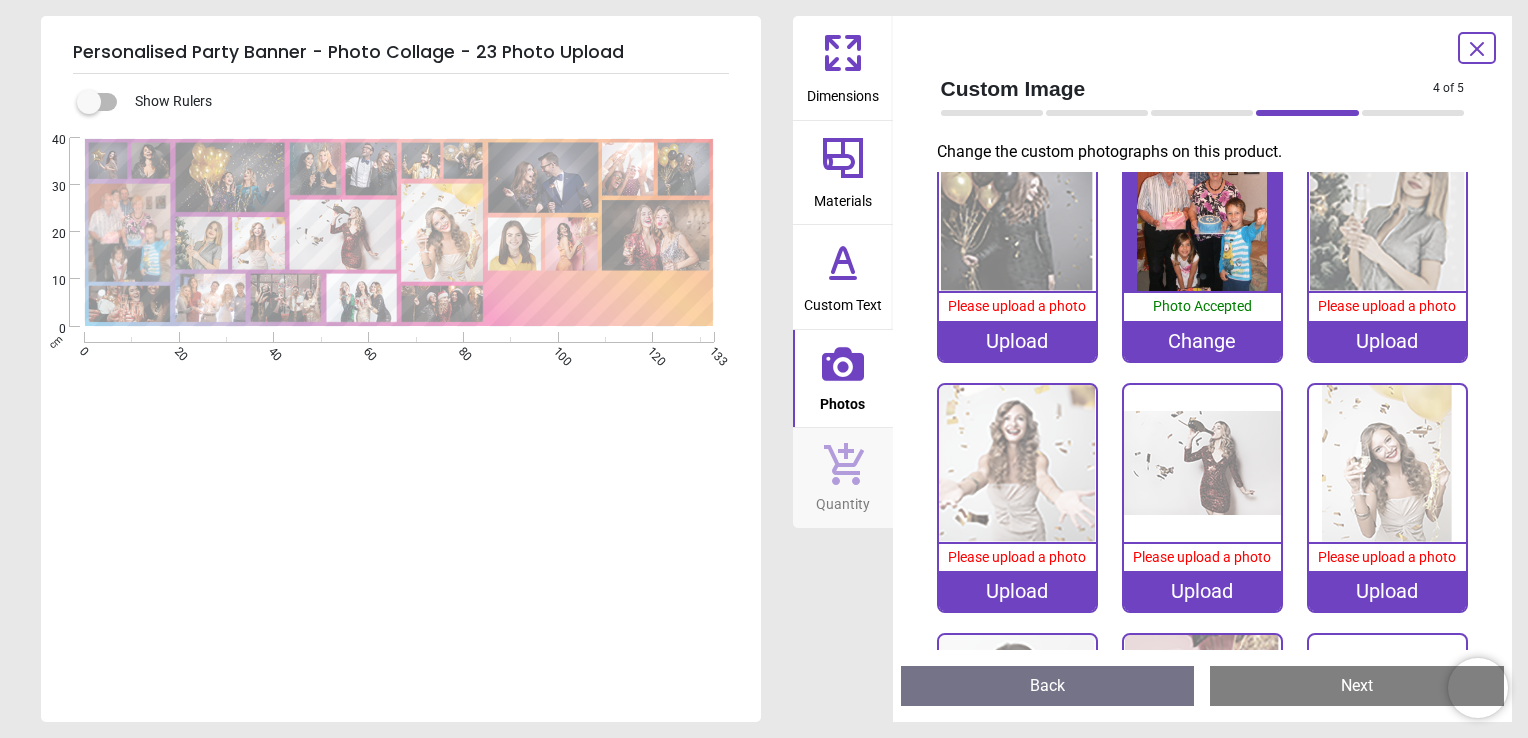 click on "Upload" at bounding box center [1387, 591] 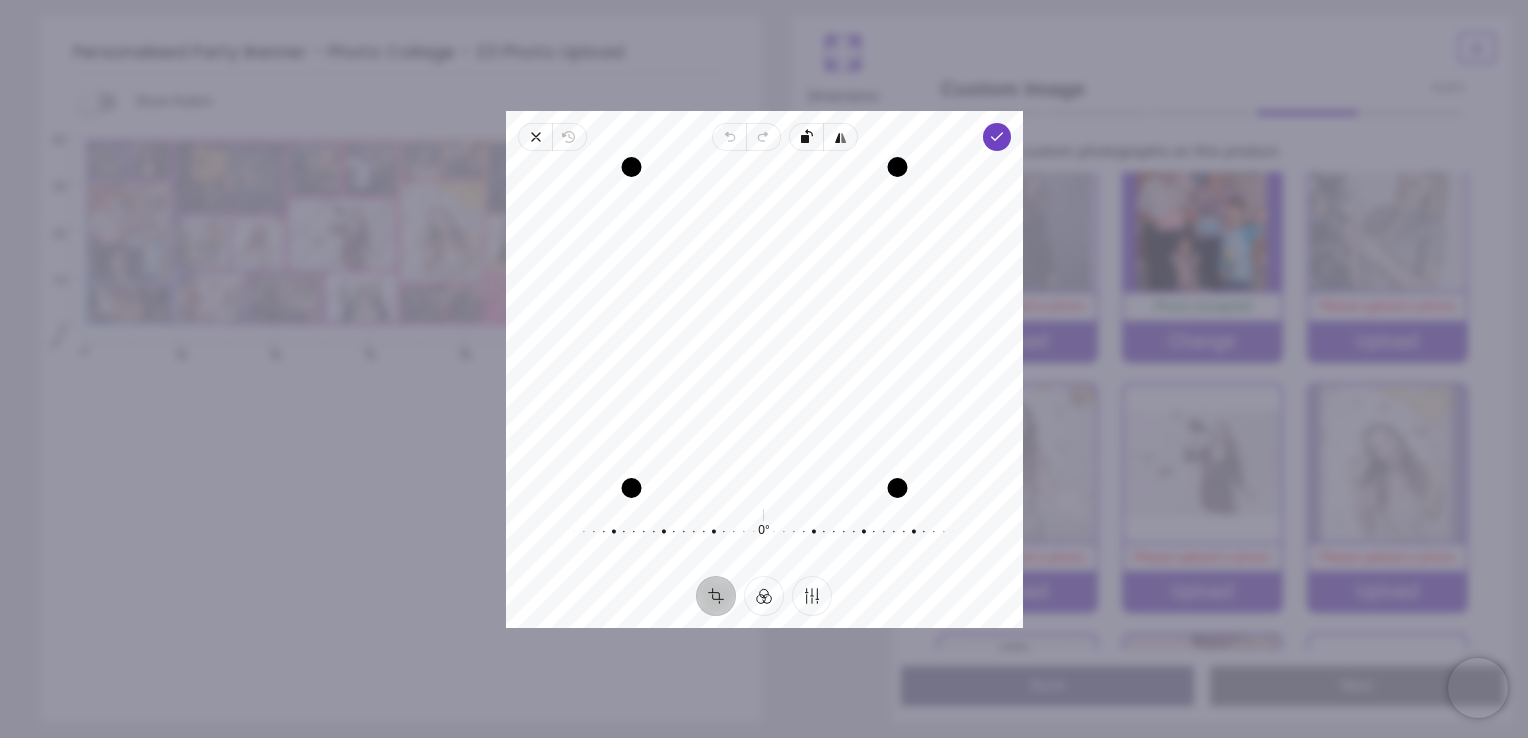 drag, startPoint x: 787, startPoint y: 290, endPoint x: 855, endPoint y: 242, distance: 83.23461 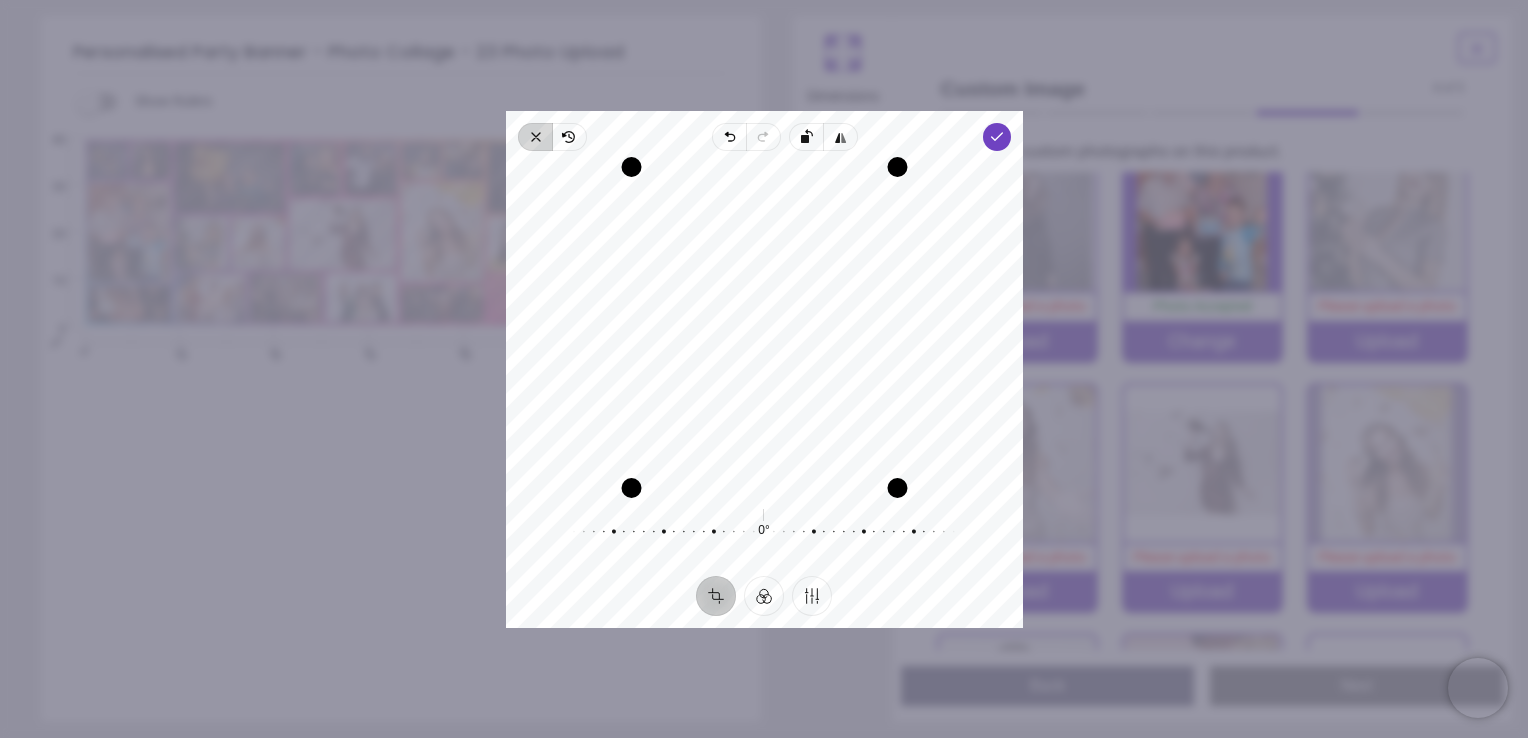 click 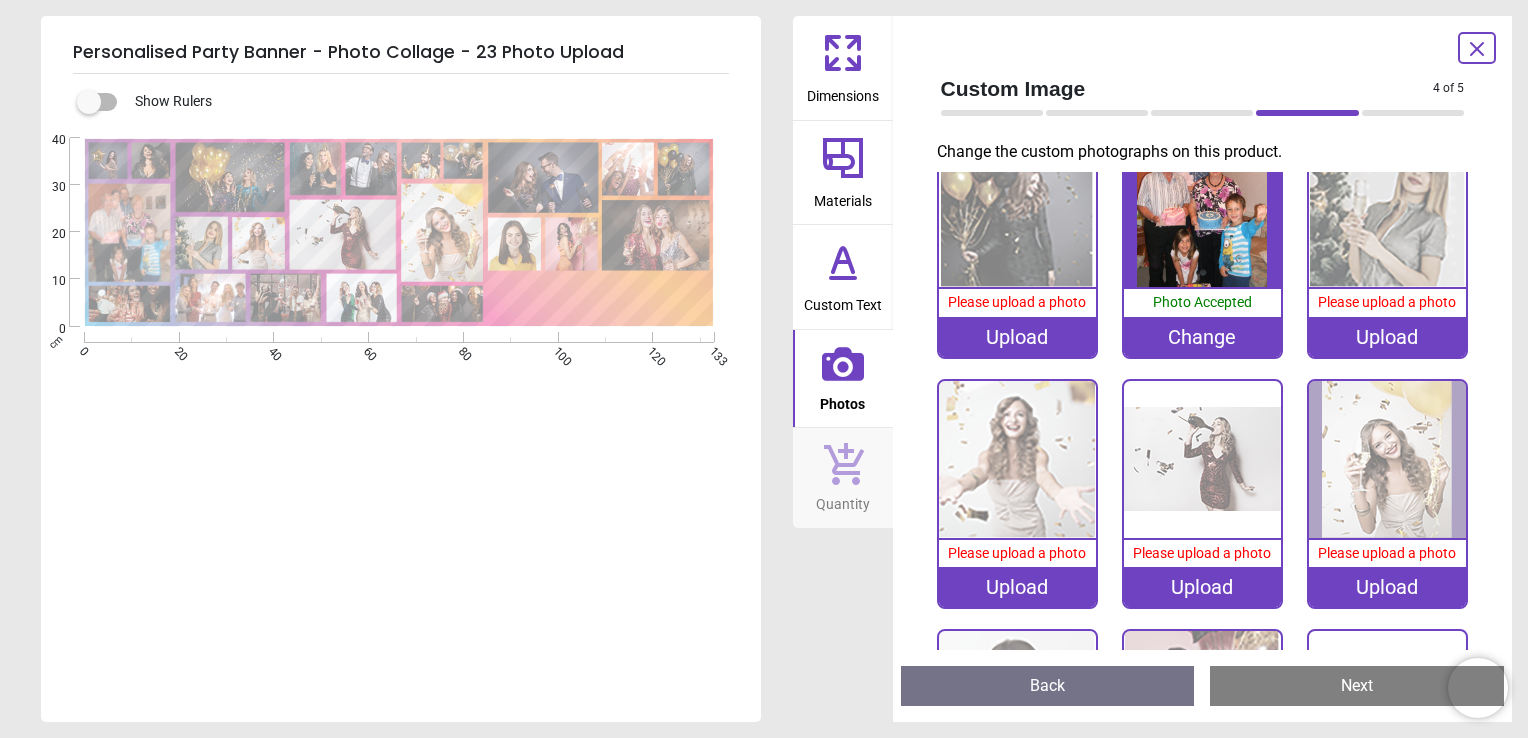 scroll, scrollTop: 800, scrollLeft: 0, axis: vertical 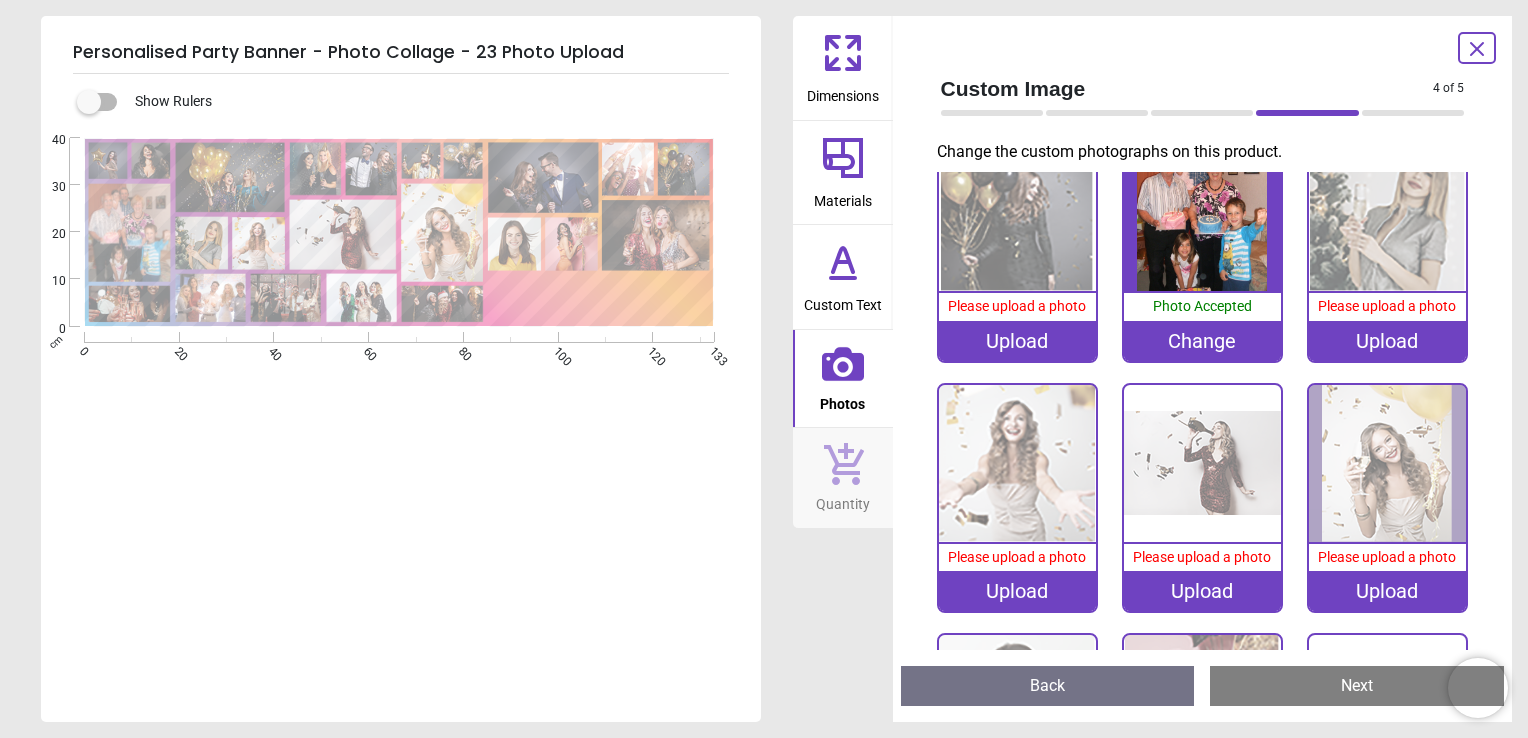click on "Upload" at bounding box center (1202, 591) 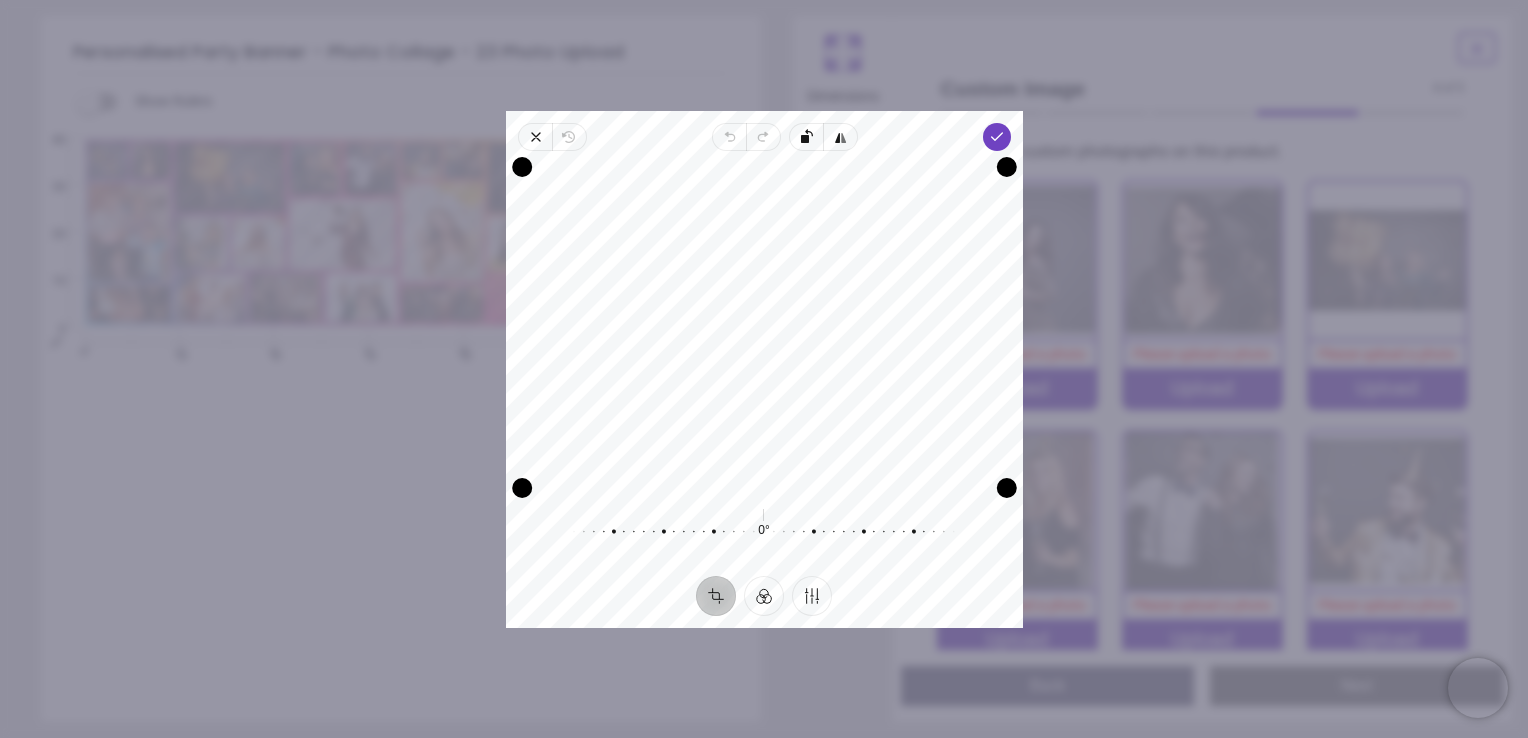 scroll, scrollTop: 0, scrollLeft: 0, axis: both 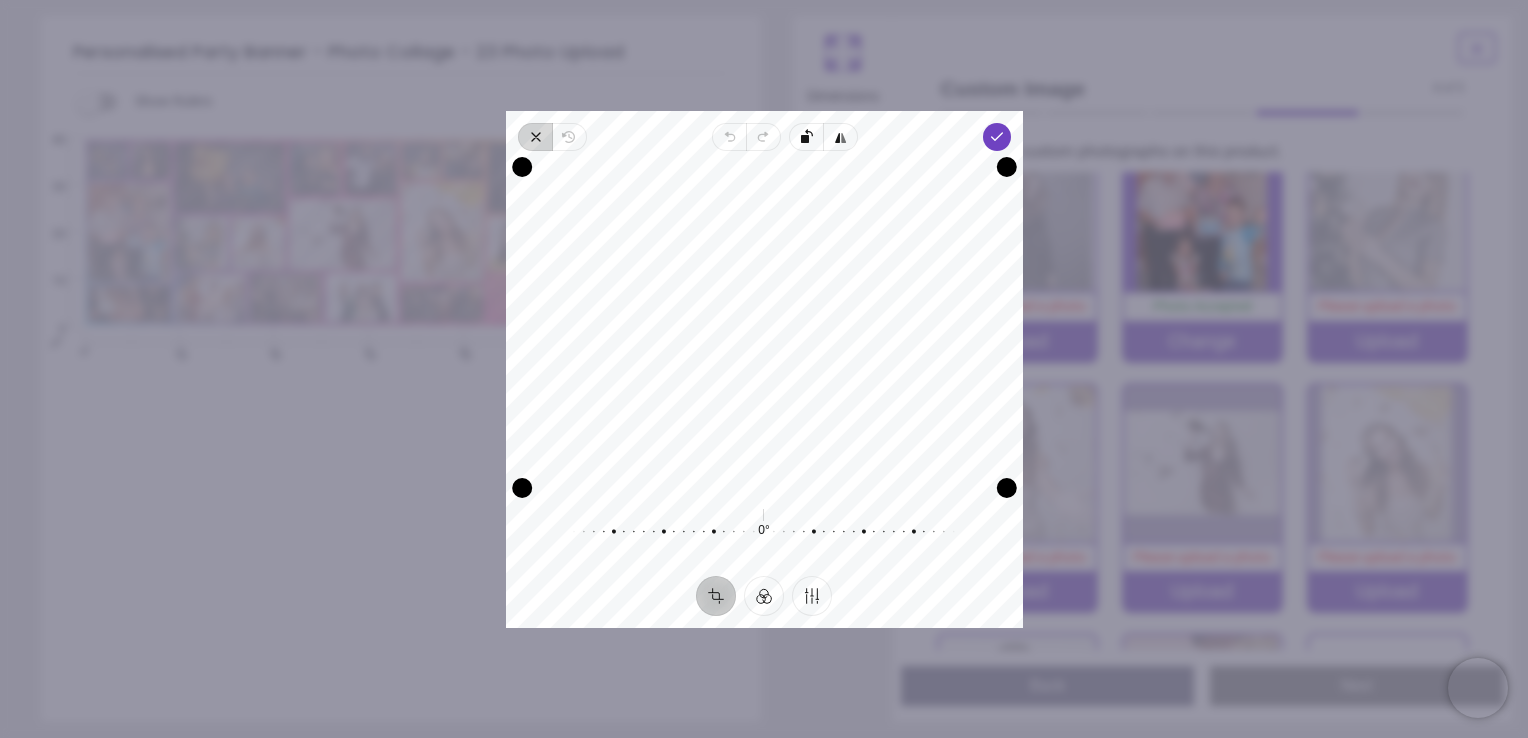 click 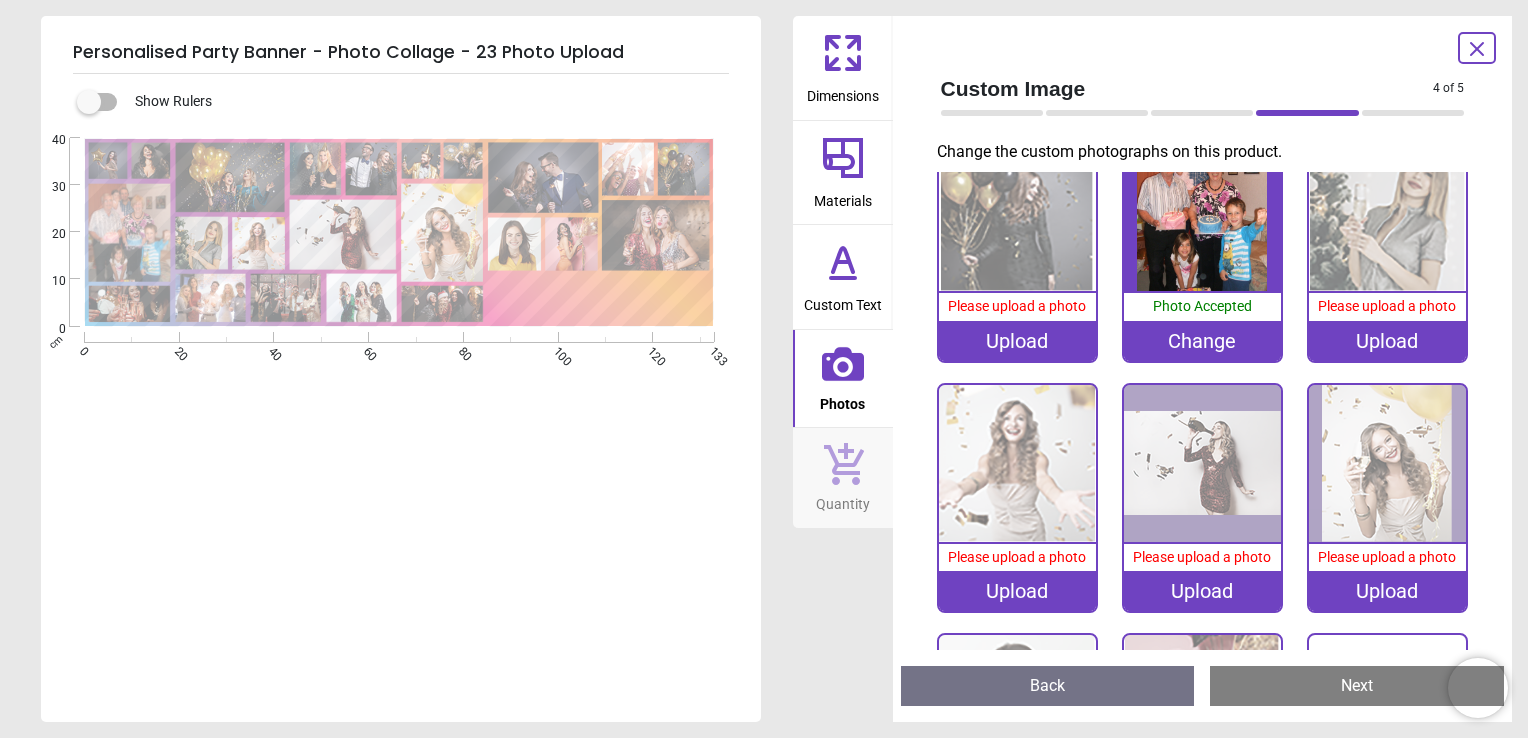 click on "Upload" at bounding box center (1202, 591) 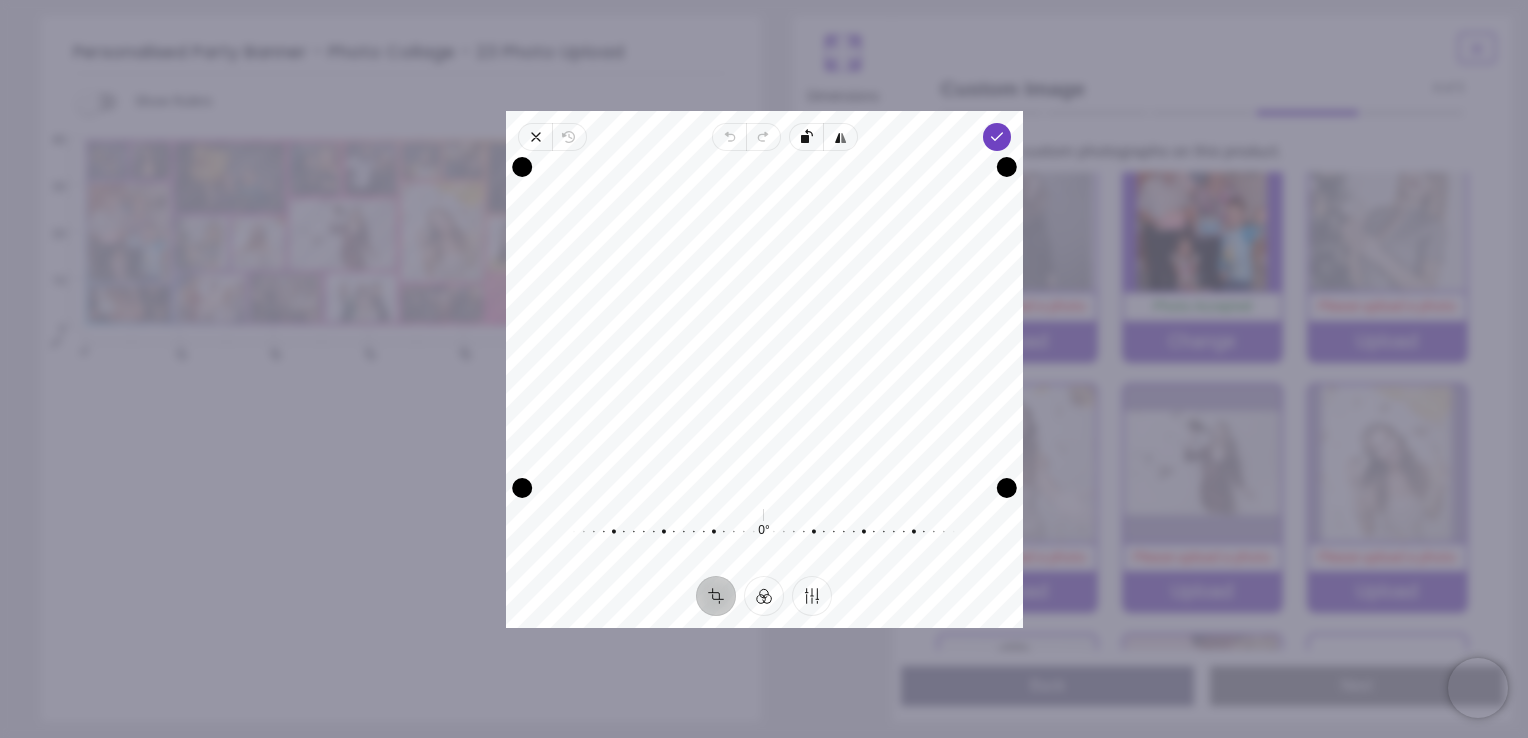 click on "Recenter" at bounding box center (764, 327) 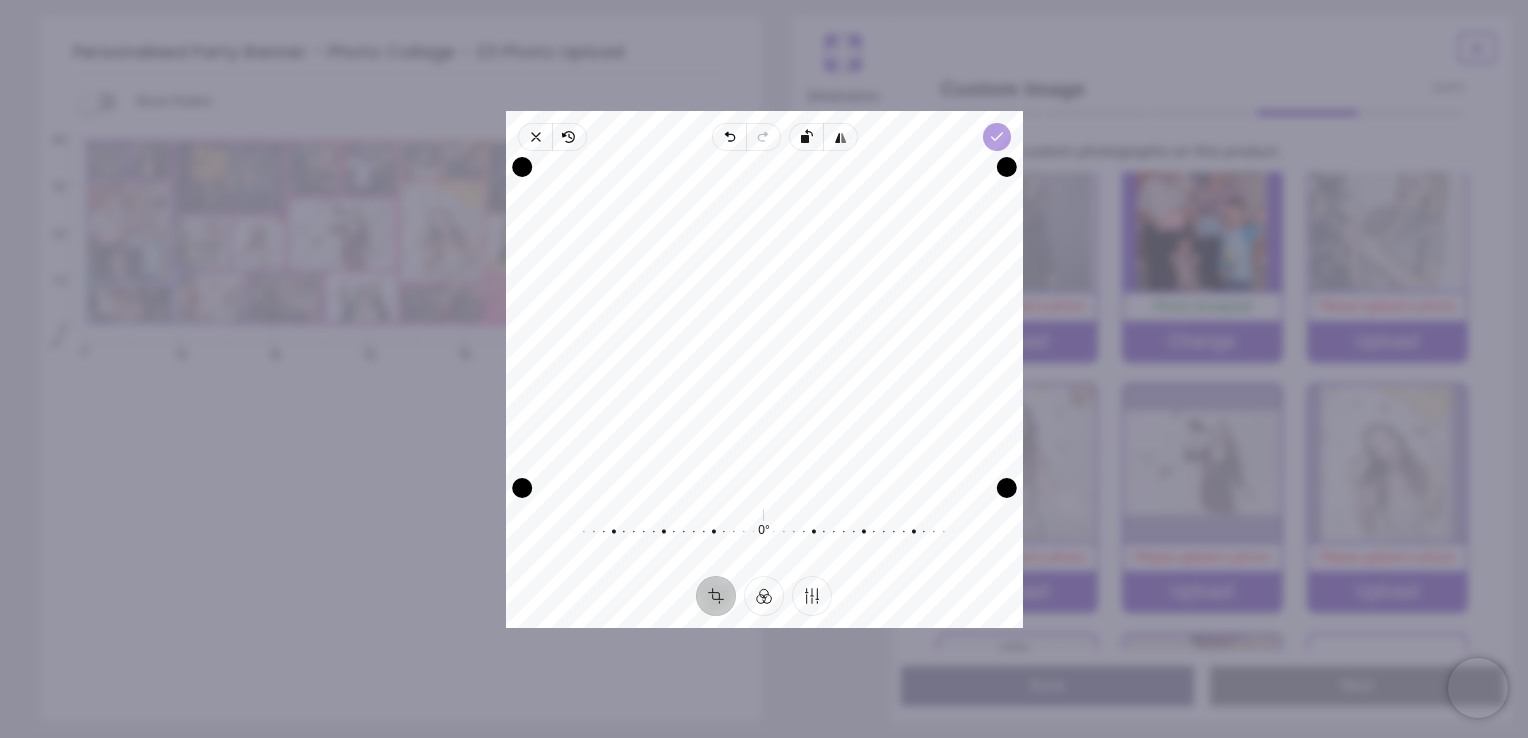 click 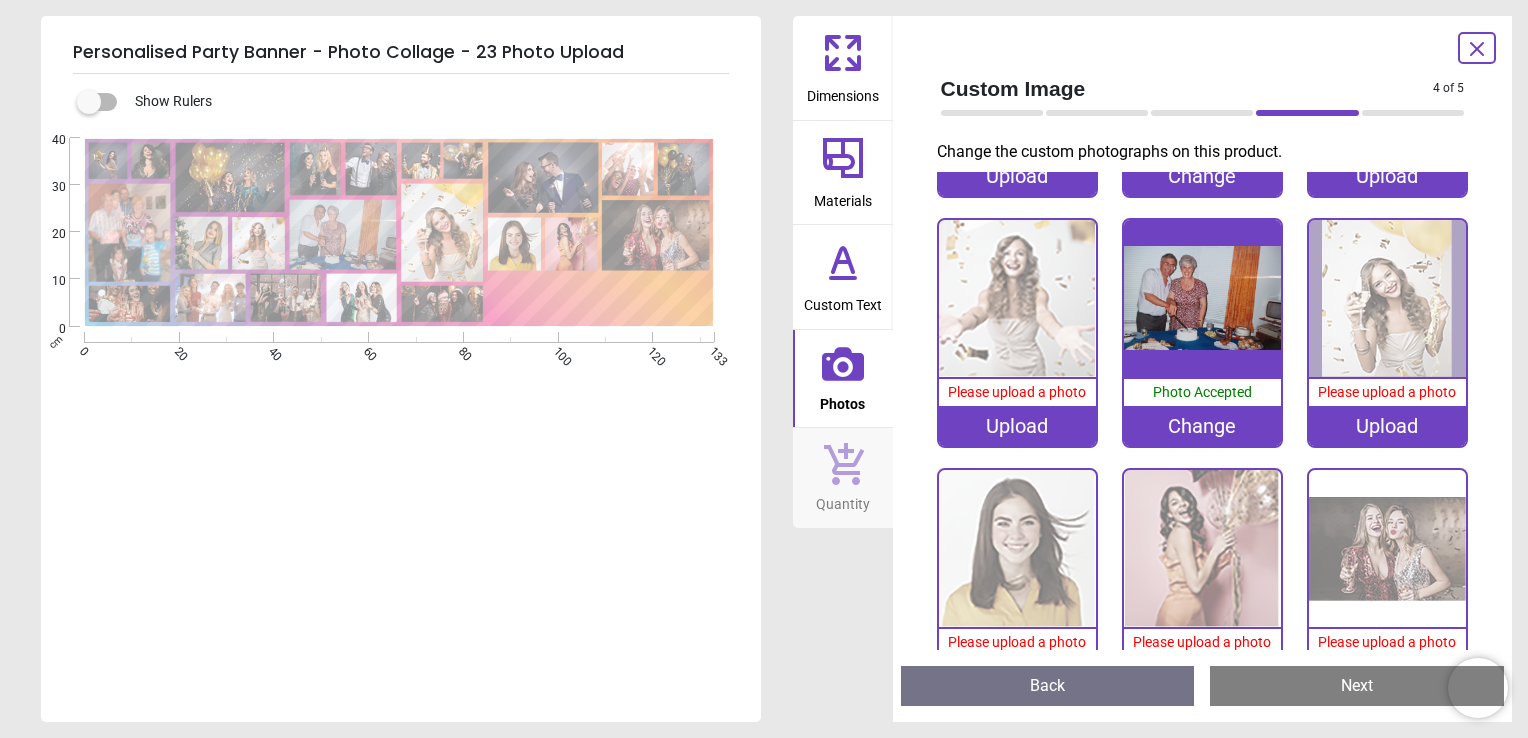 scroll, scrollTop: 1000, scrollLeft: 0, axis: vertical 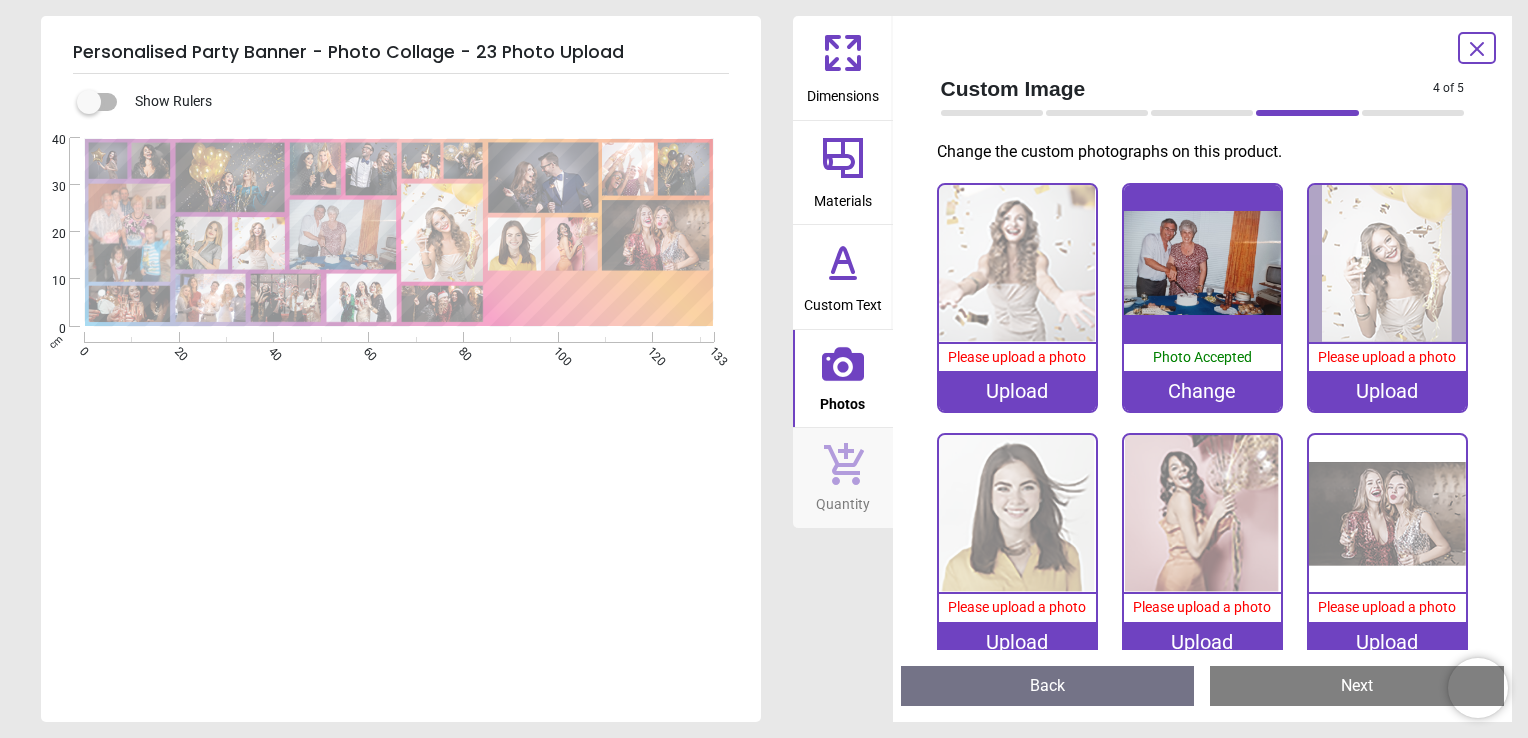 click on "Upload" at bounding box center (1387, 642) 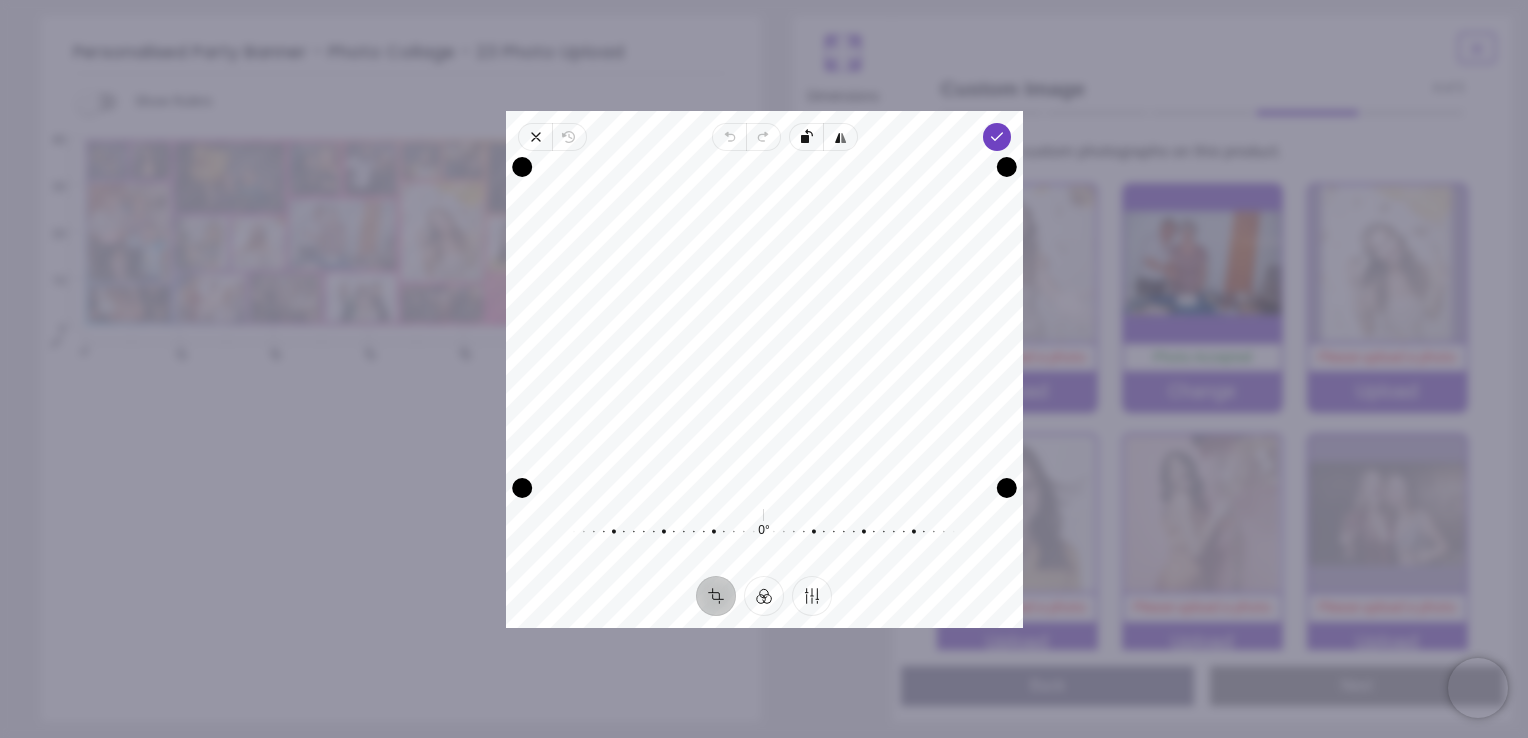 click on "Recenter" at bounding box center [764, 327] 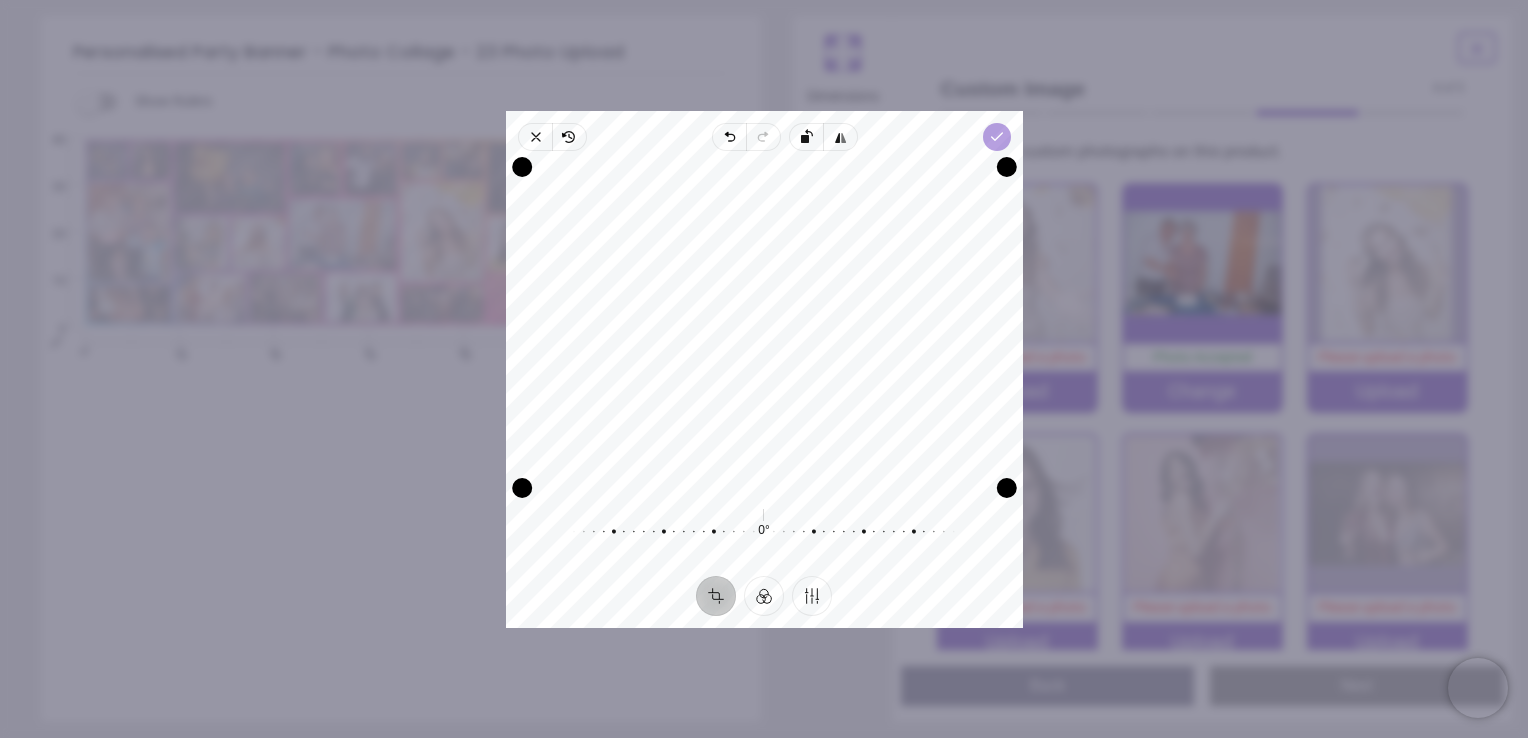 click 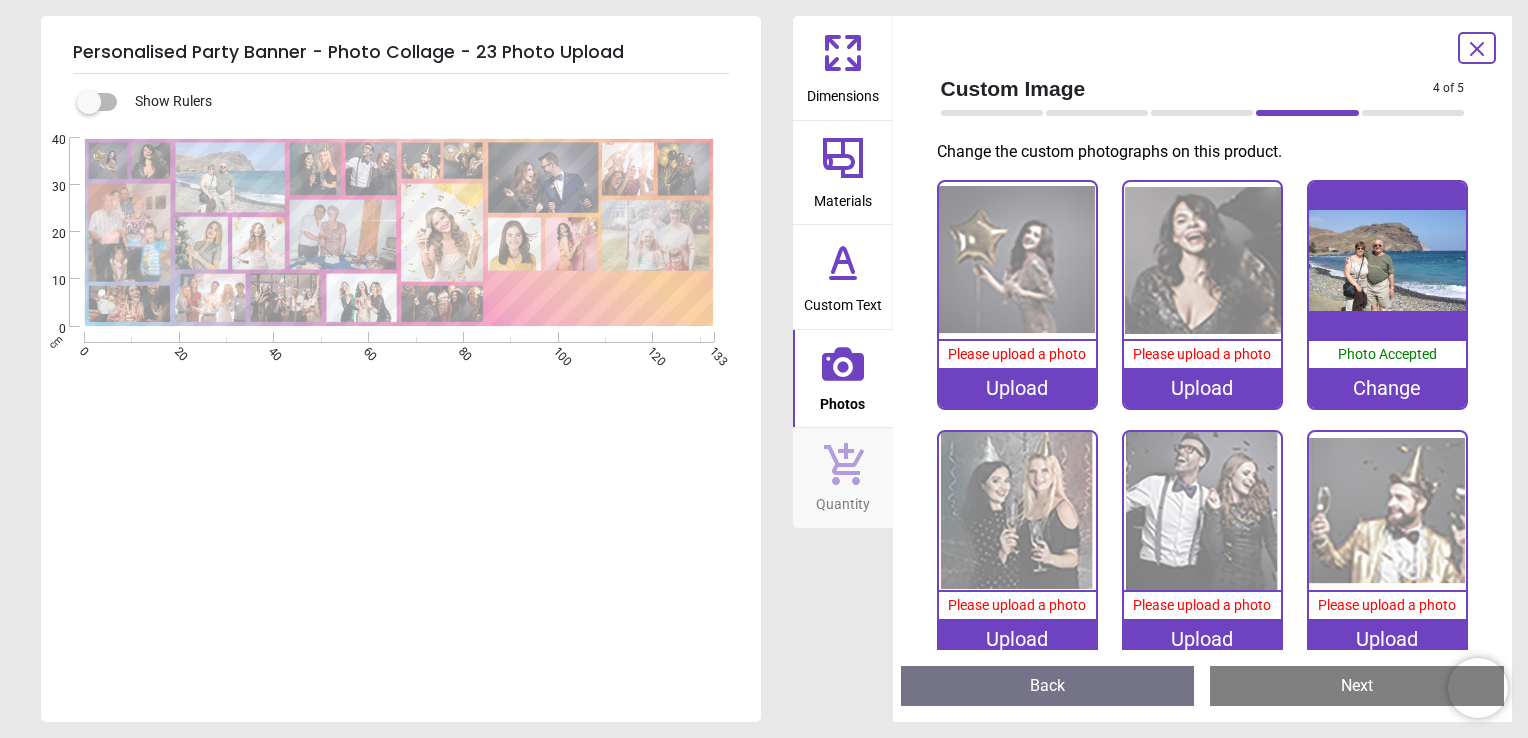 scroll, scrollTop: 0, scrollLeft: 0, axis: both 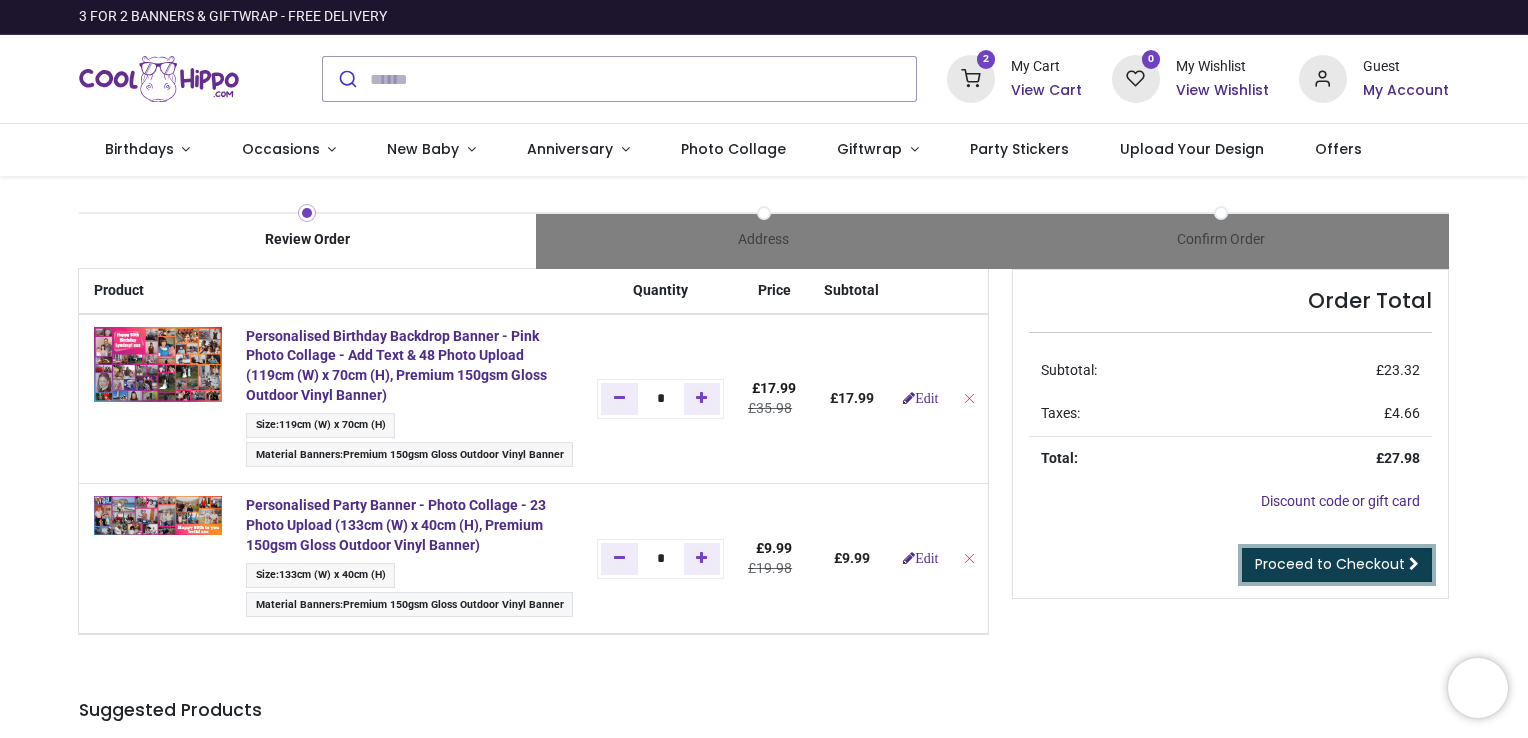 click on "Proceed to Checkout" at bounding box center (1330, 564) 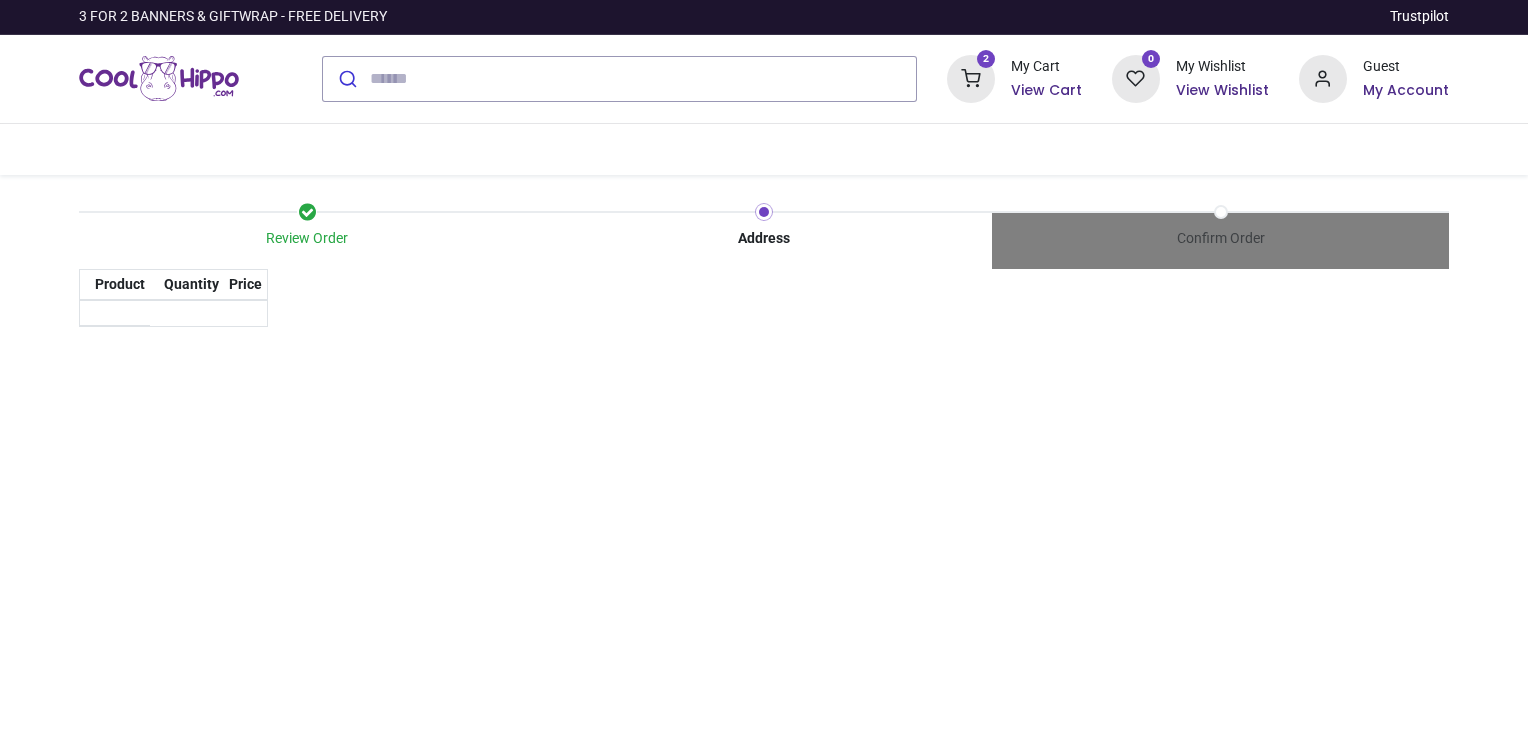 scroll, scrollTop: 0, scrollLeft: 0, axis: both 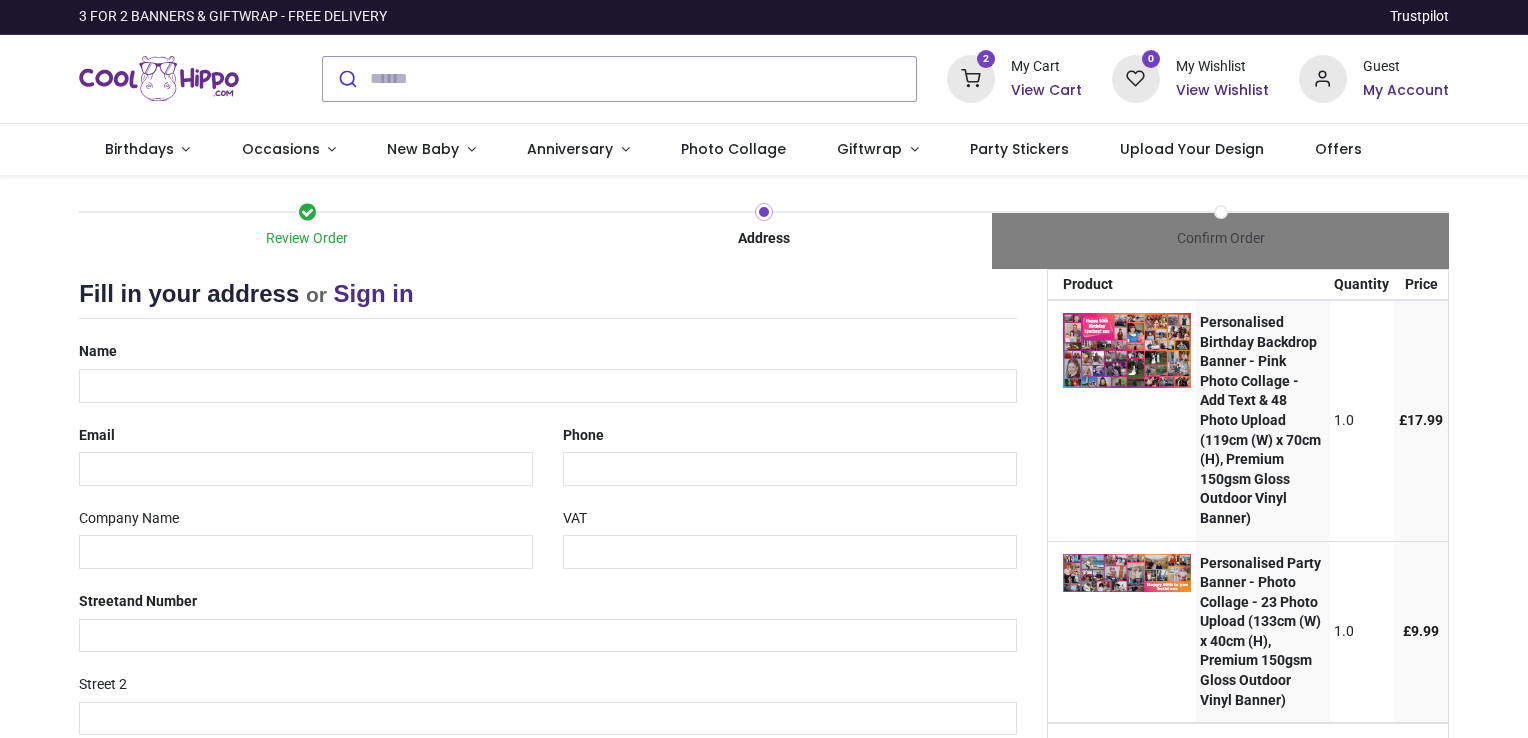 select on "***" 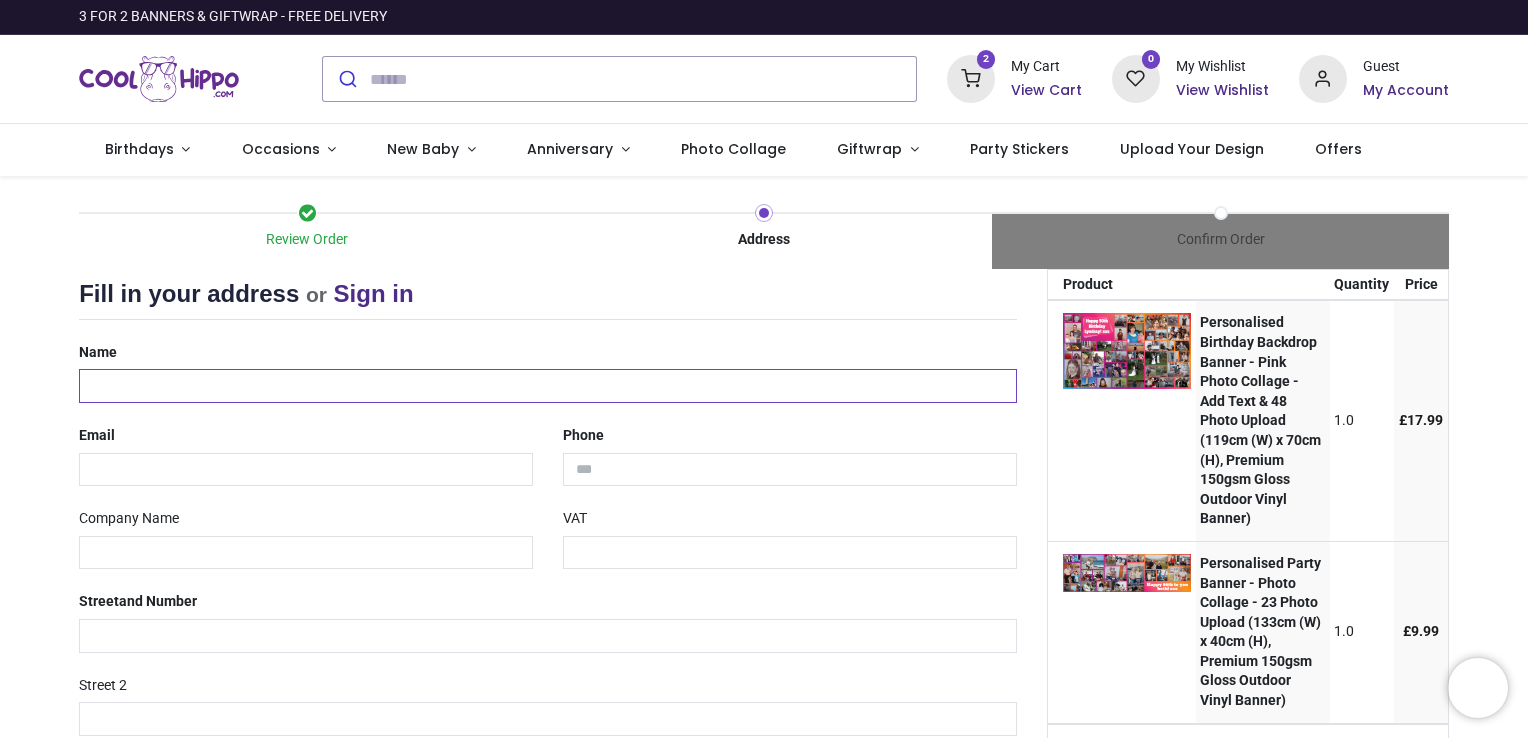 click at bounding box center [548, 386] 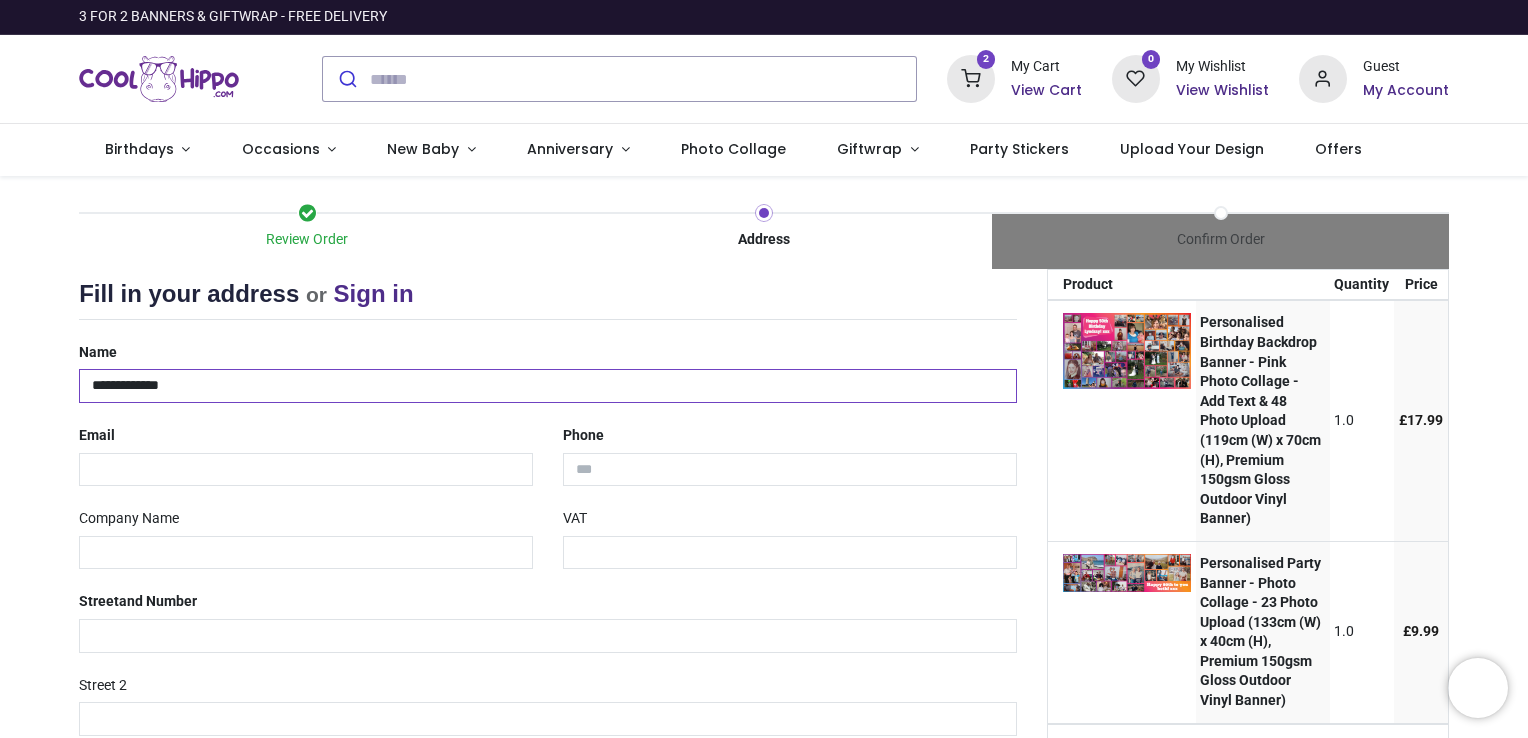 type on "**********" 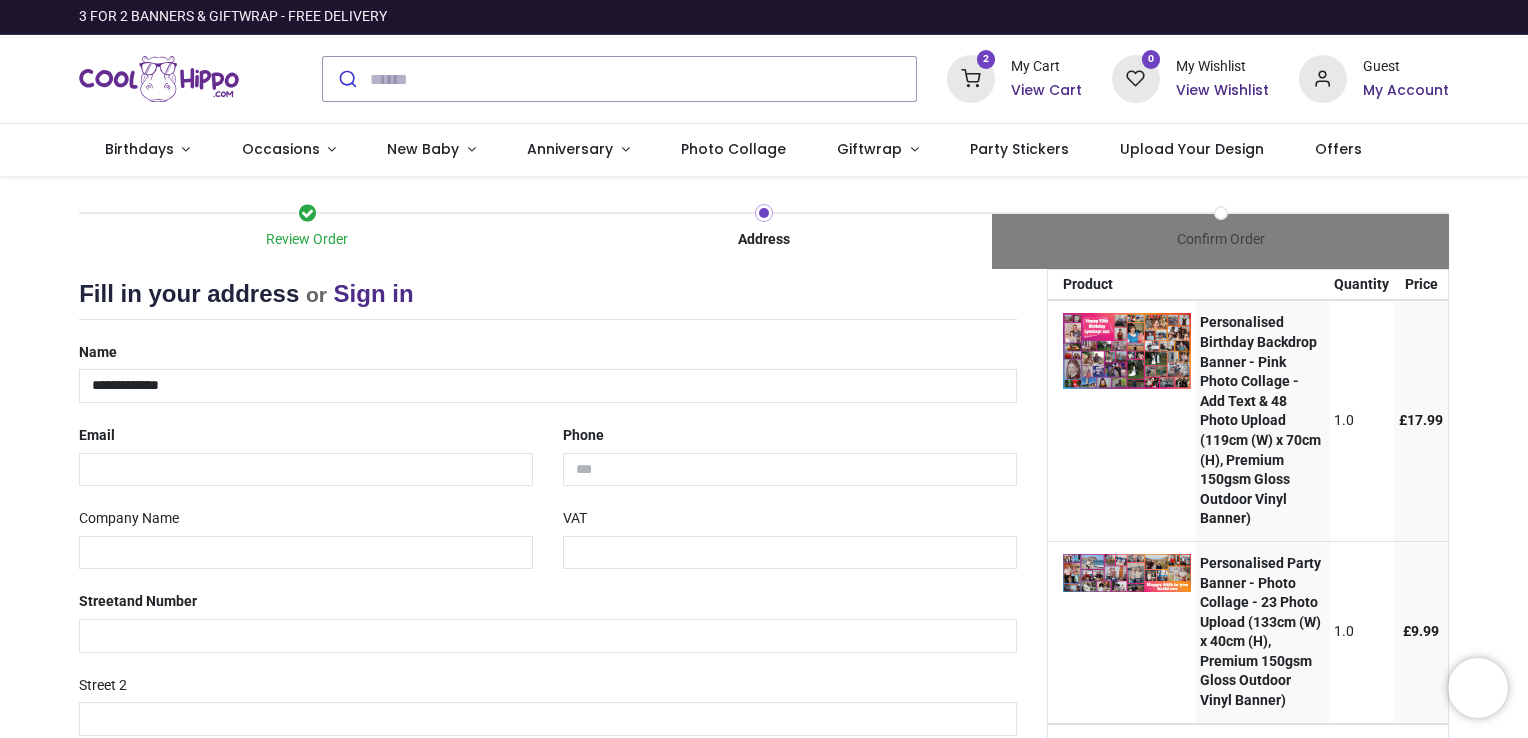 click on "Review Order
Address
Confirm Order
Your order:    £  27.98 Product Price" at bounding box center [764, 596] 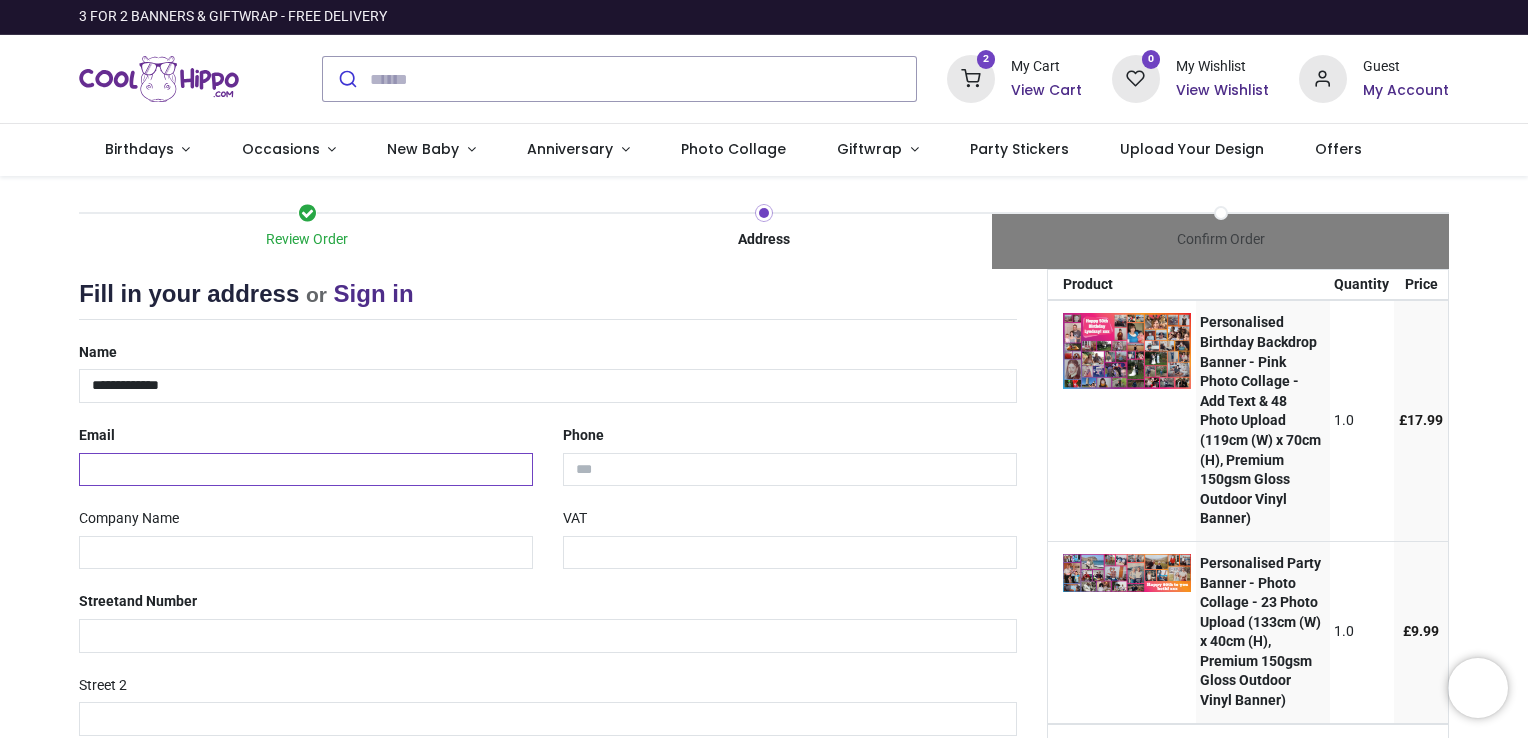 click at bounding box center [306, 470] 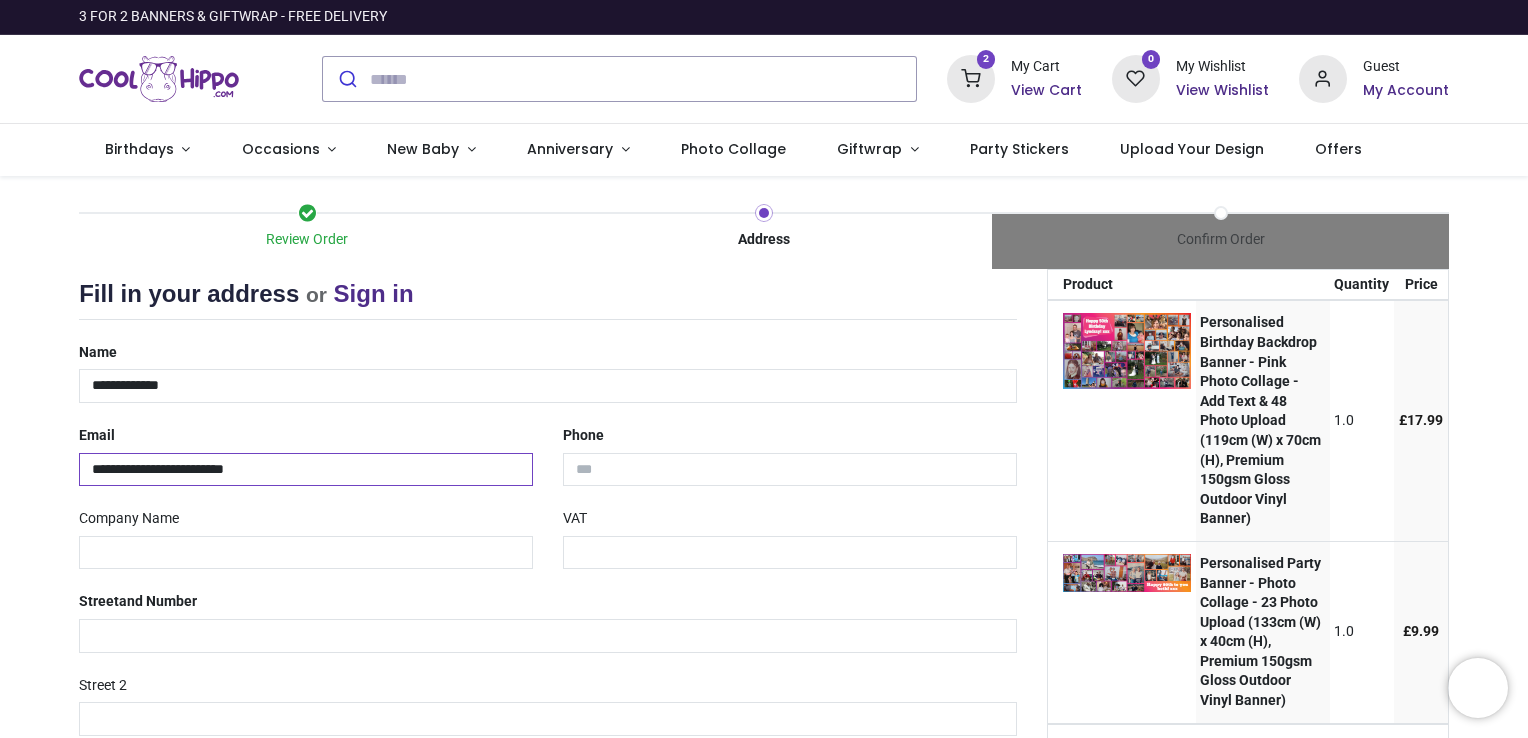 type on "**********" 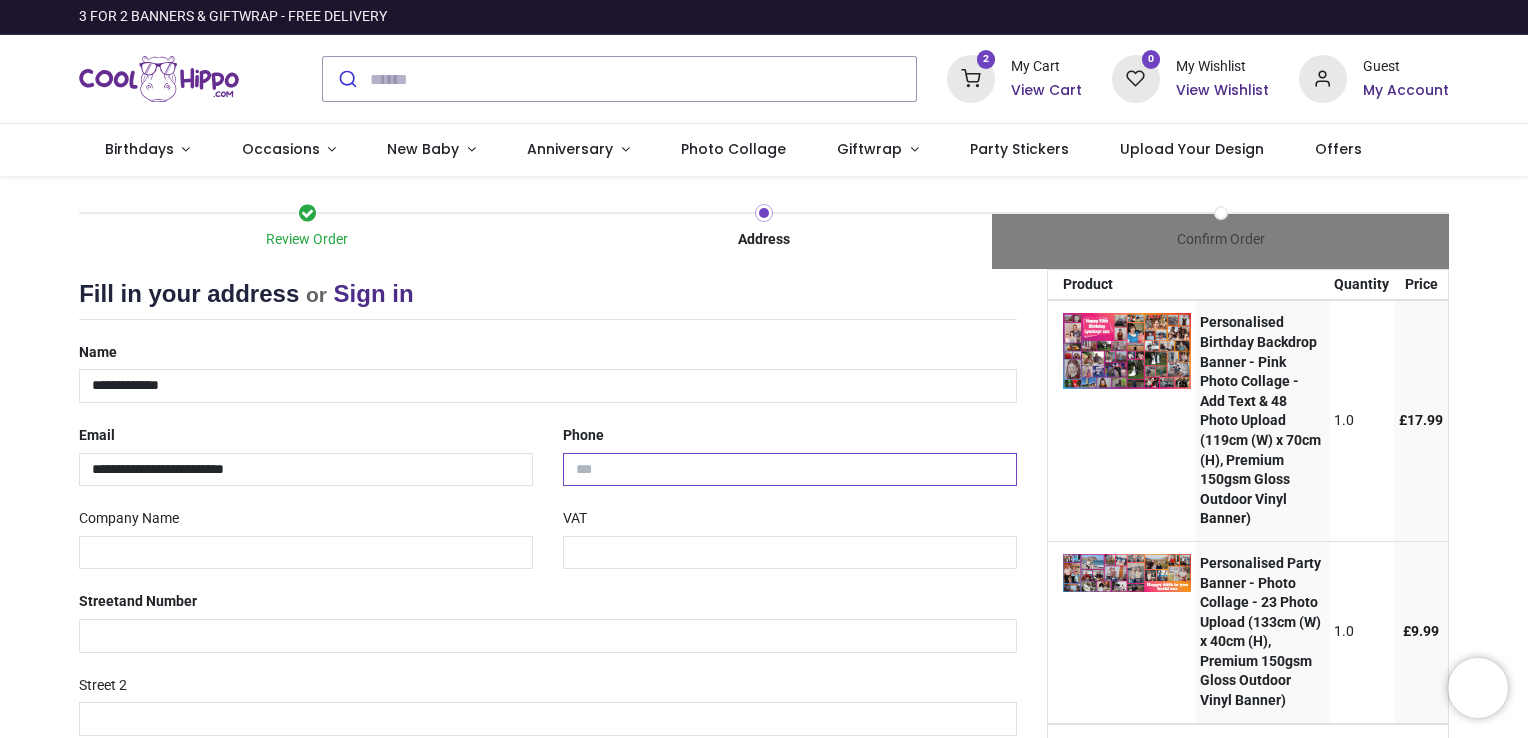 click at bounding box center [790, 470] 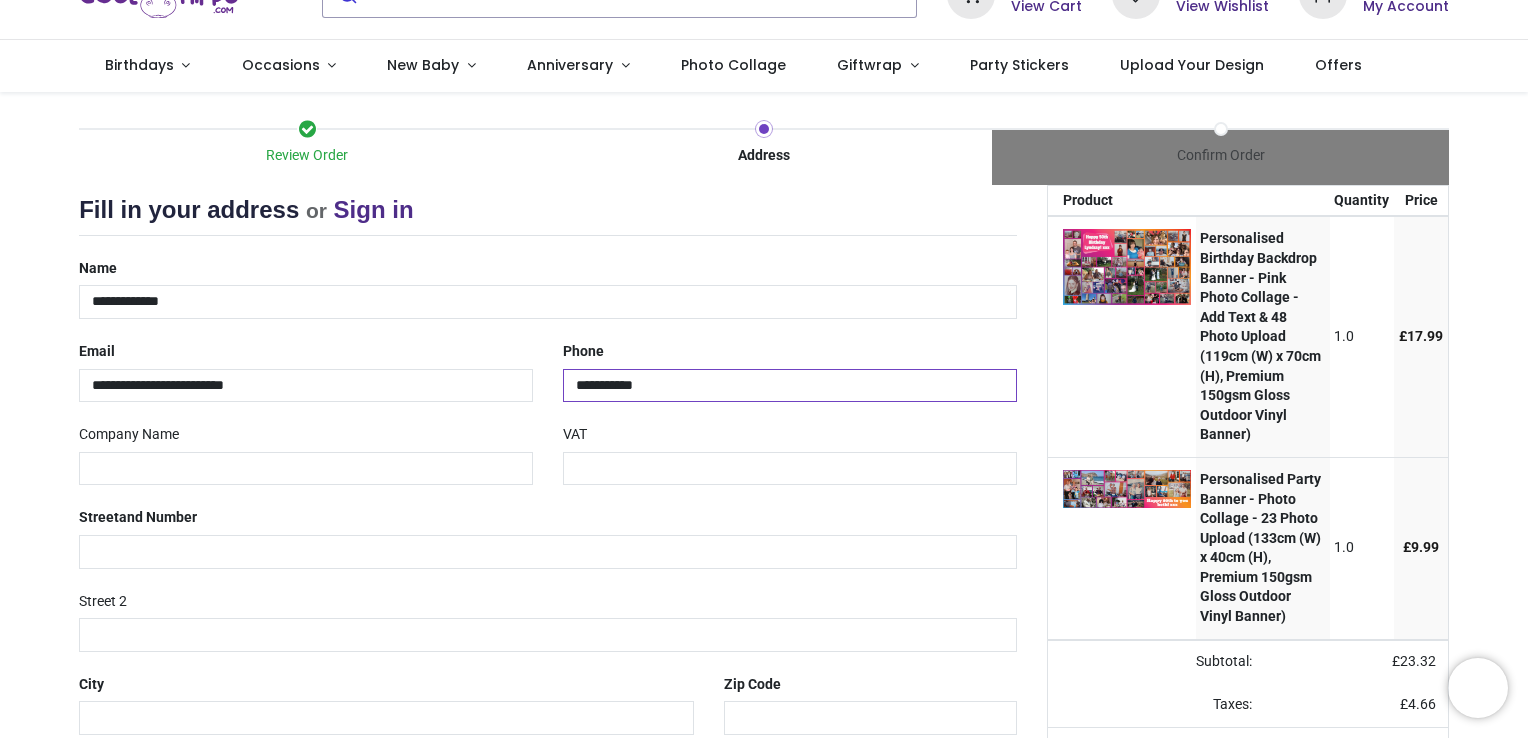 scroll, scrollTop: 200, scrollLeft: 0, axis: vertical 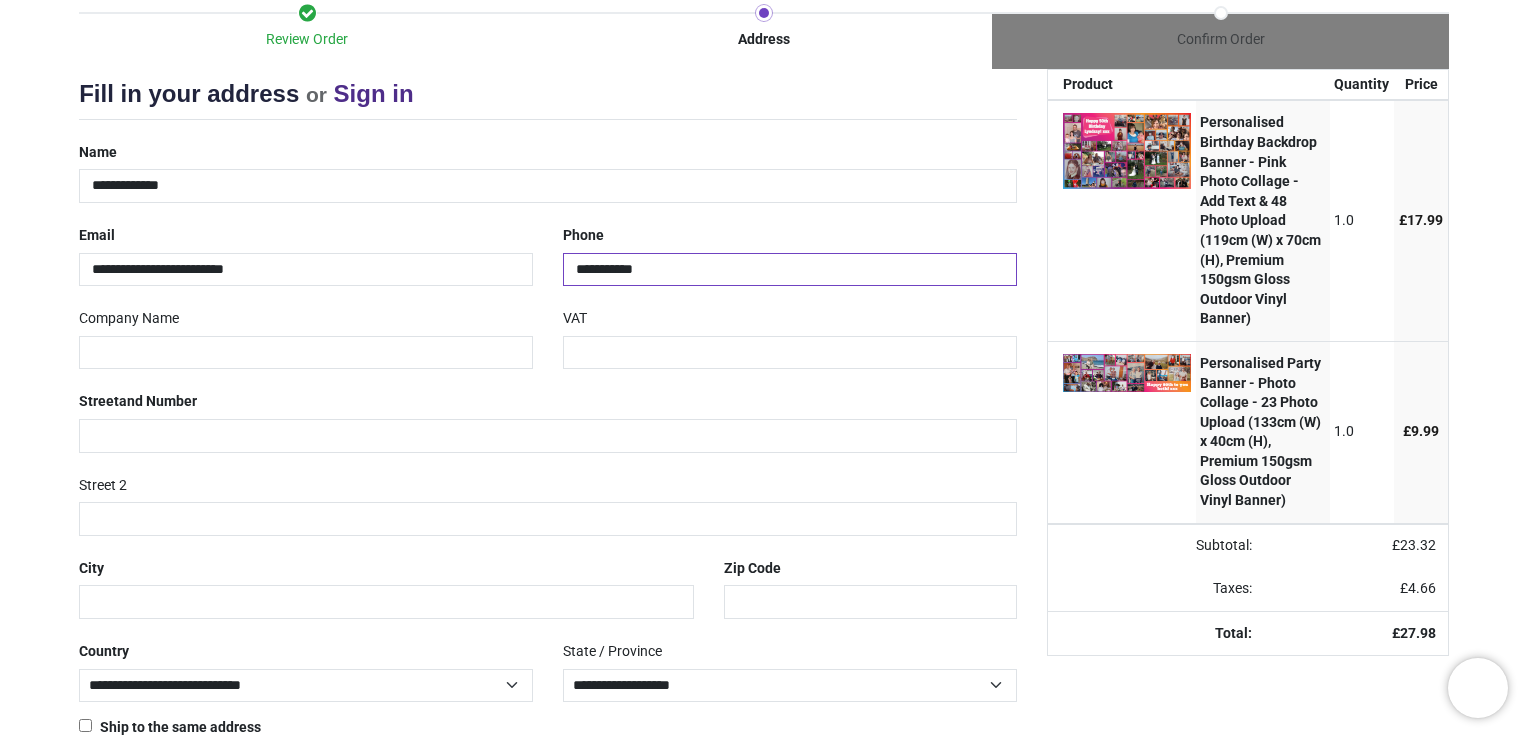 type on "**********" 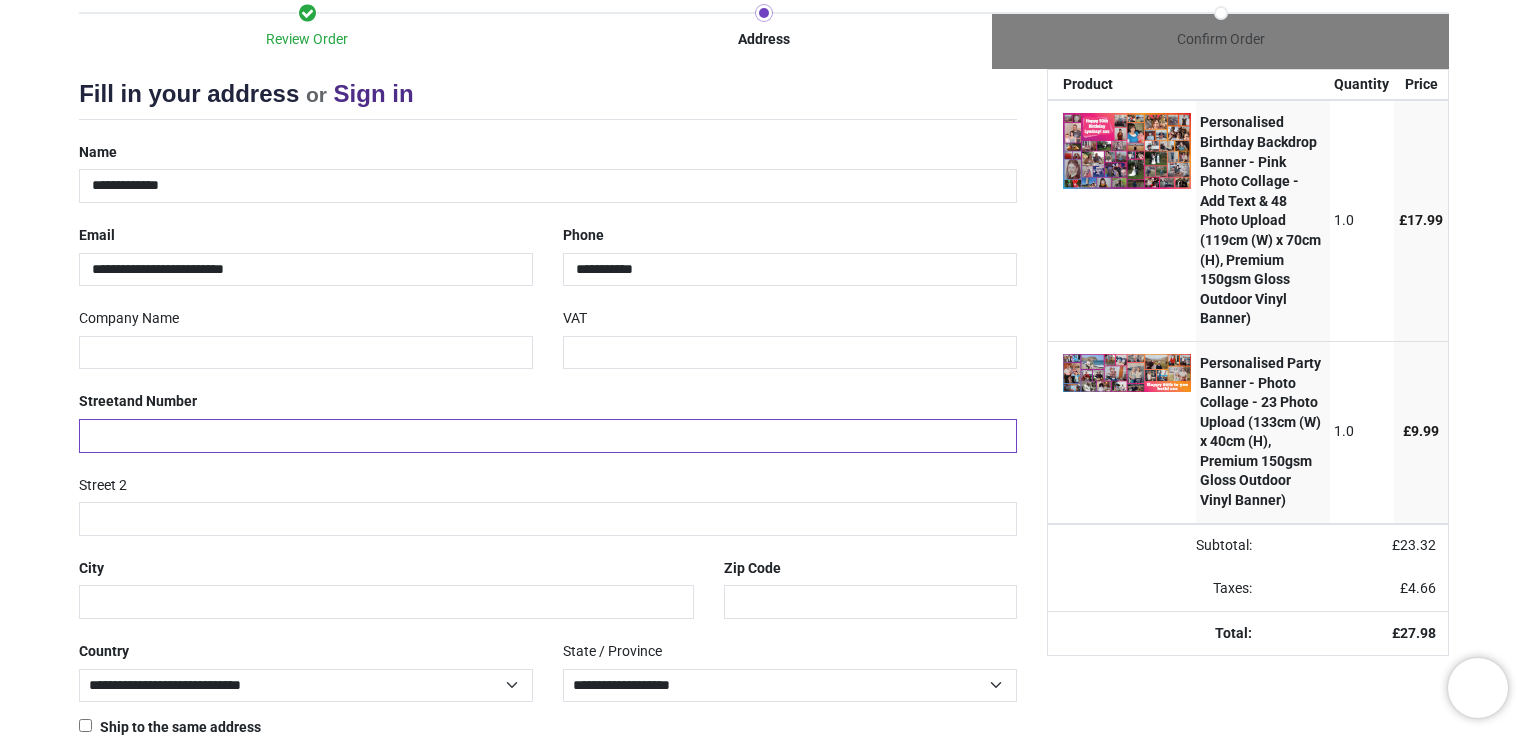 click at bounding box center [548, 436] 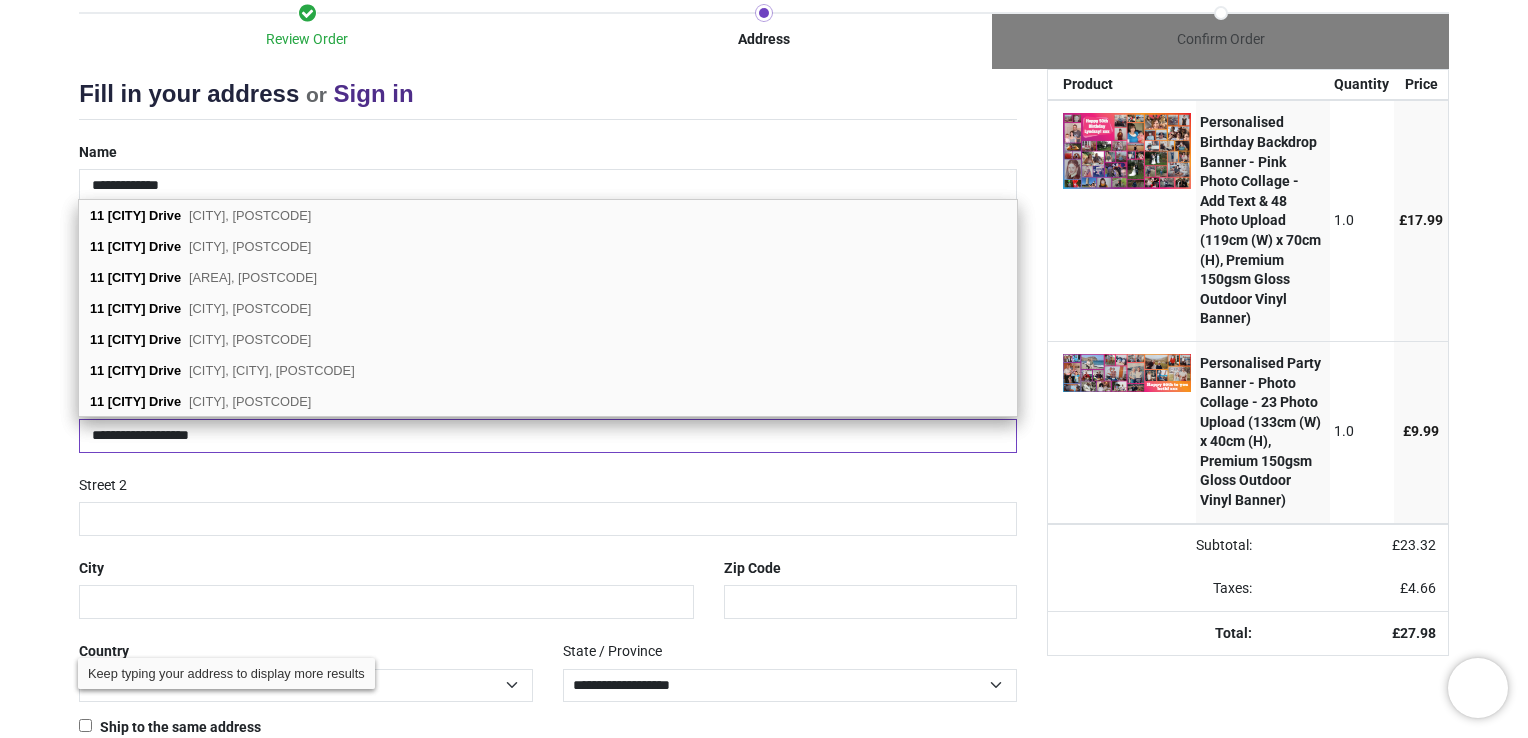 type on "**********" 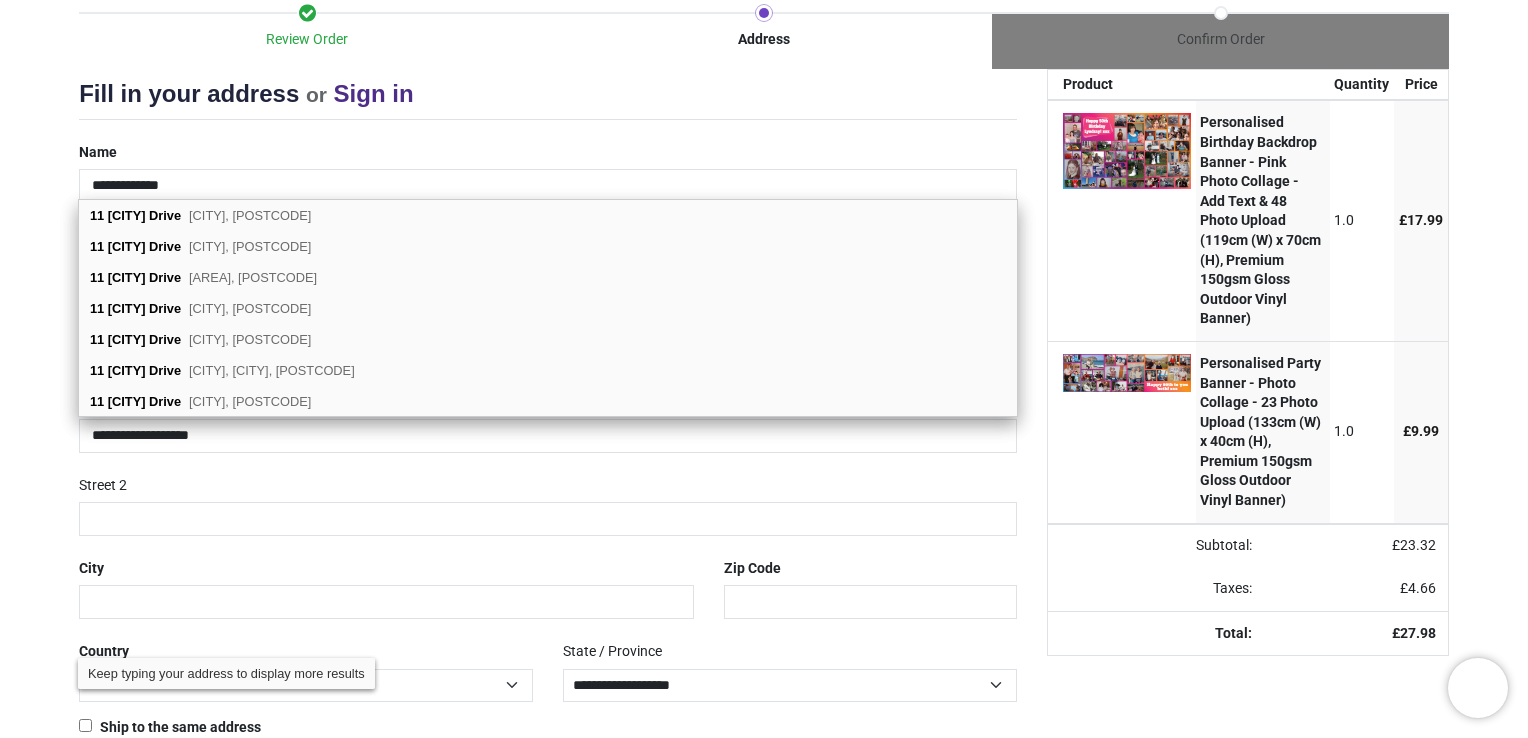 click on "Street 2" at bounding box center [548, 502] 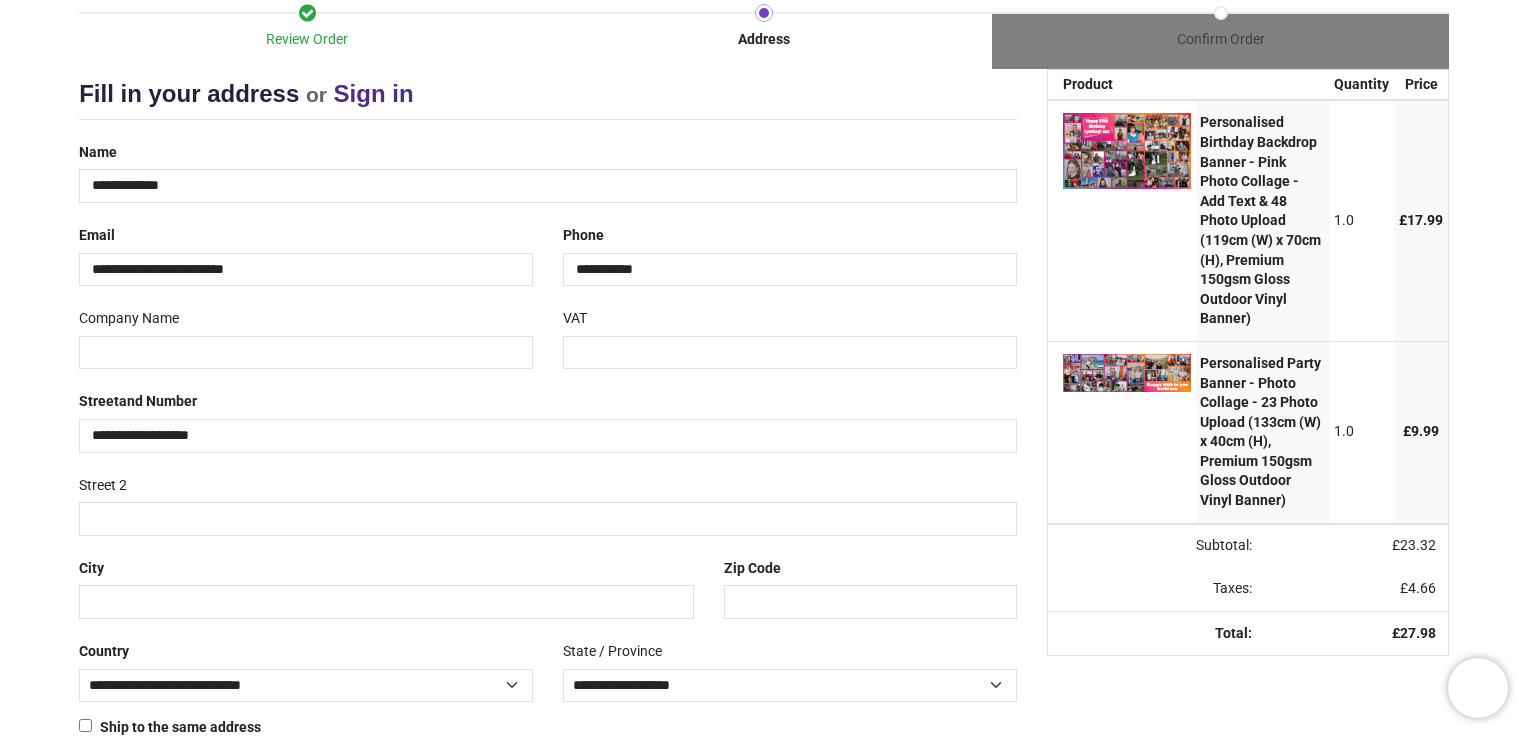 scroll, scrollTop: 273, scrollLeft: 0, axis: vertical 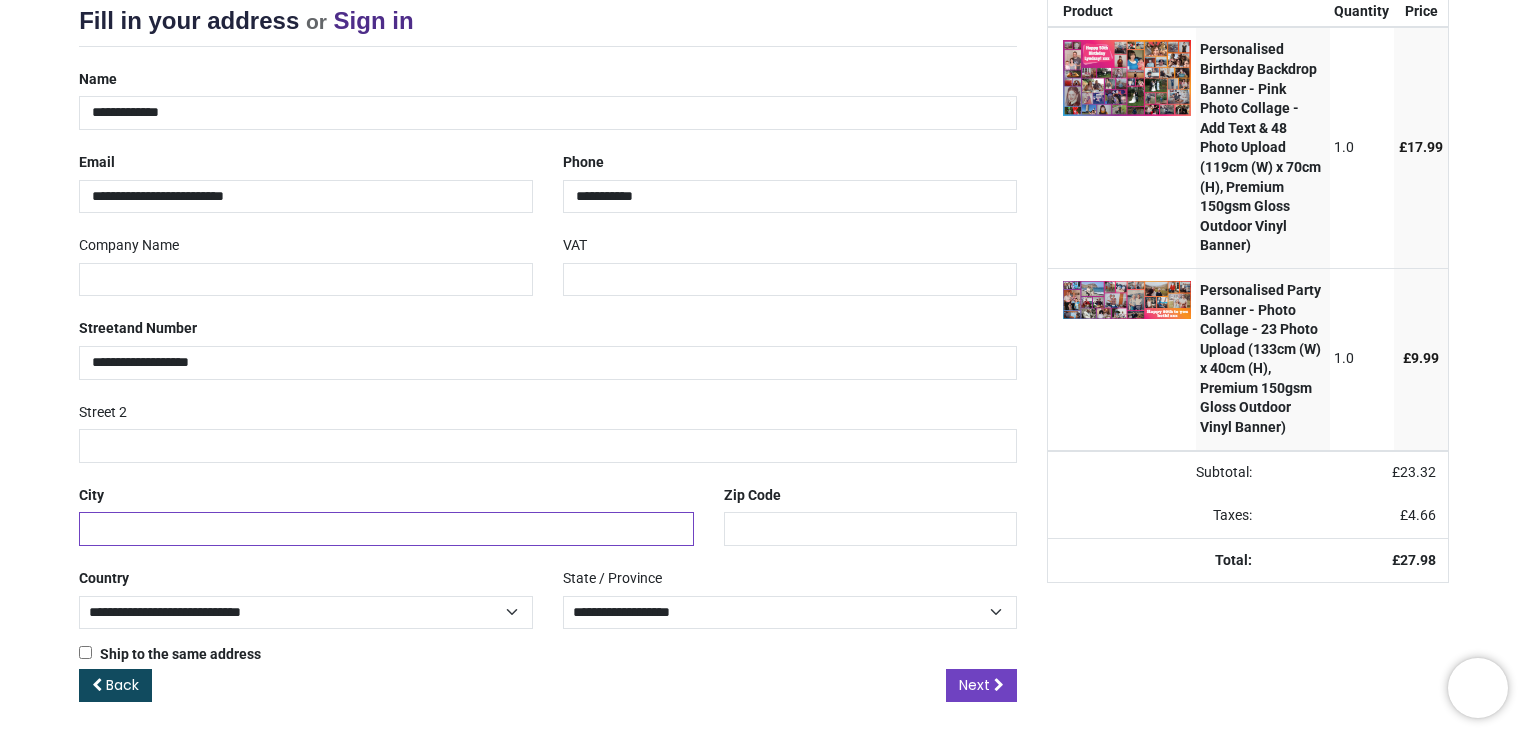 click at bounding box center [386, 529] 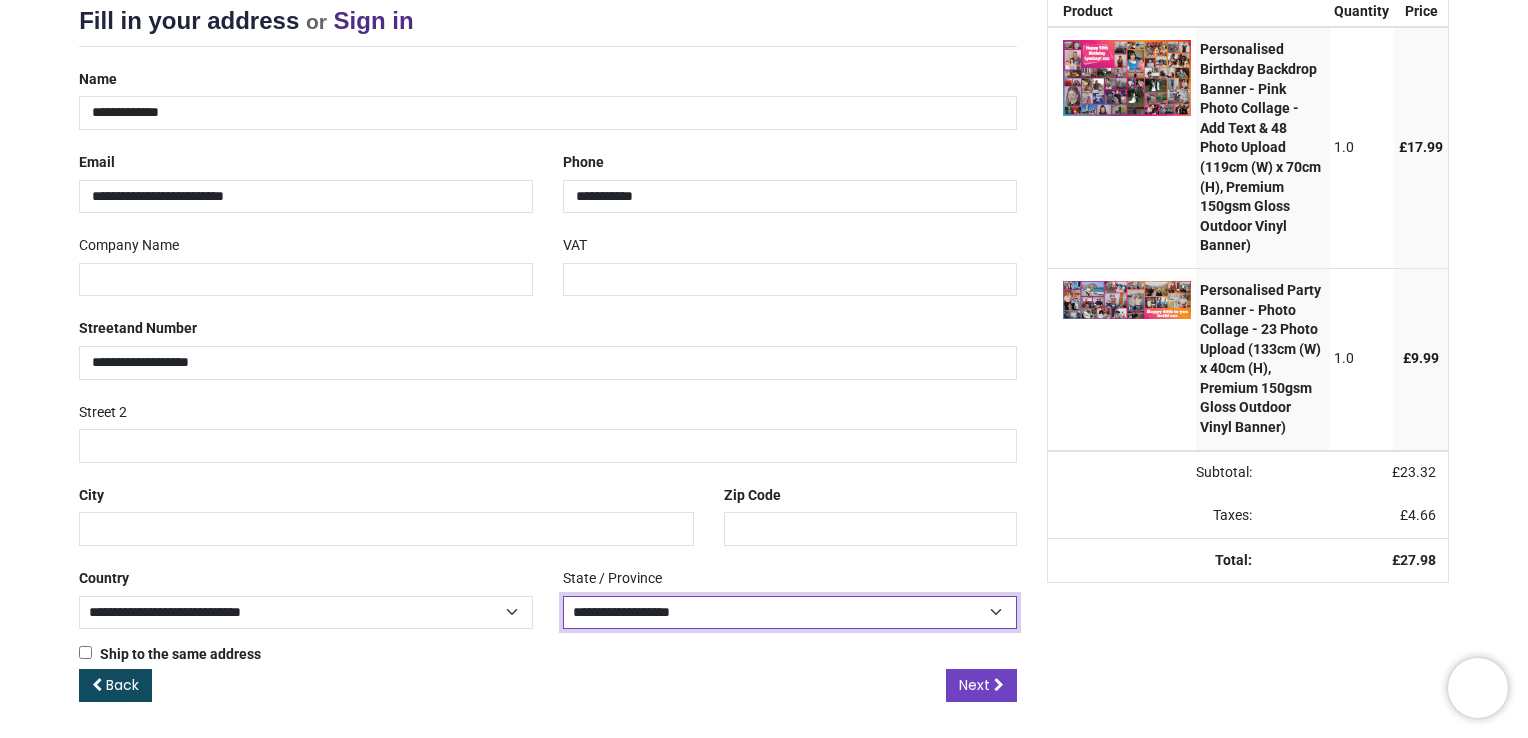 click on "**********" at bounding box center [790, 612] 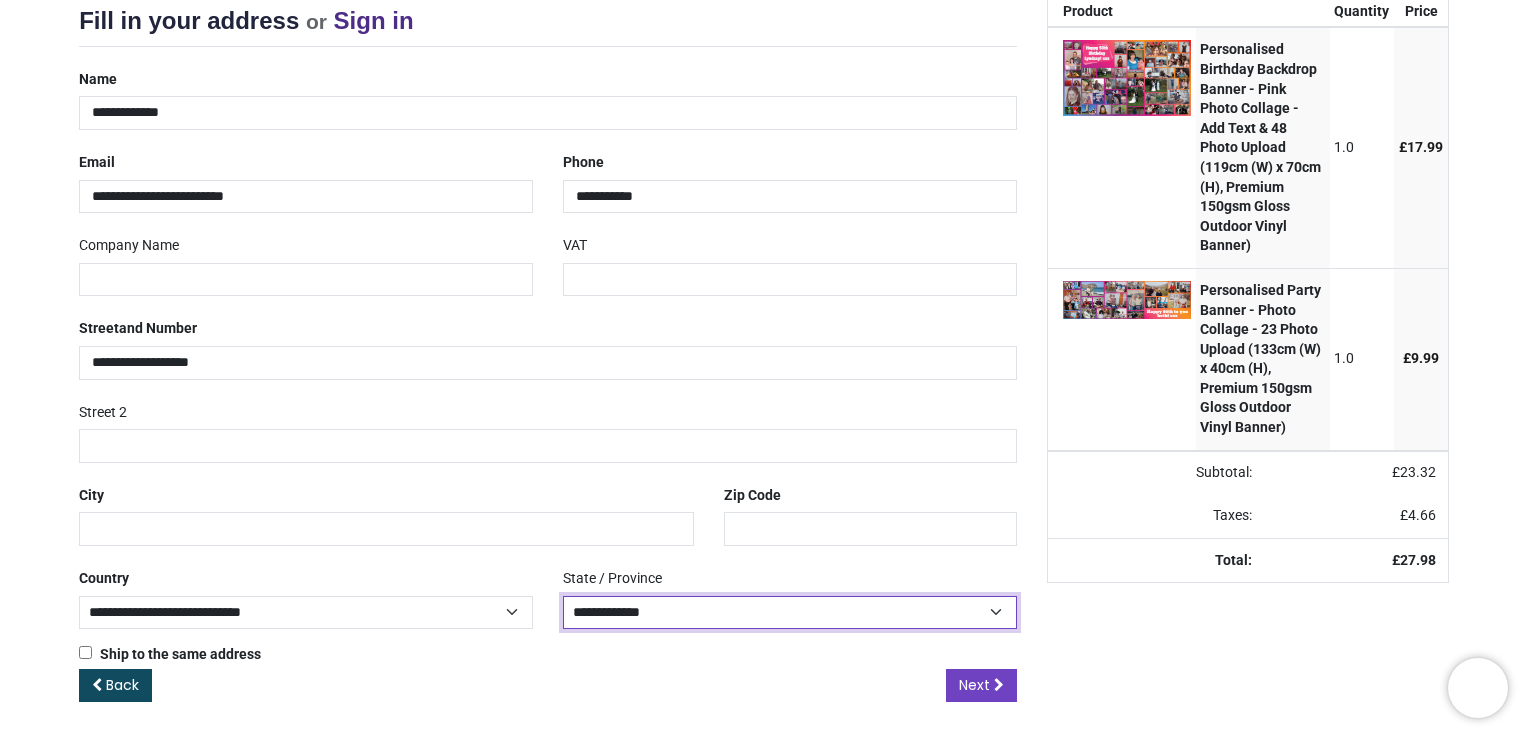 click on "**********" at bounding box center (790, 612) 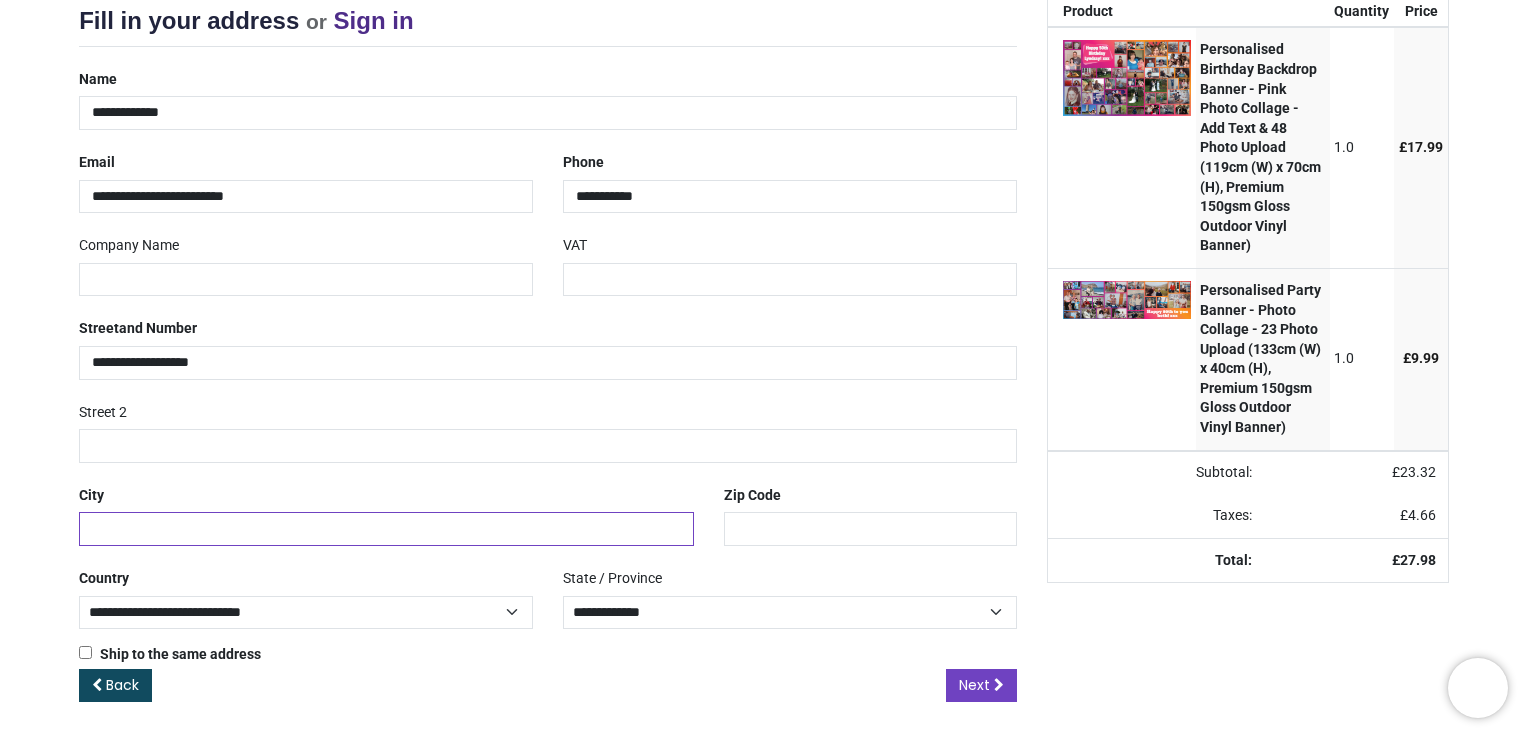 click at bounding box center [386, 529] 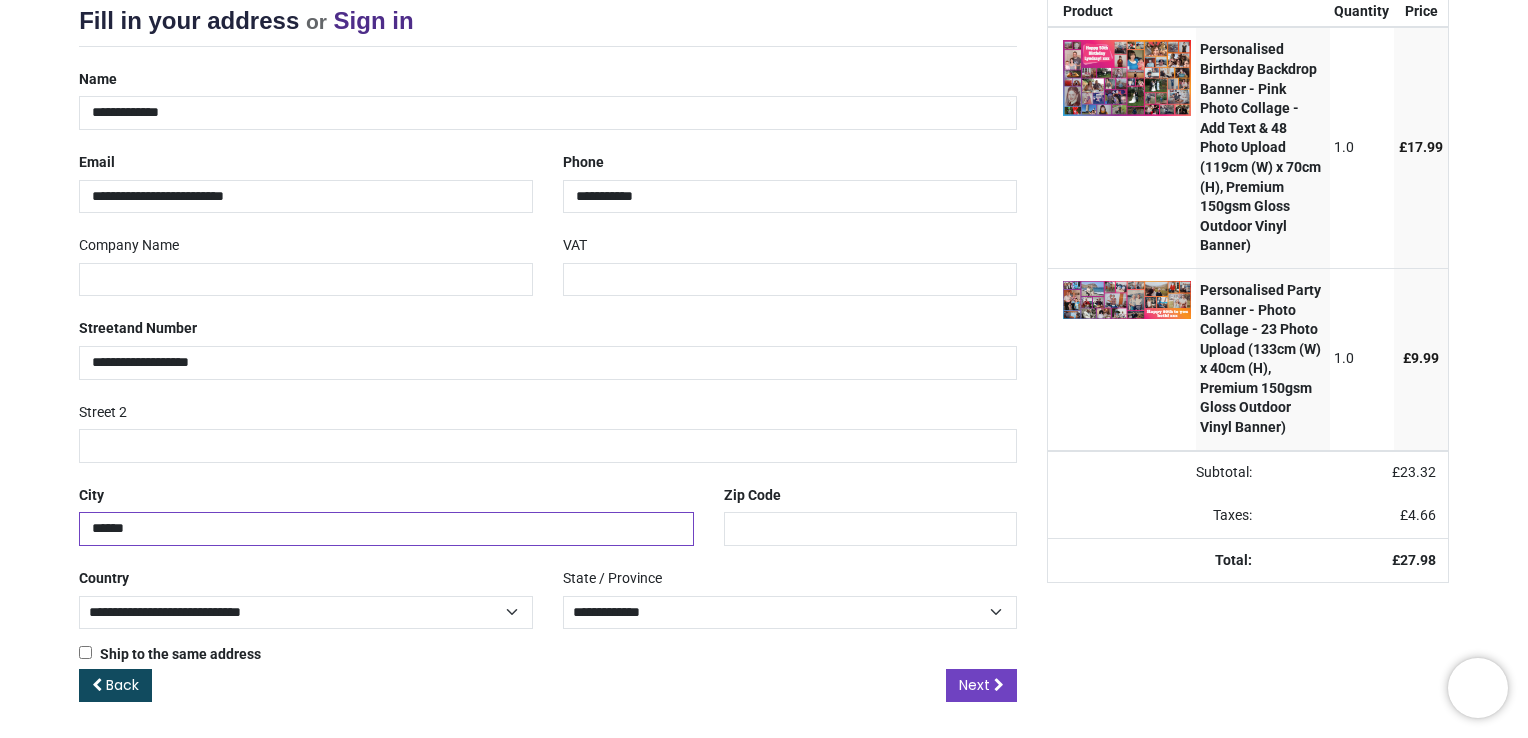 type on "******" 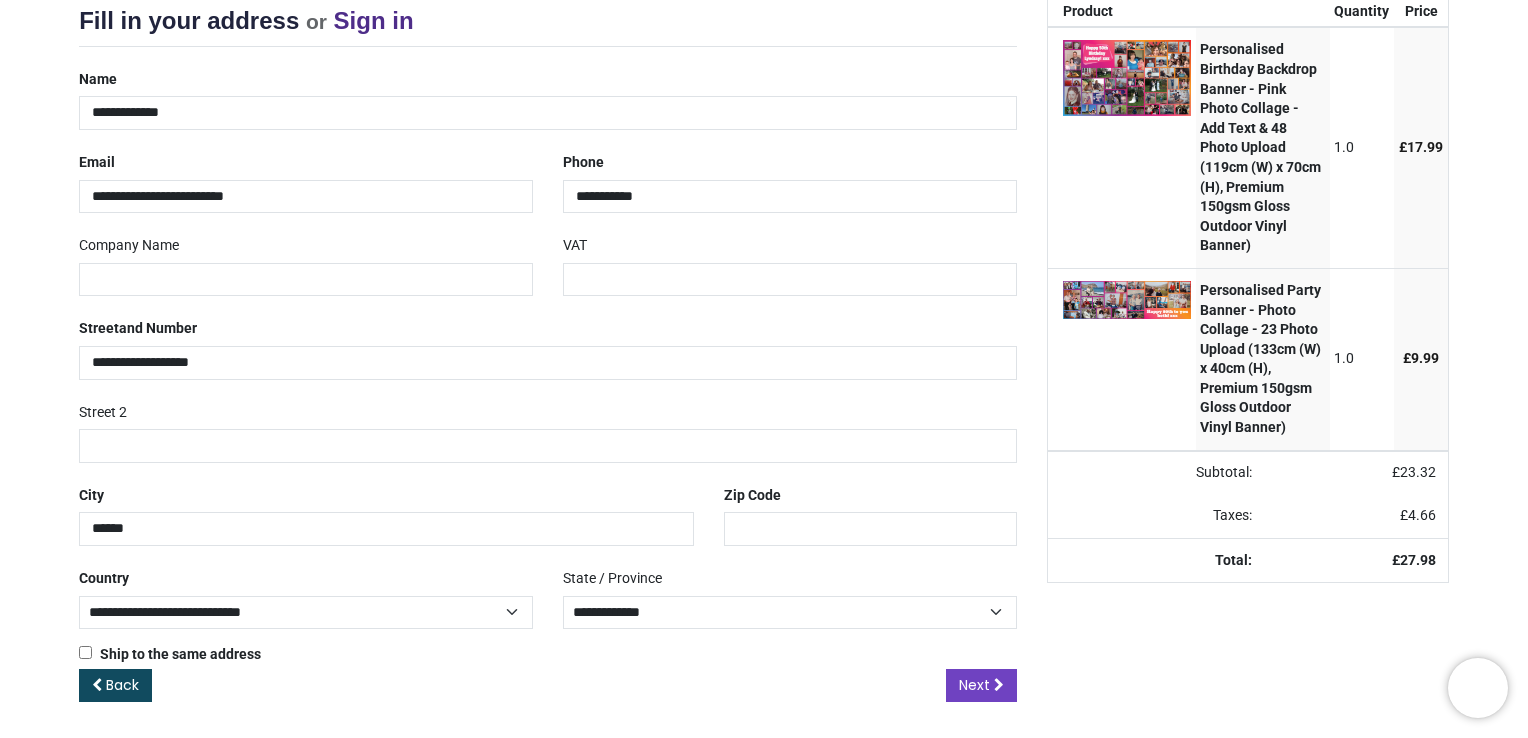 click on "**********" at bounding box center [790, 595] 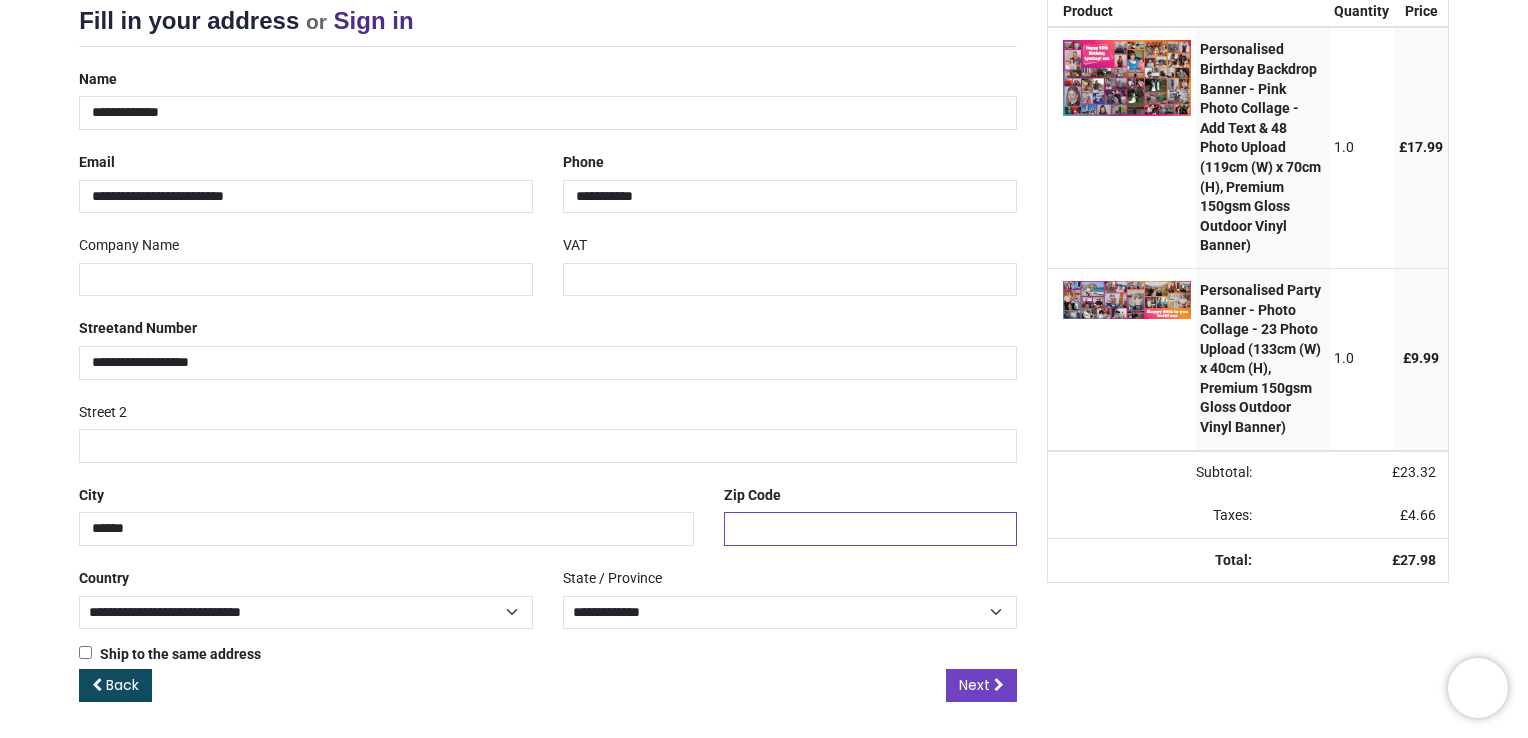 click at bounding box center [870, 529] 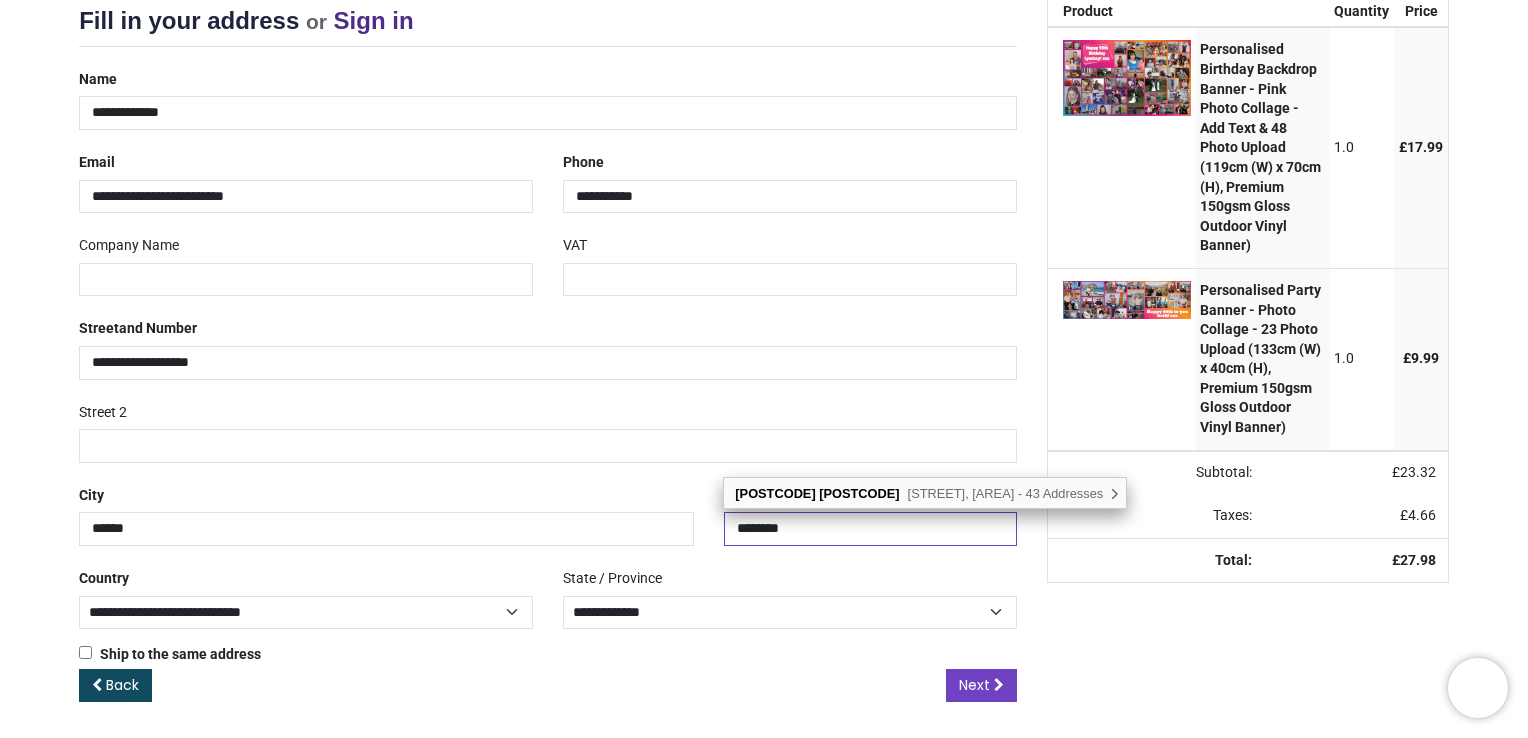 type on "********" 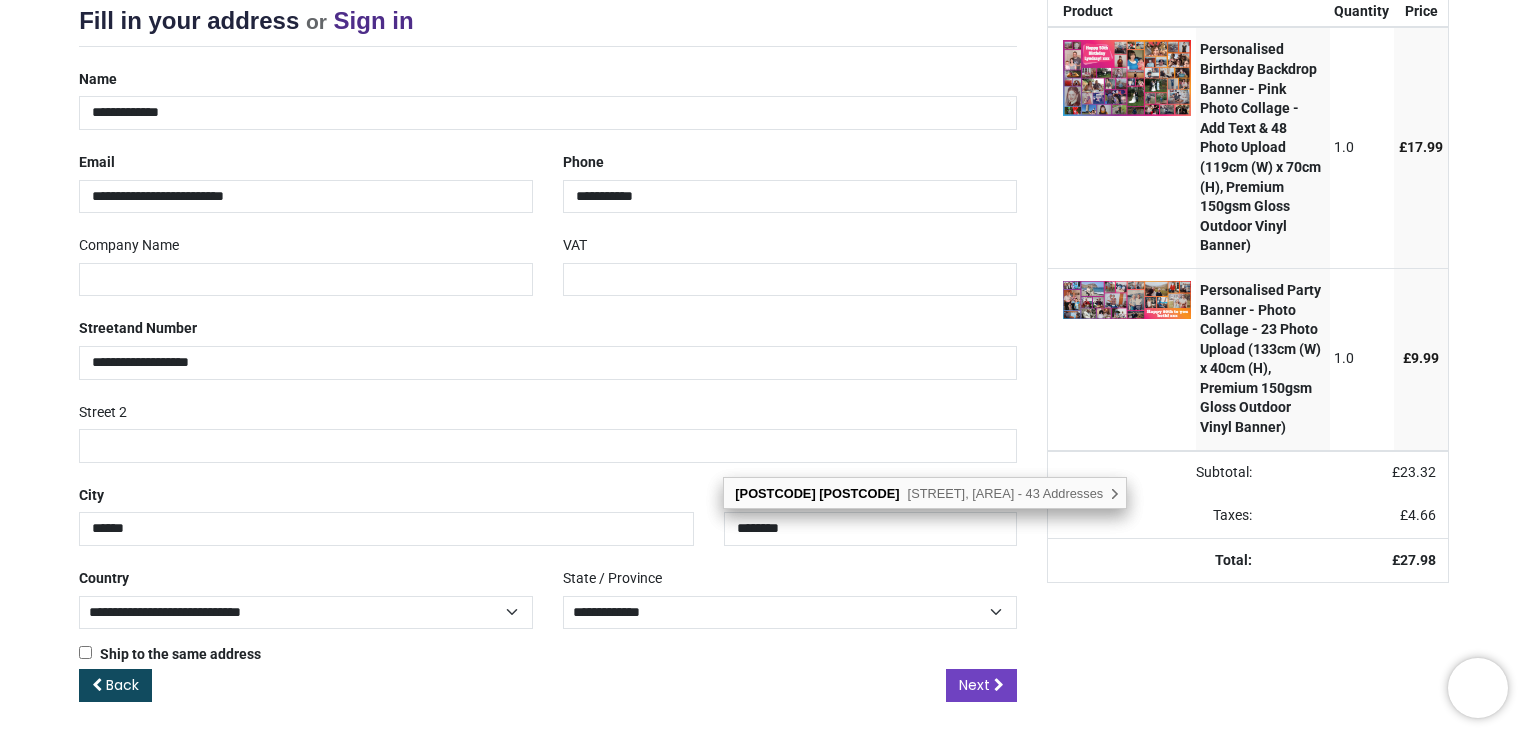 click on "Back
Next" at bounding box center [548, 702] 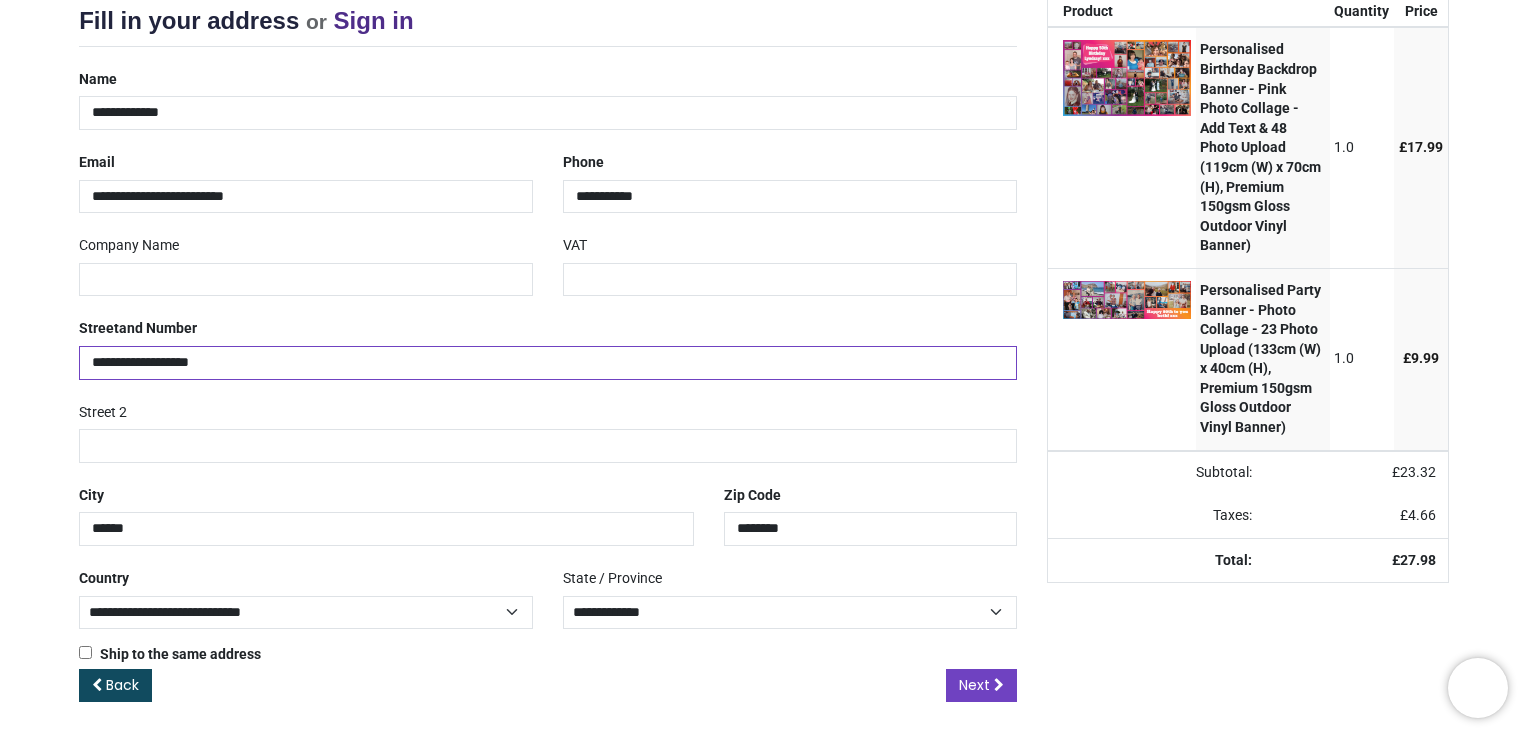 drag, startPoint x: 214, startPoint y: 358, endPoint x: 99, endPoint y: 343, distance: 115.97414 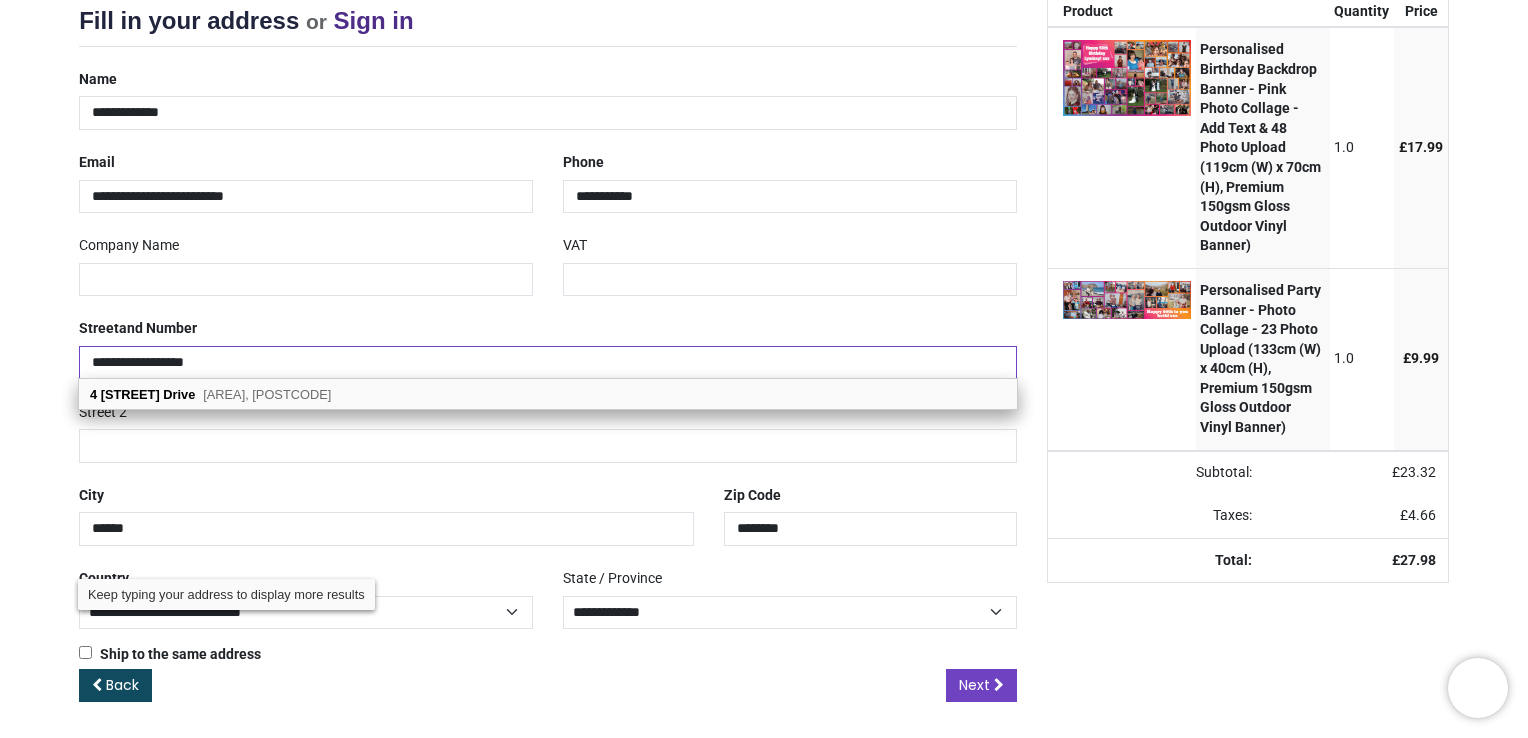 type on "**********" 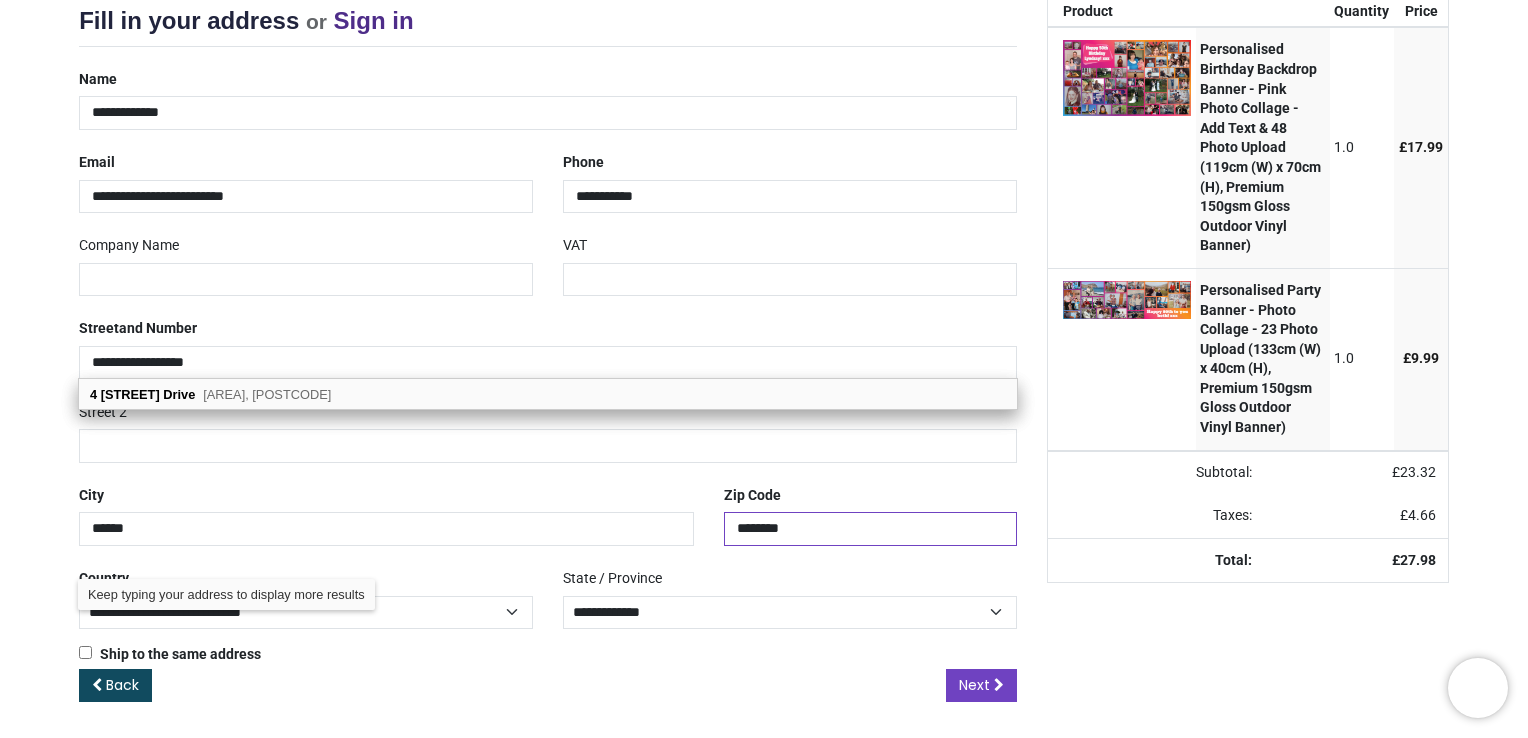 click on "********" at bounding box center [870, 529] 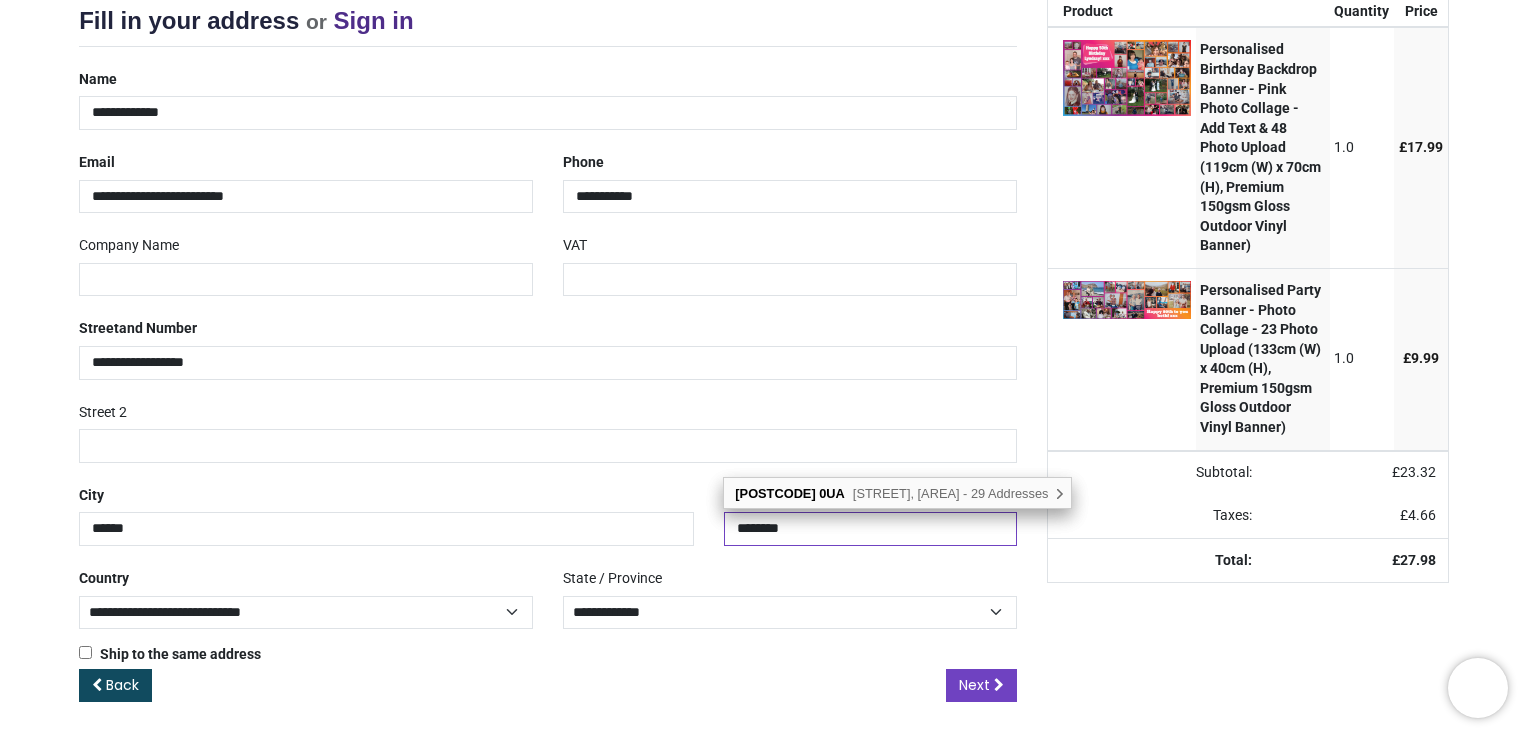 type on "********" 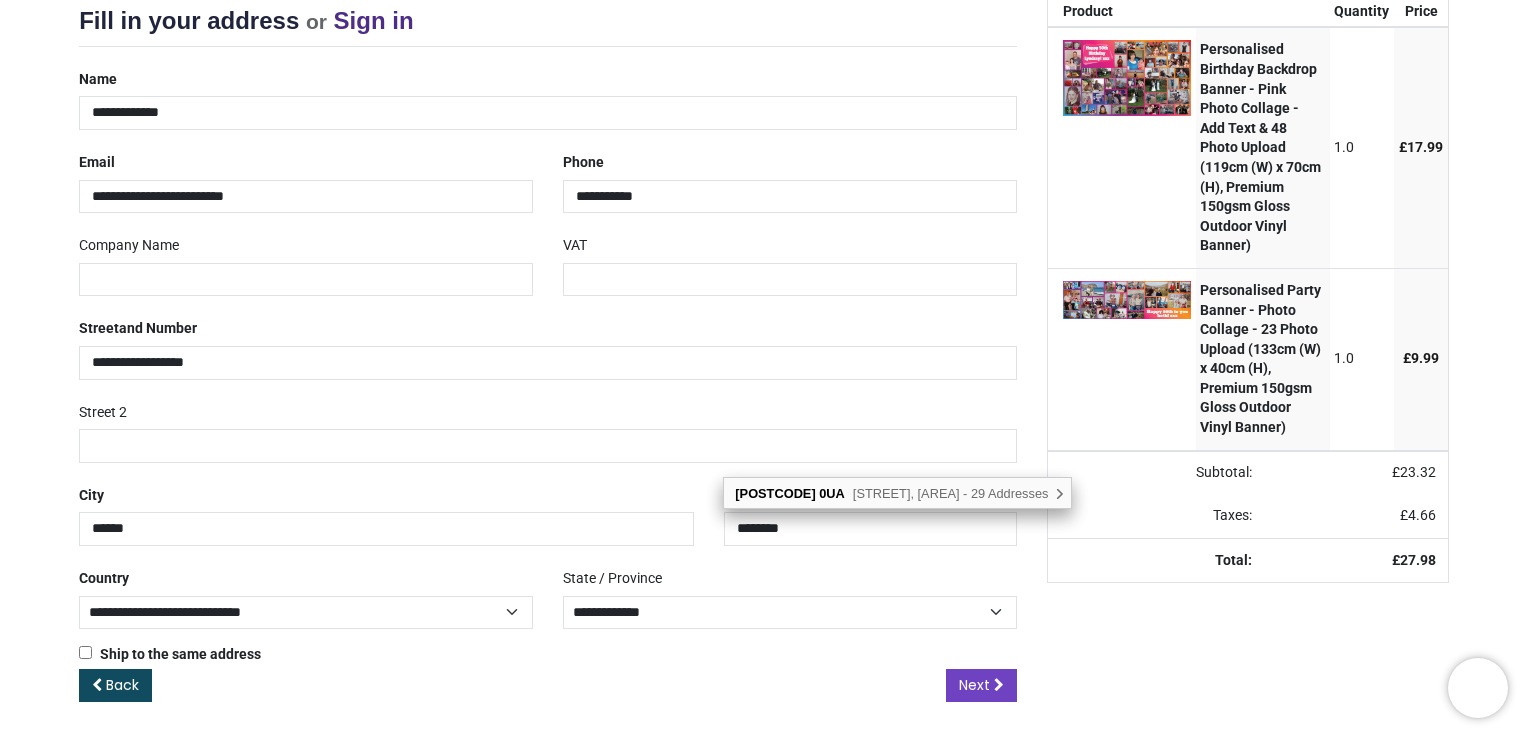 click on "**********" at bounding box center [790, 595] 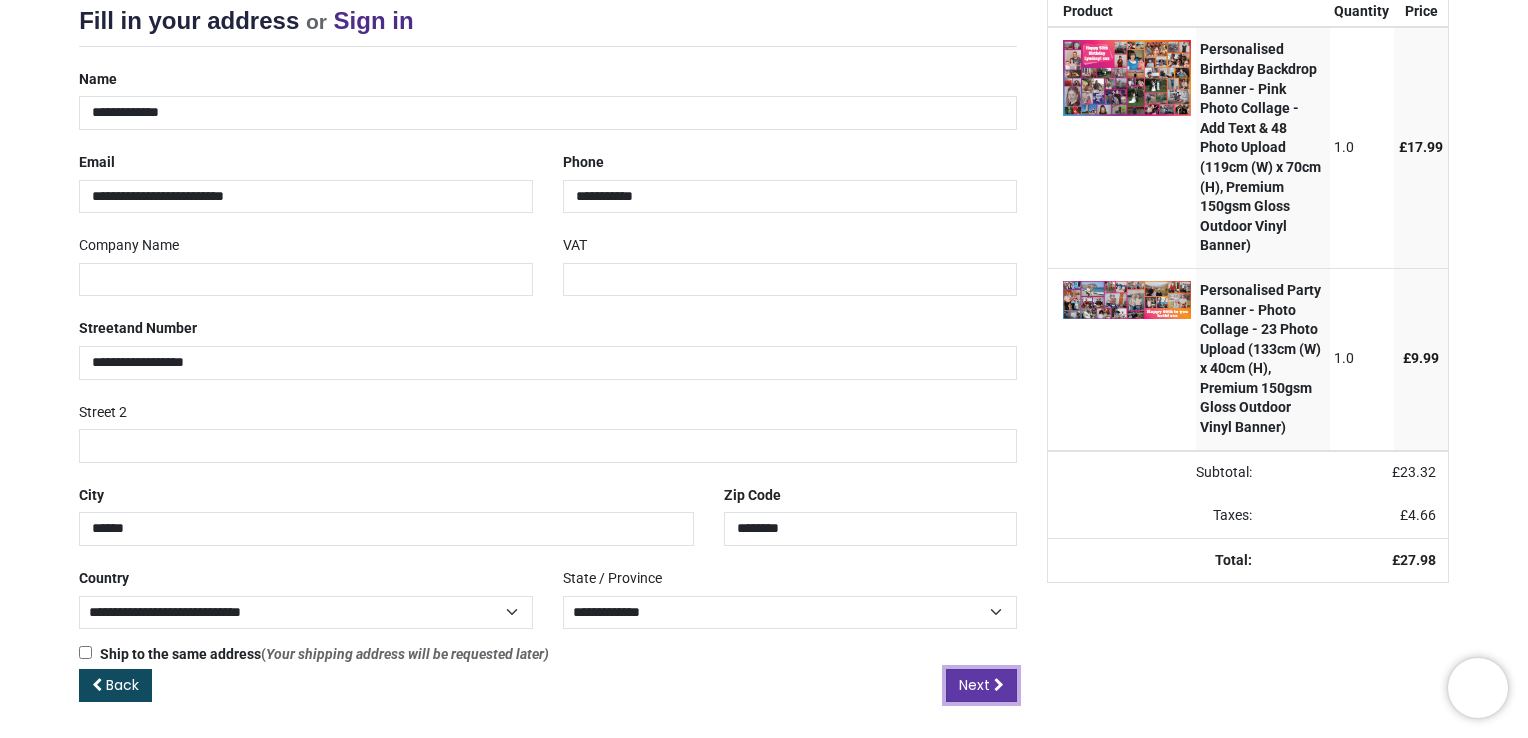 click on "Next" at bounding box center [974, 685] 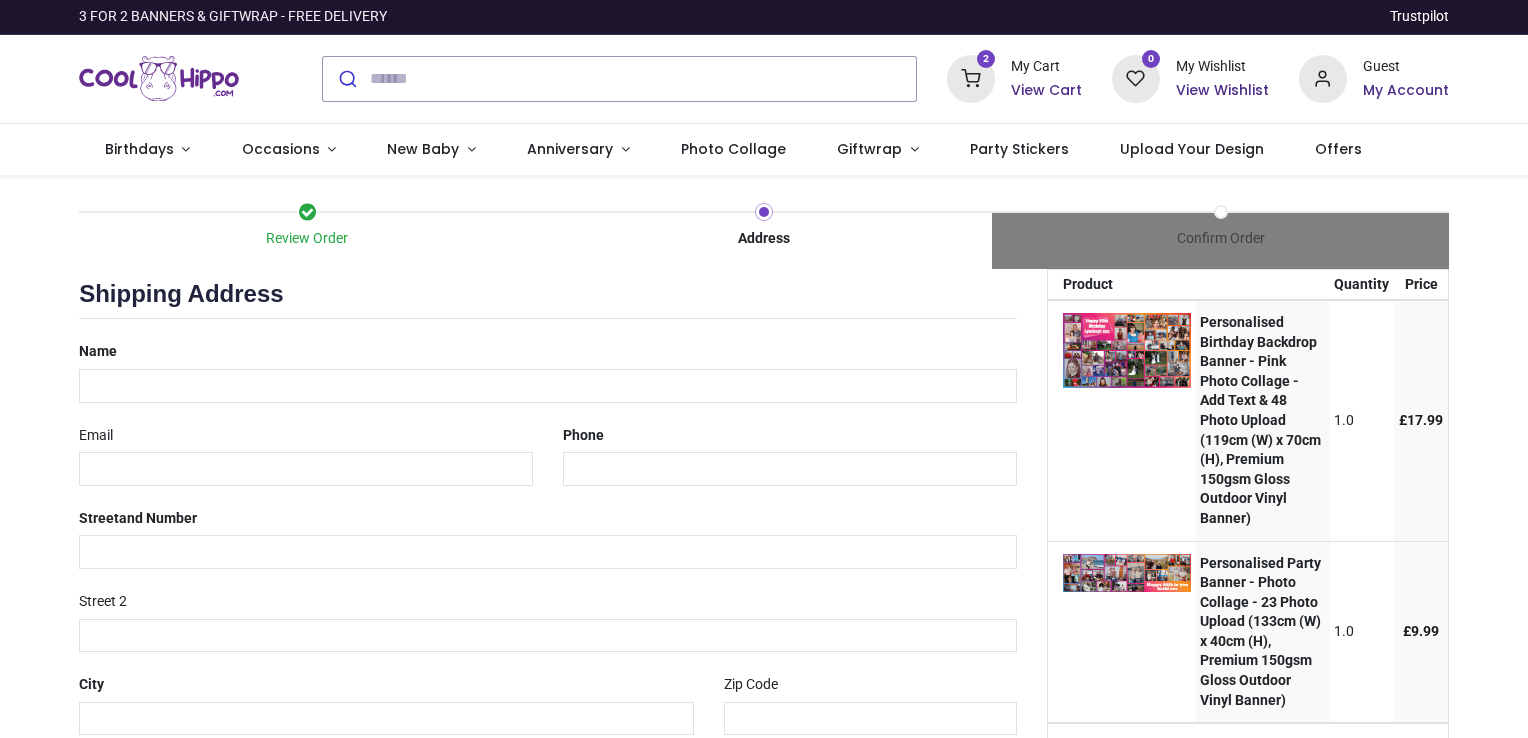 scroll, scrollTop: 0, scrollLeft: 0, axis: both 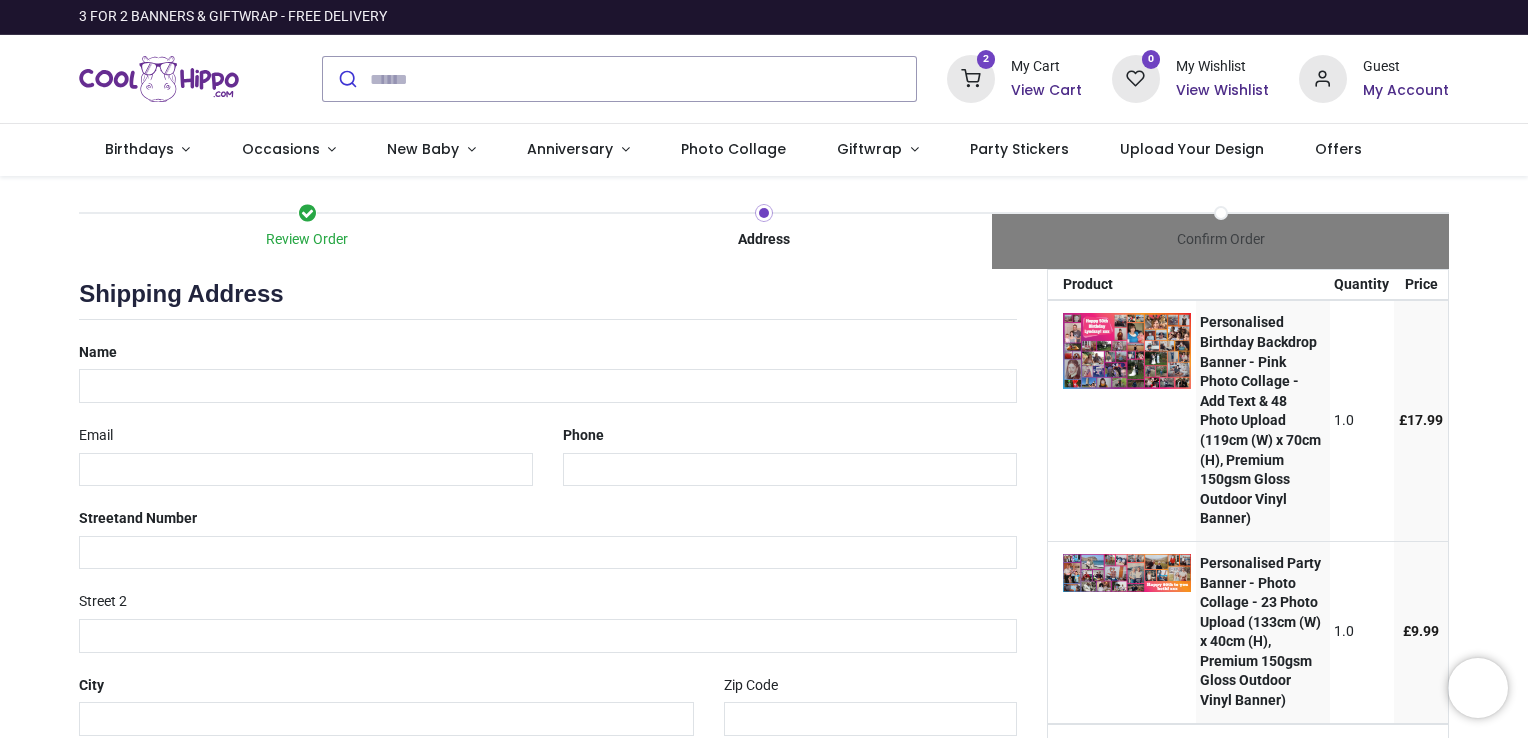 select on "***" 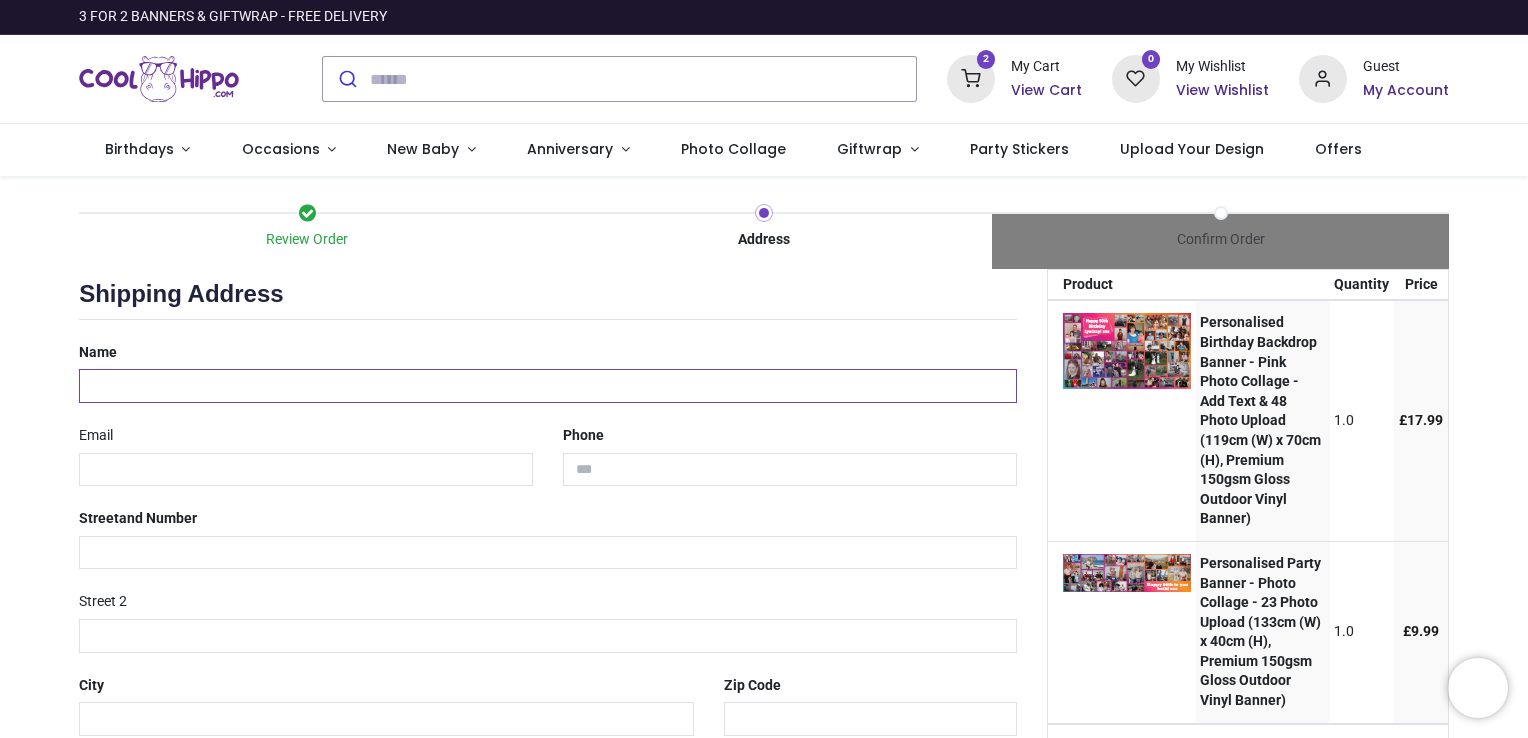 click at bounding box center (548, 386) 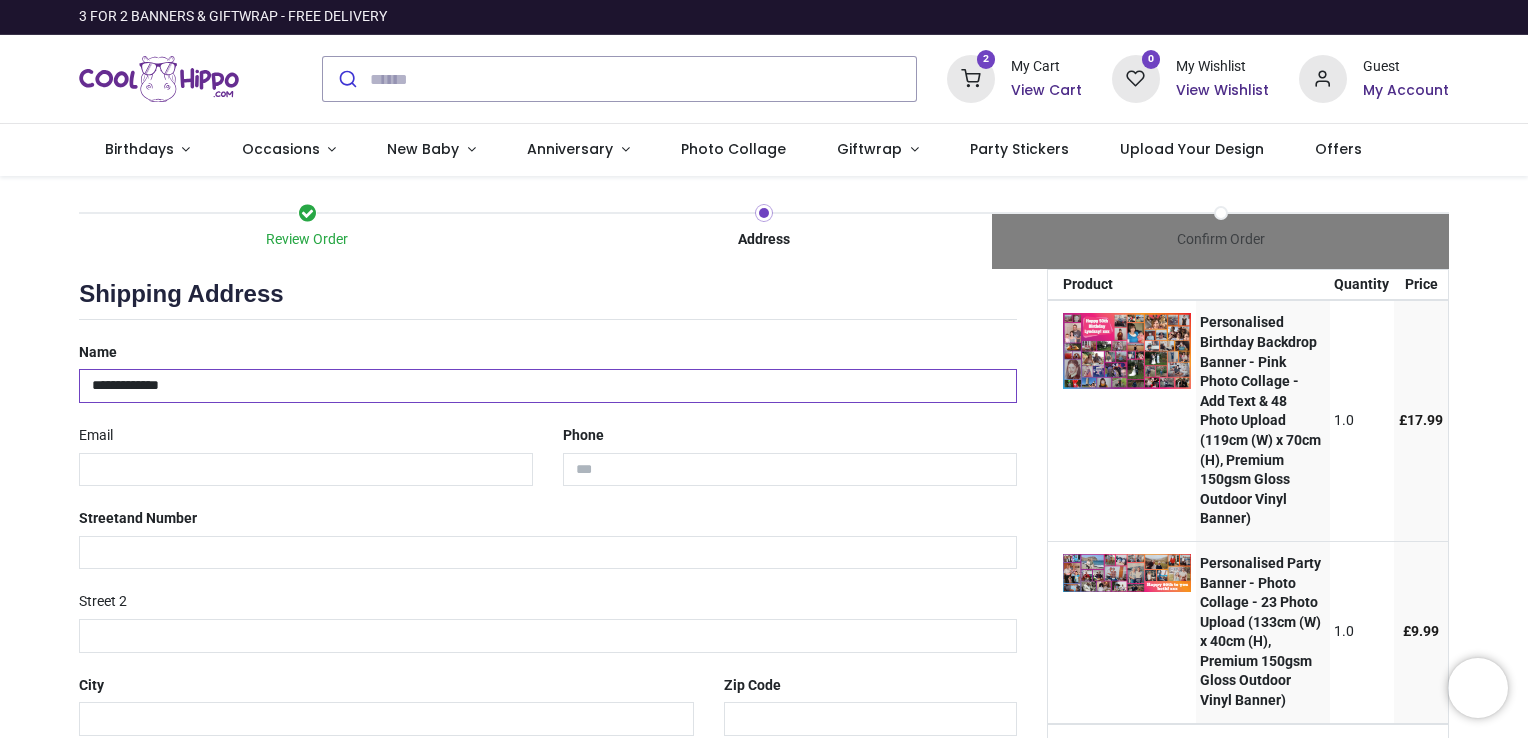 type on "**********" 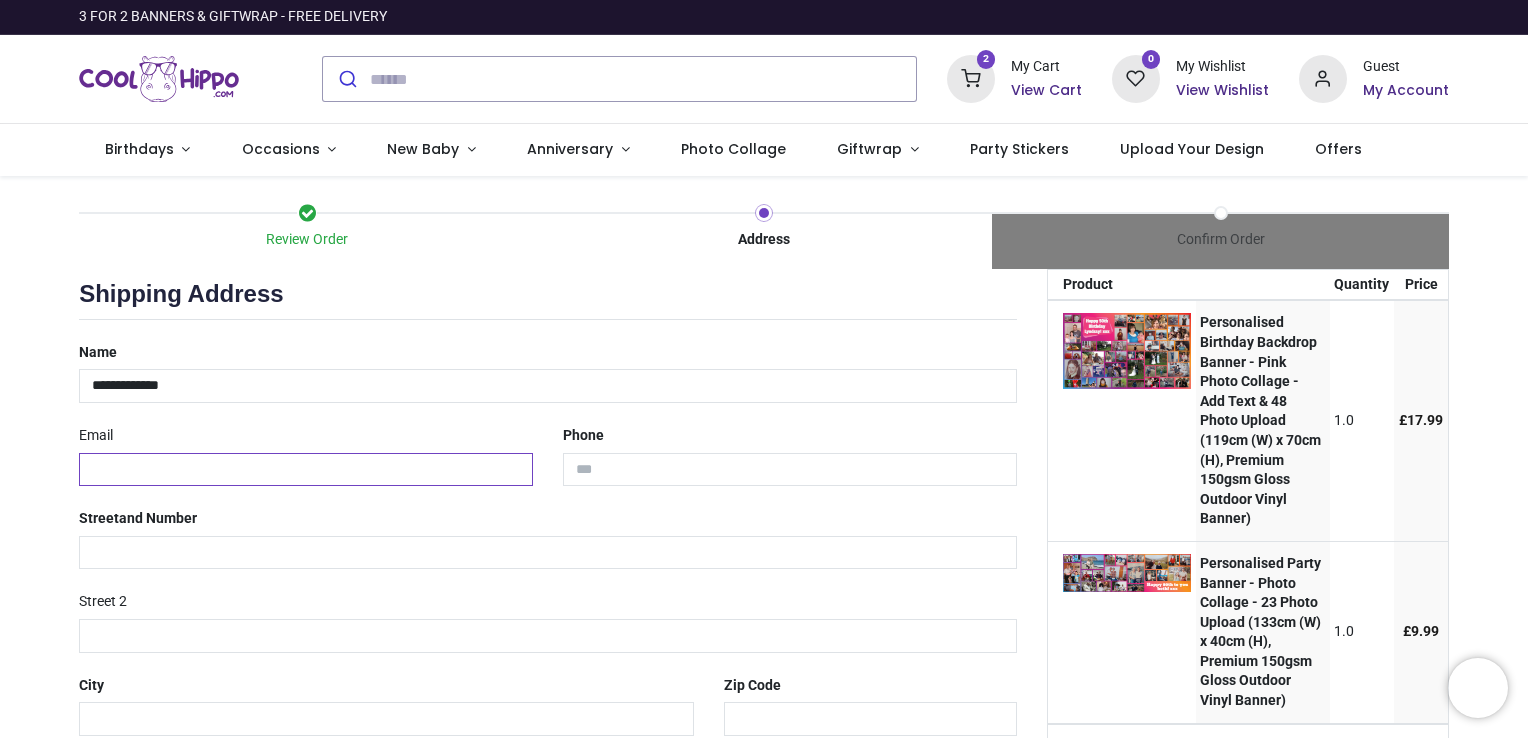 click at bounding box center (306, 470) 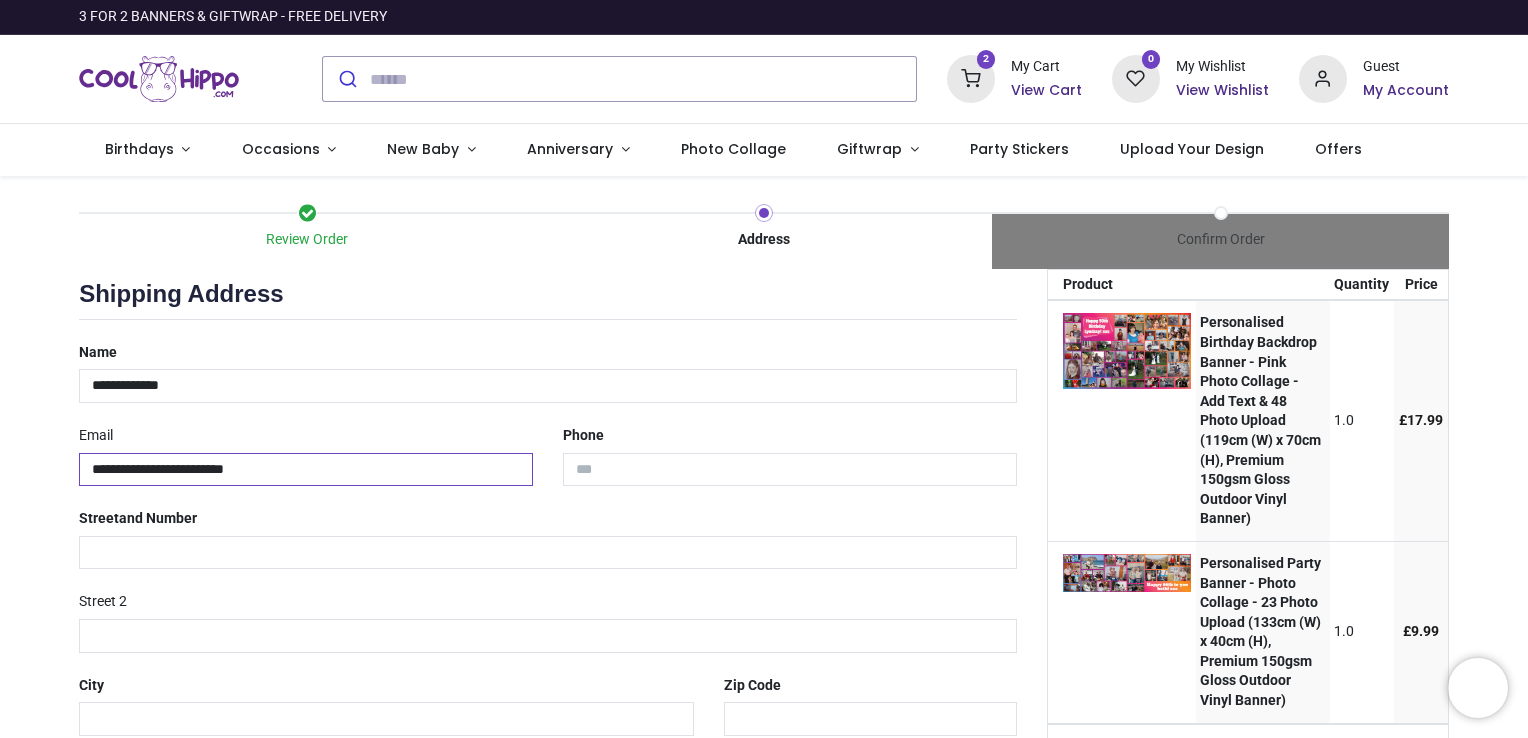 type on "**********" 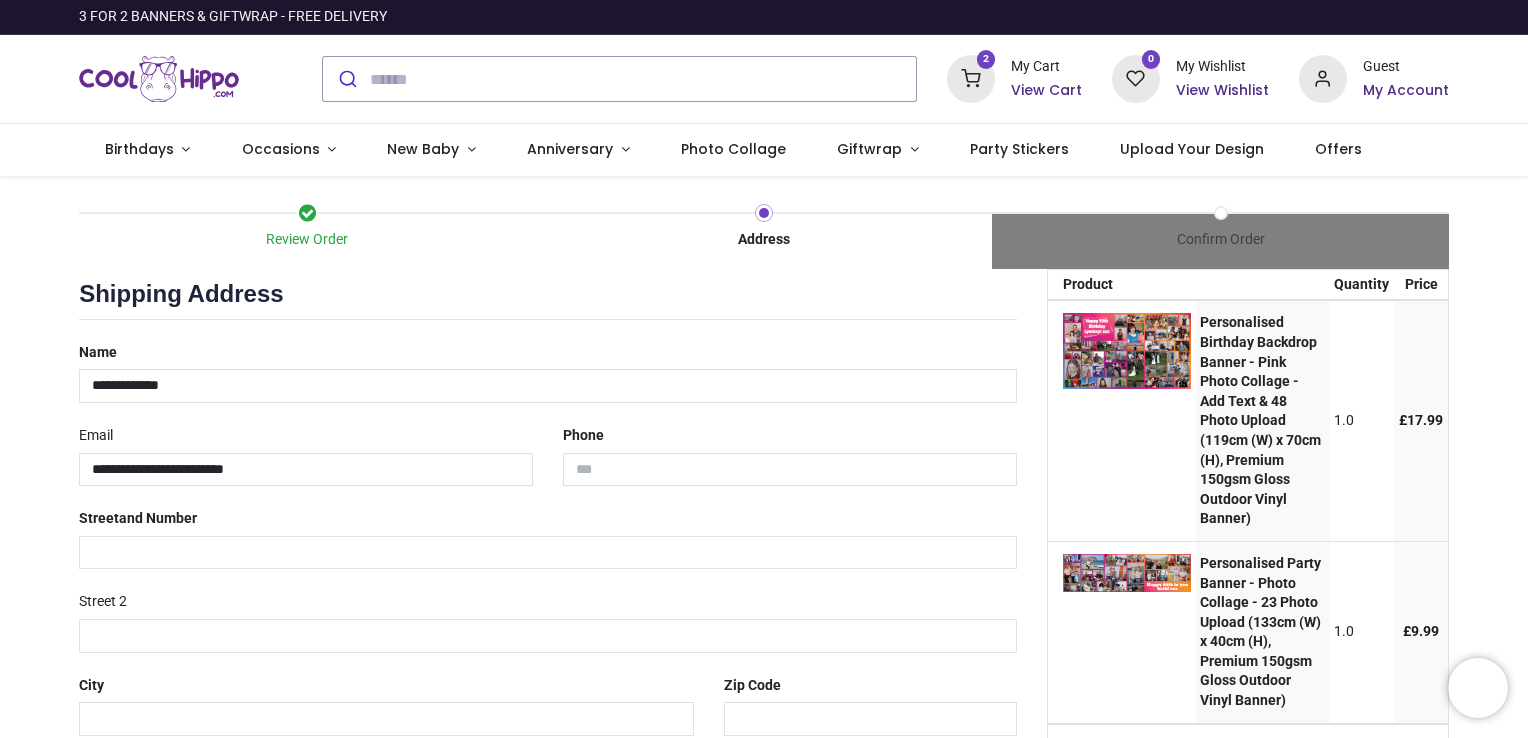 click on "Street   and Number" at bounding box center [548, 535] 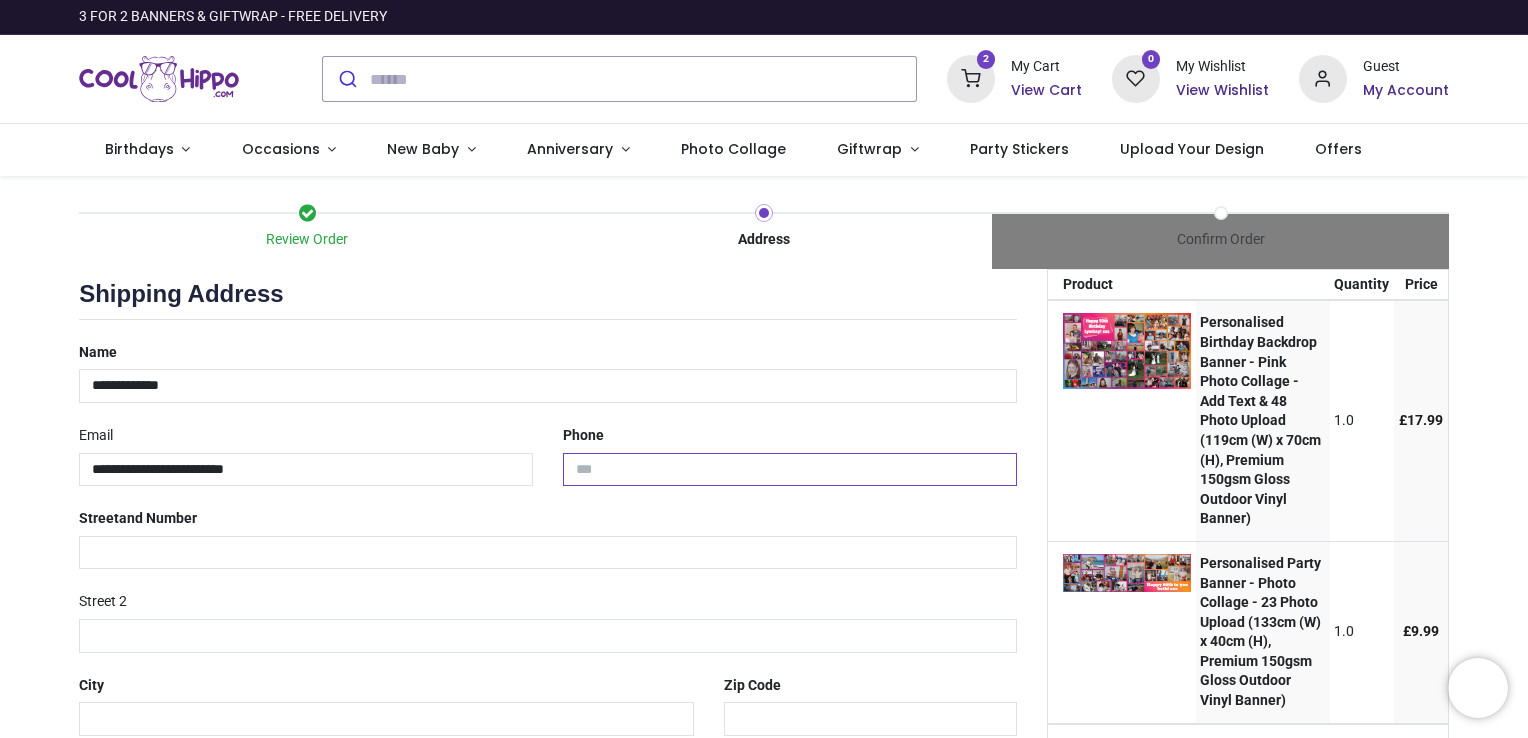 click at bounding box center [790, 470] 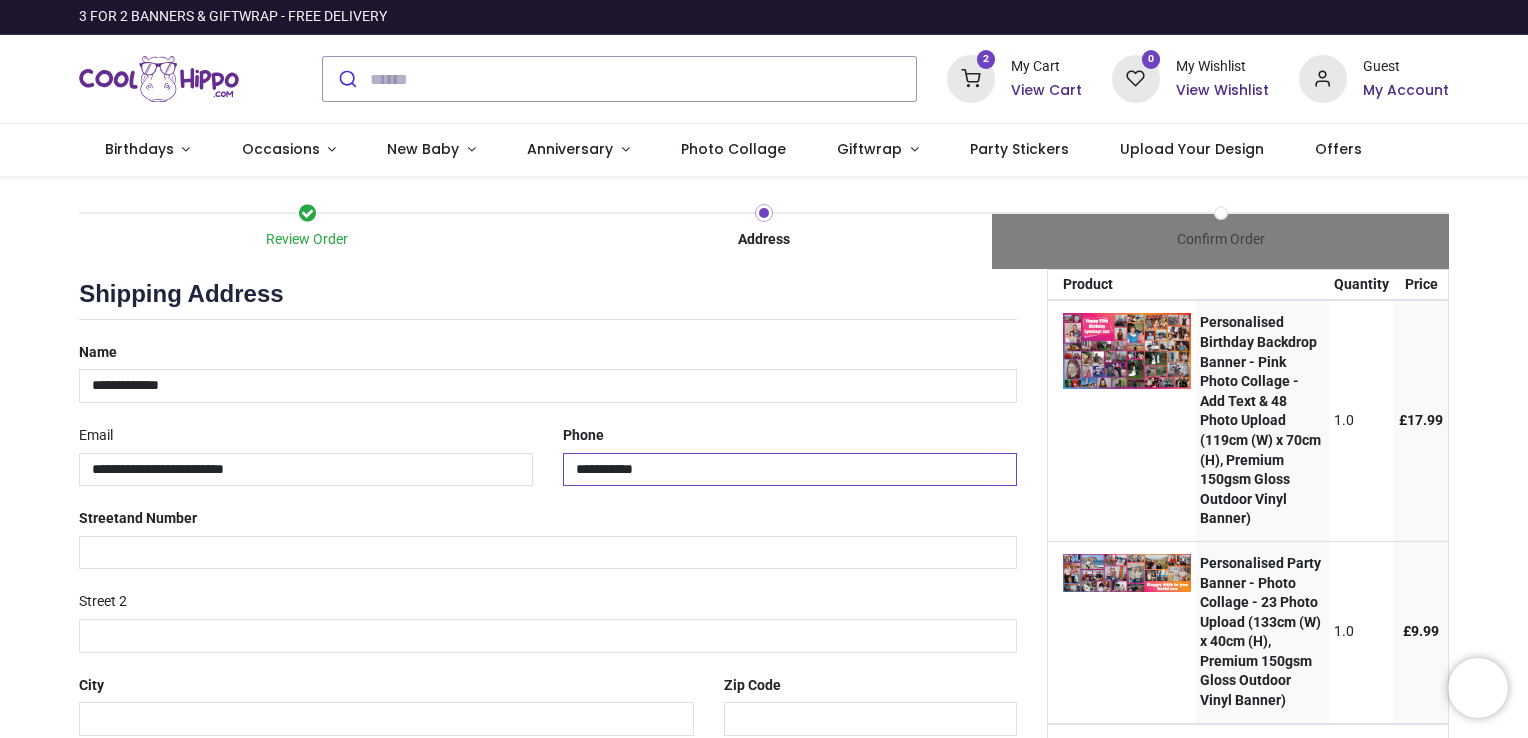 type on "**********" 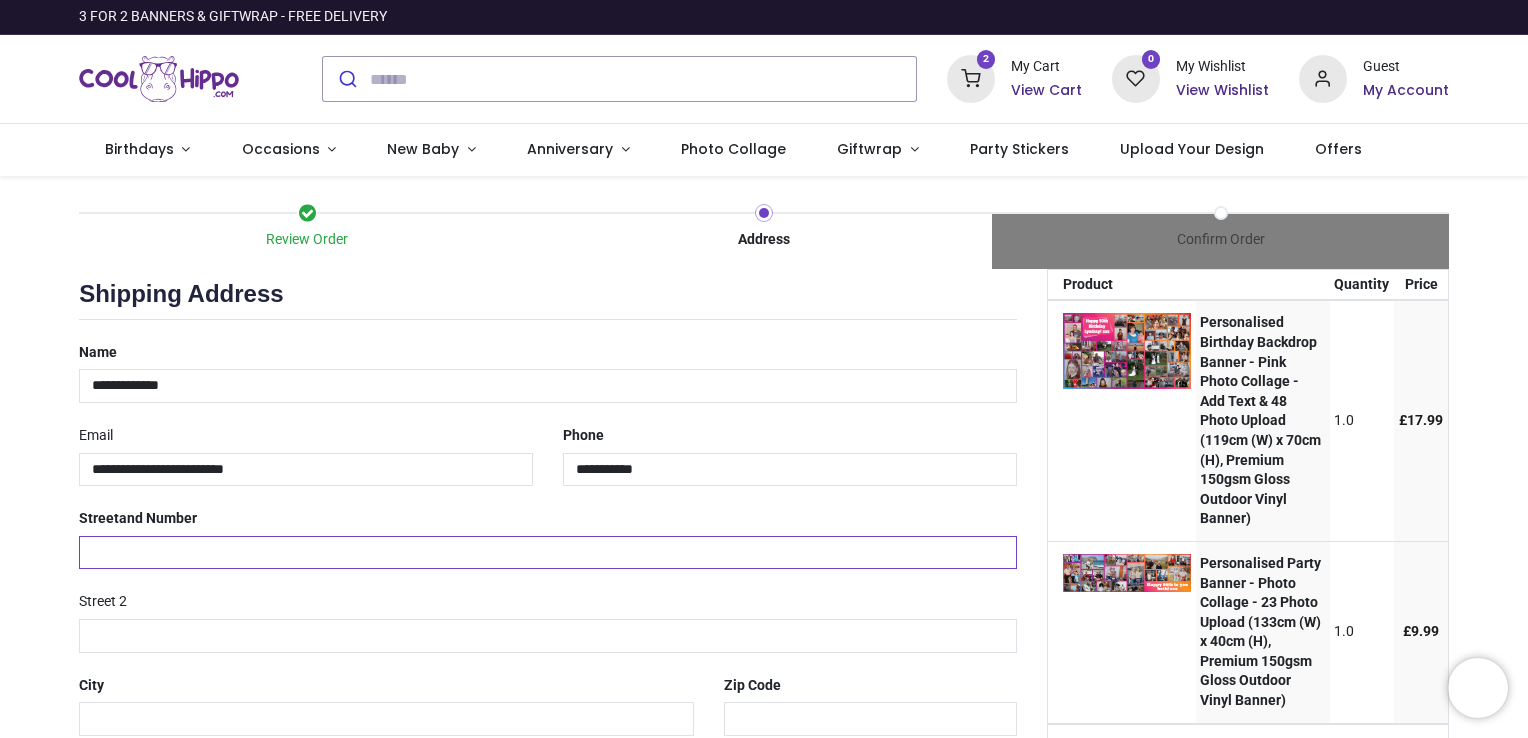 click at bounding box center (548, 553) 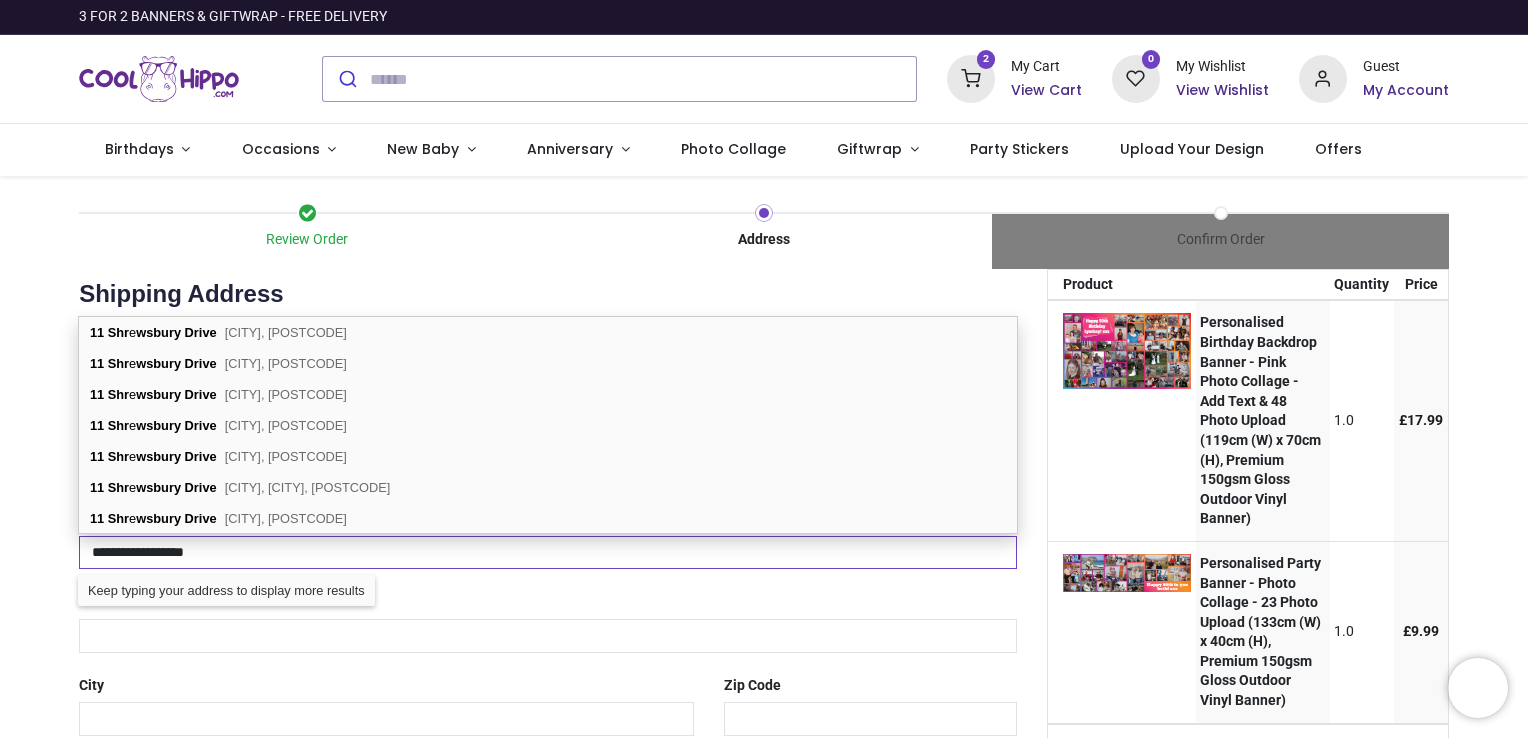 click on "**********" at bounding box center (548, 553) 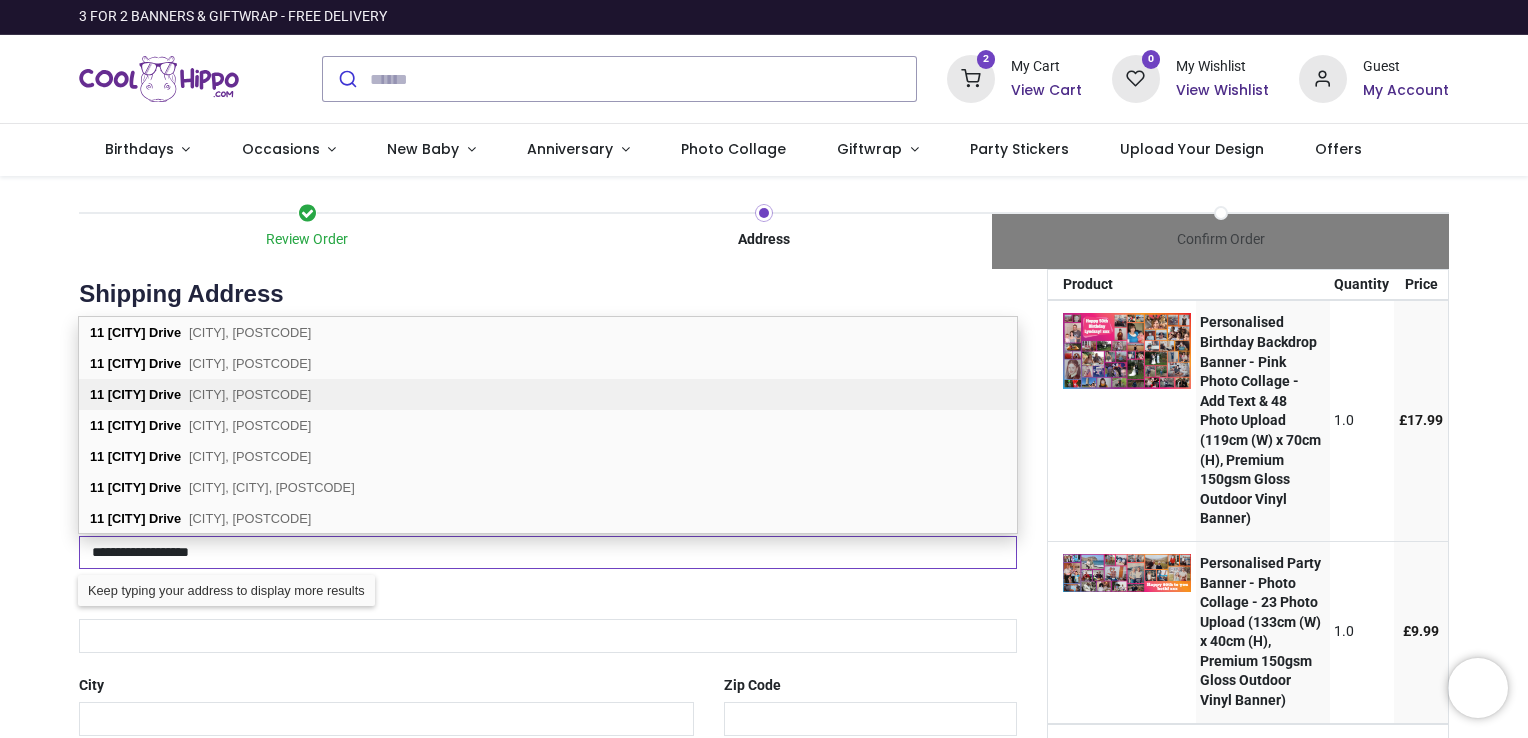 type on "**********" 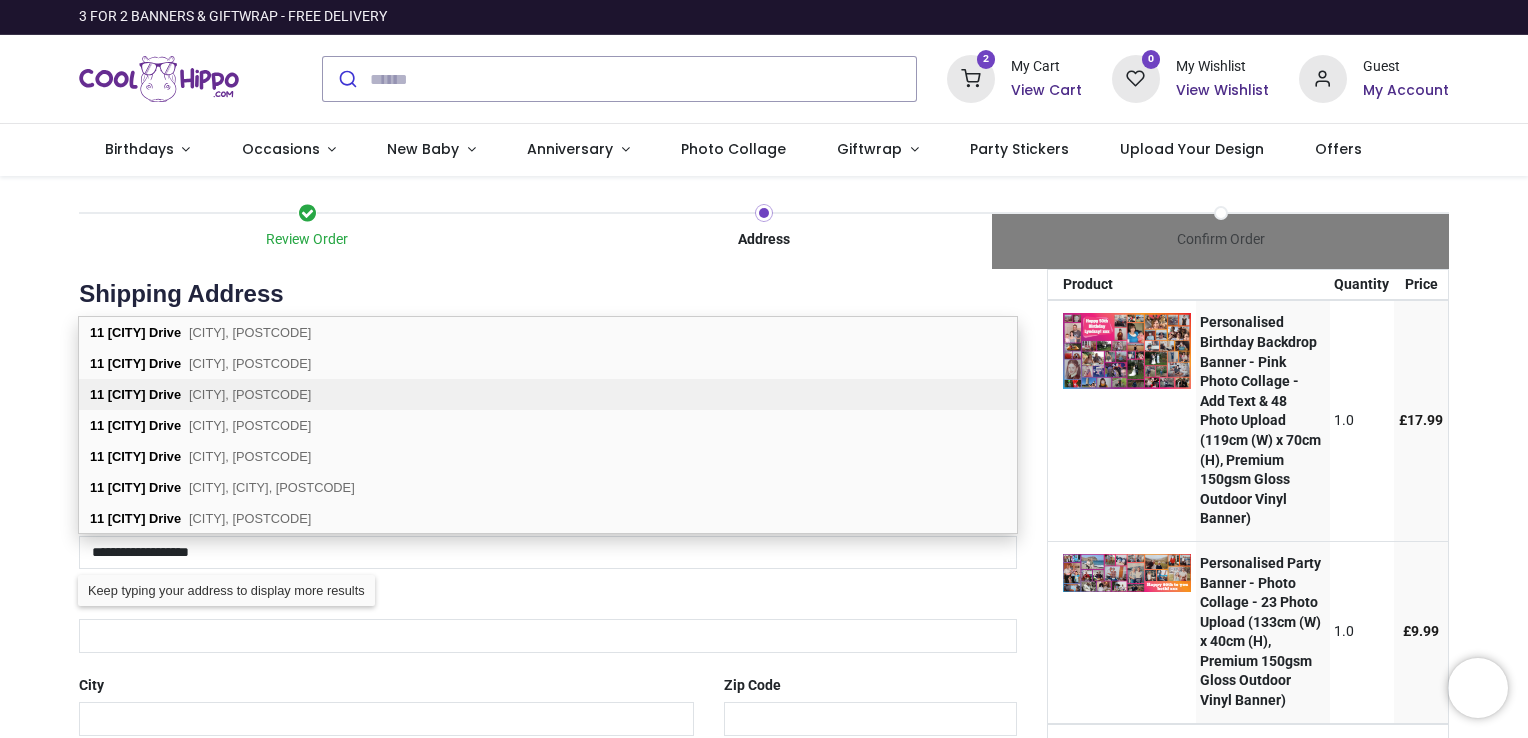 click on "Shrewsbury" at bounding box center [127, 394] 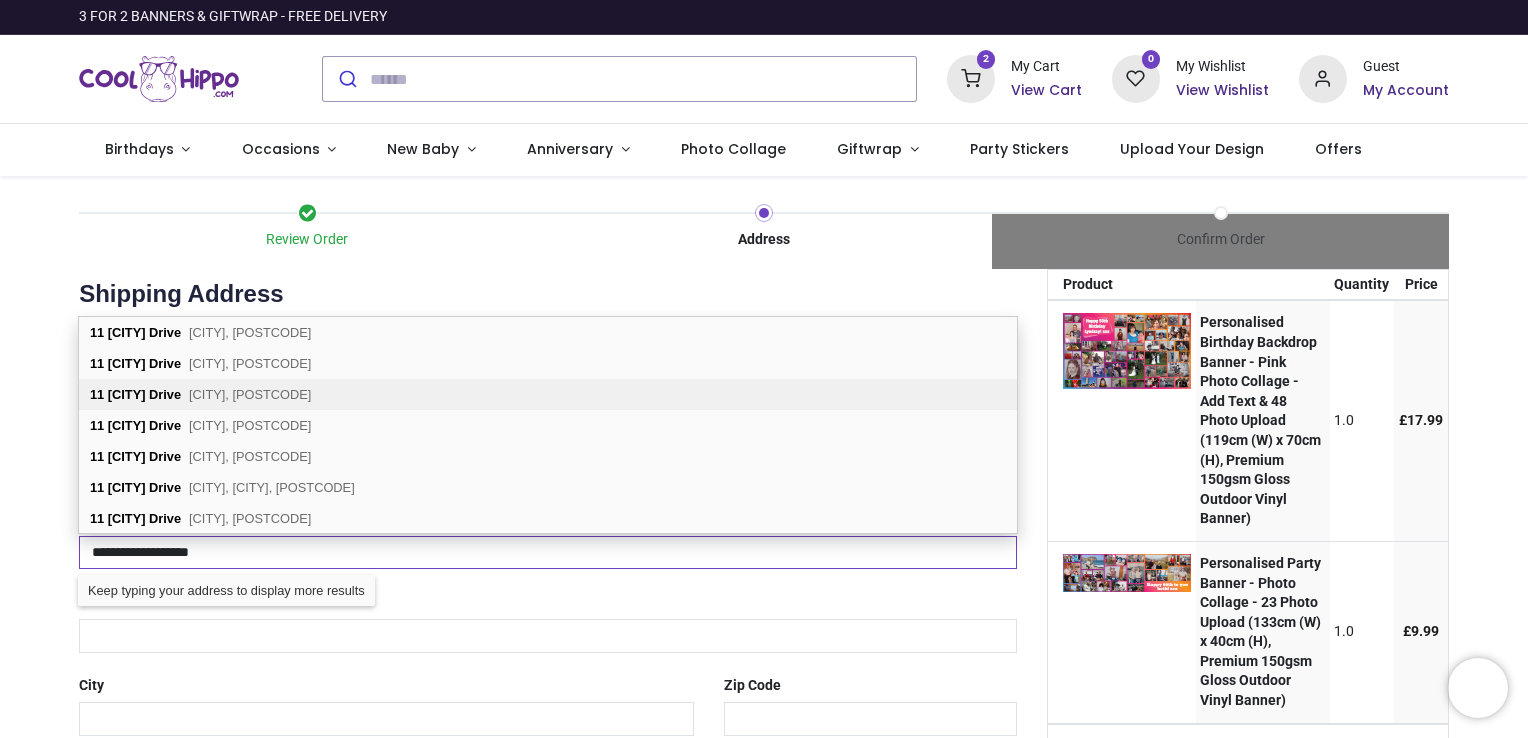 type on "********" 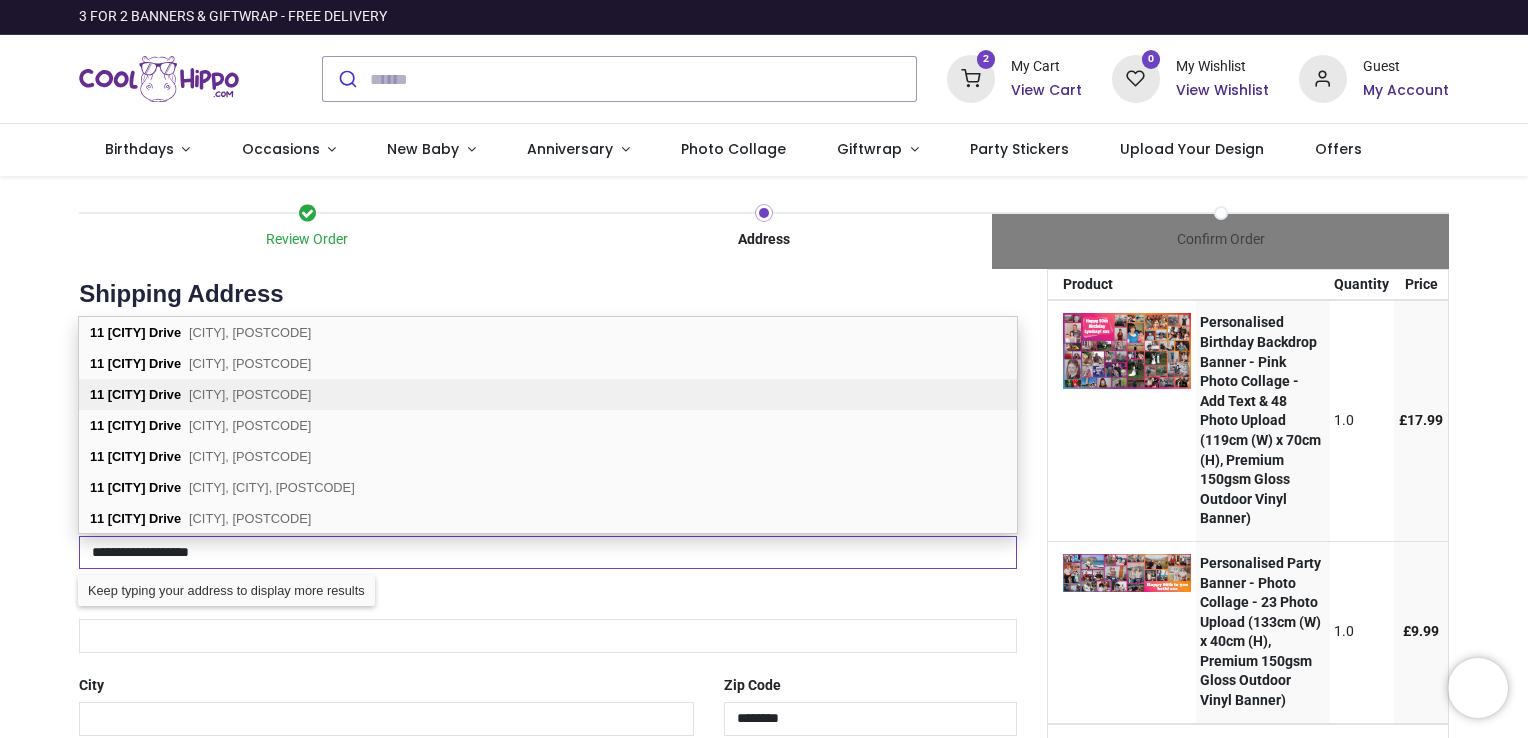 select on "***" 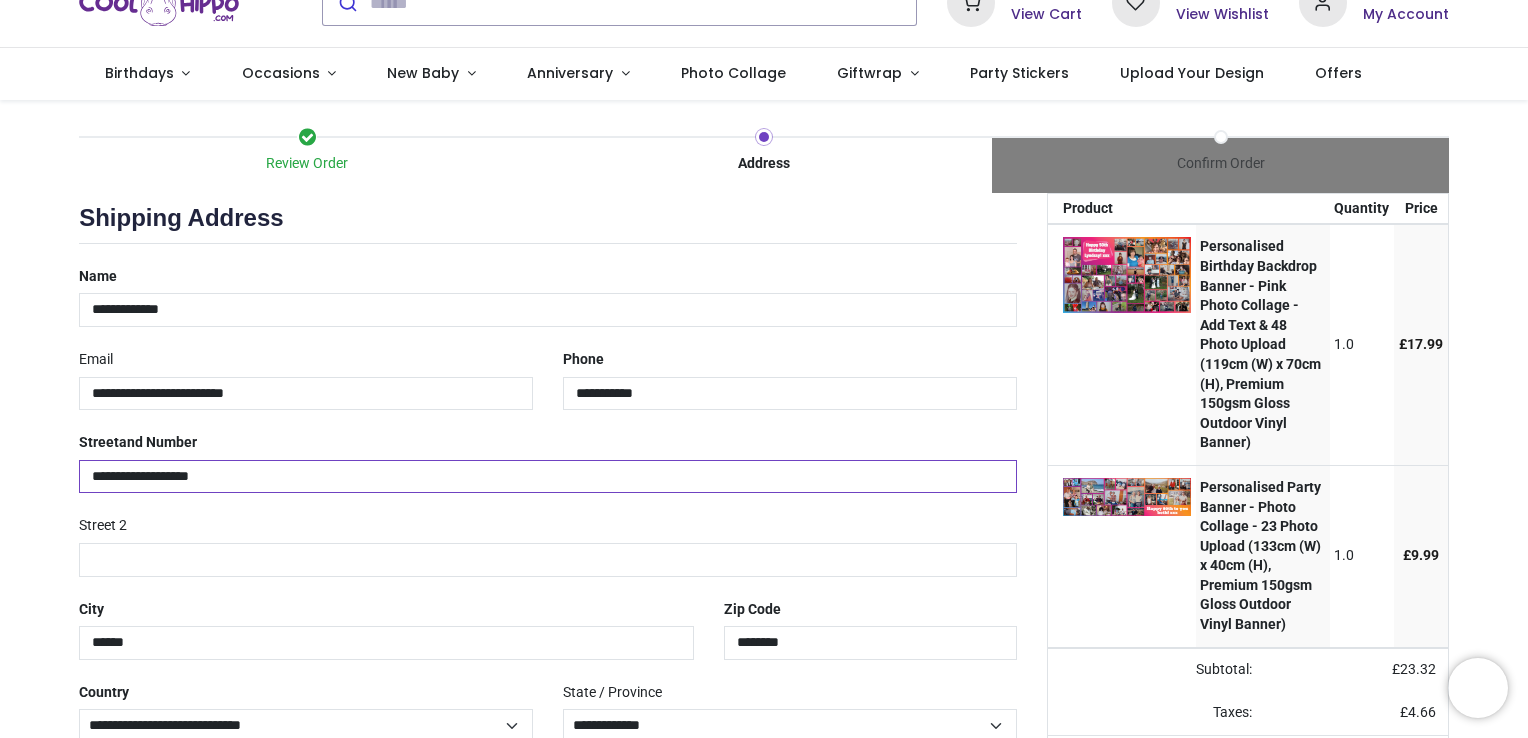 scroll, scrollTop: 167, scrollLeft: 0, axis: vertical 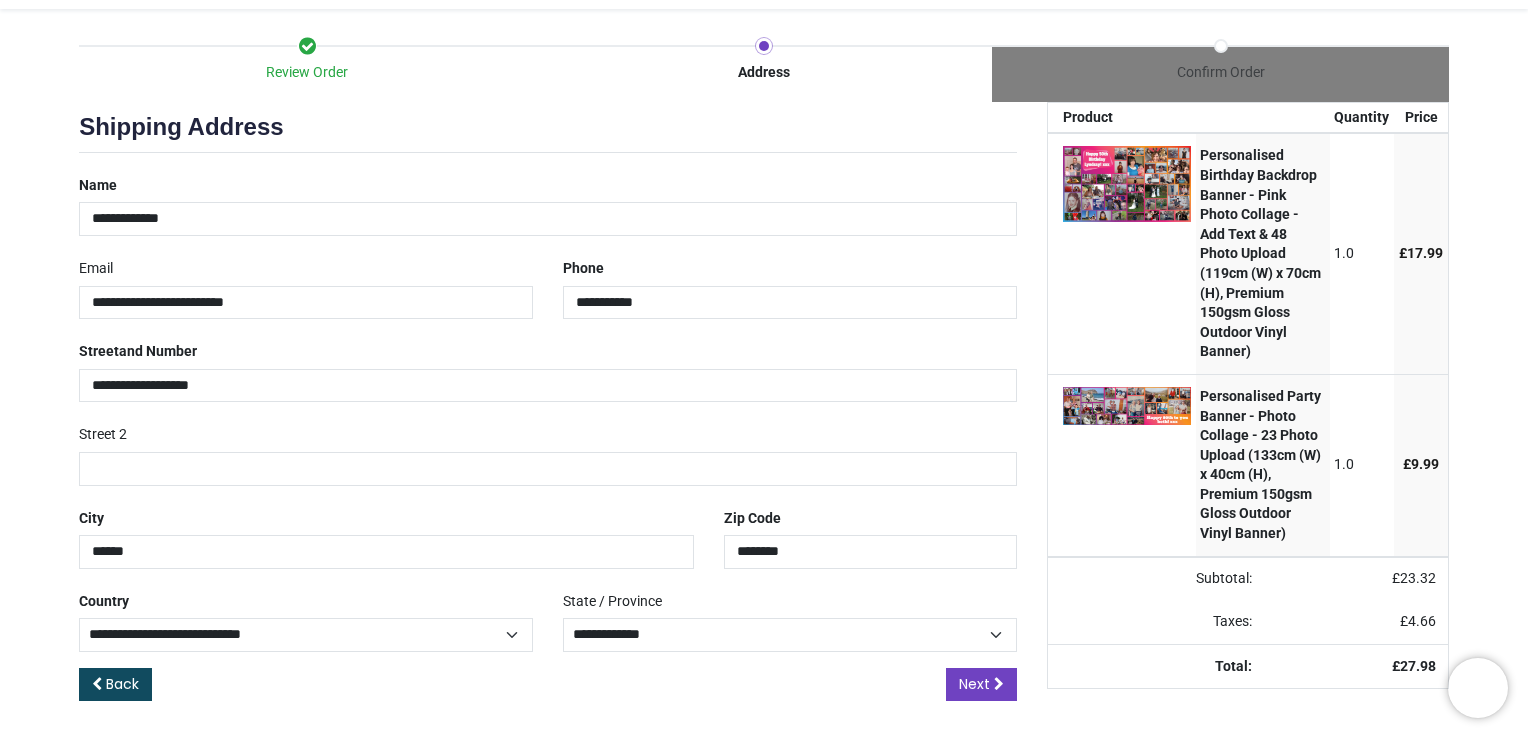 click on "Back
Next" at bounding box center (548, 701) 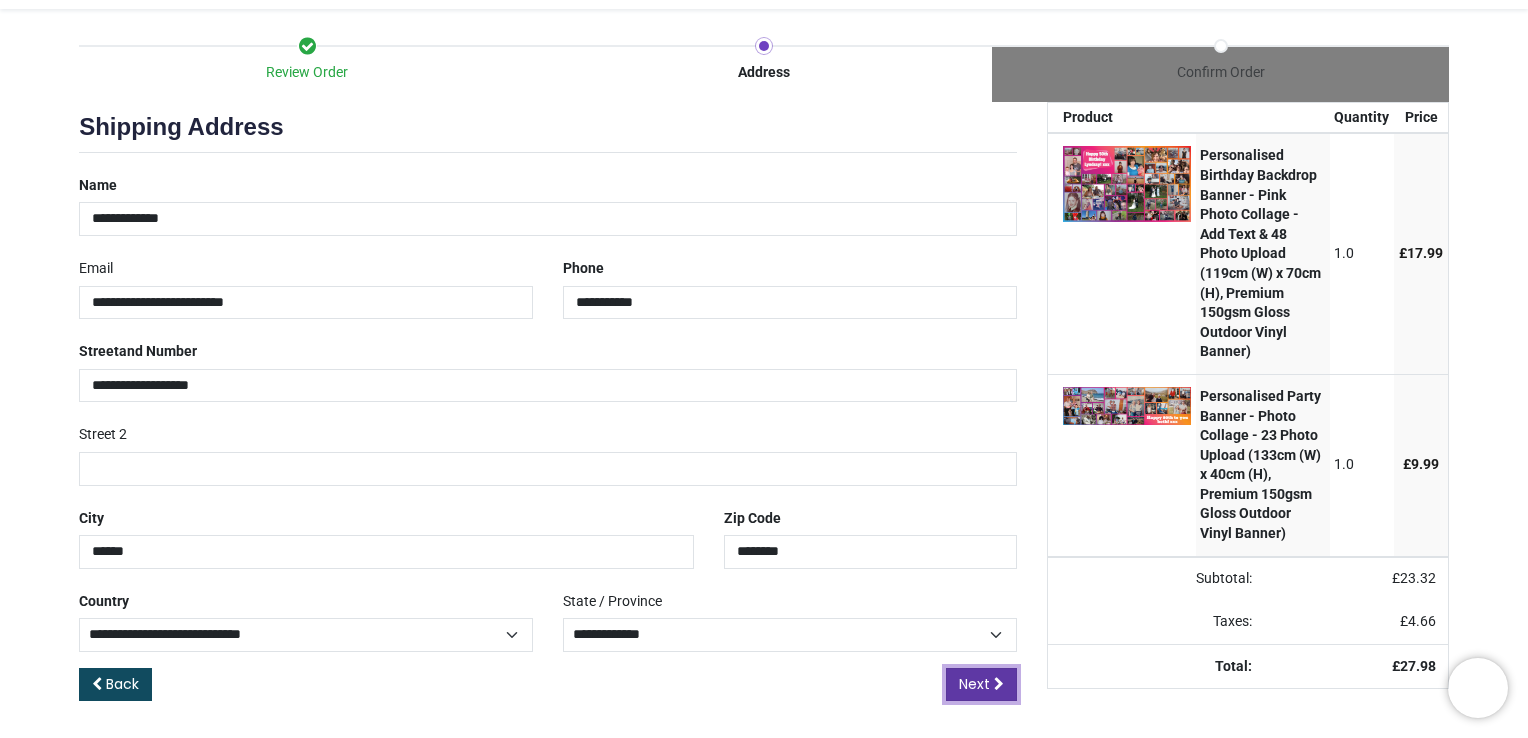 click on "Next" at bounding box center [974, 684] 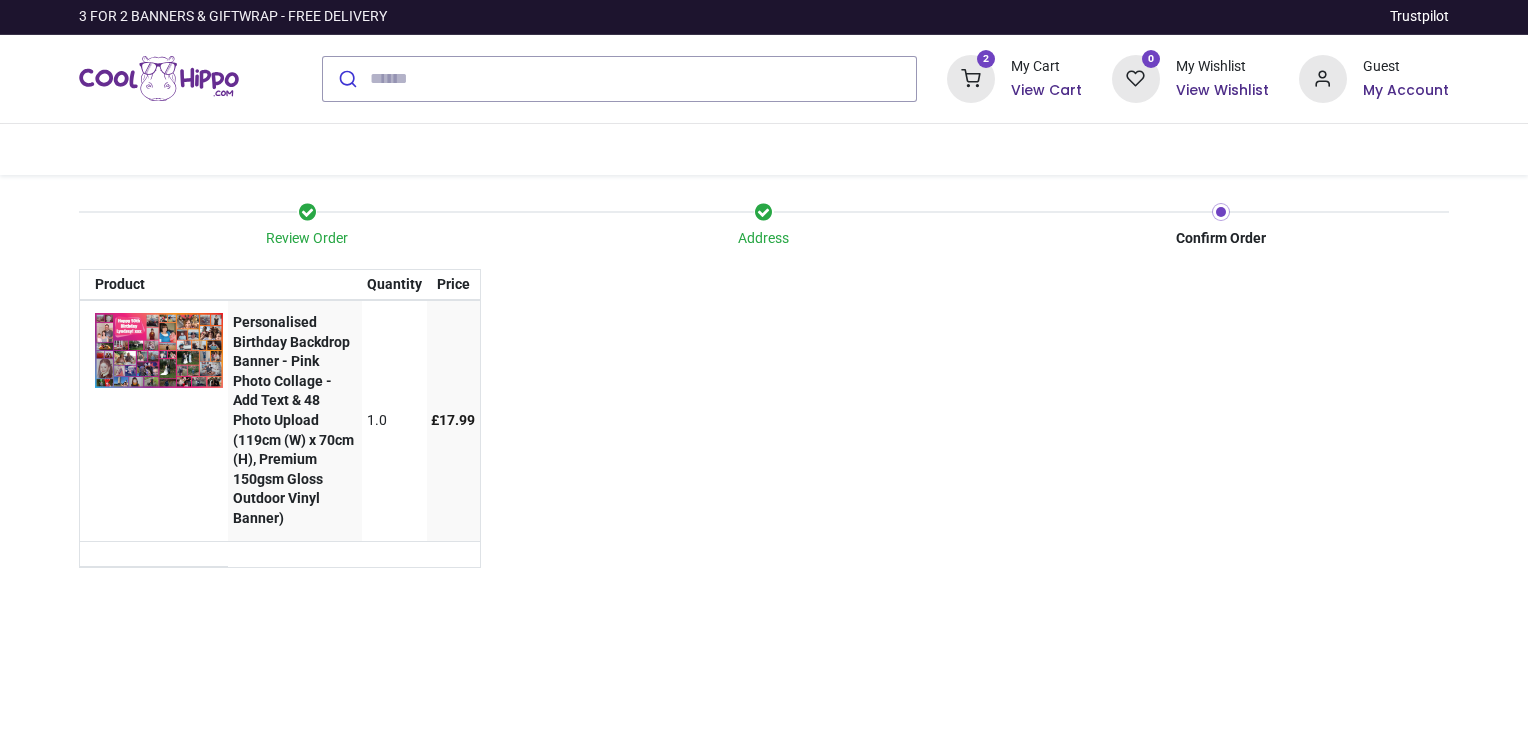 scroll, scrollTop: 0, scrollLeft: 0, axis: both 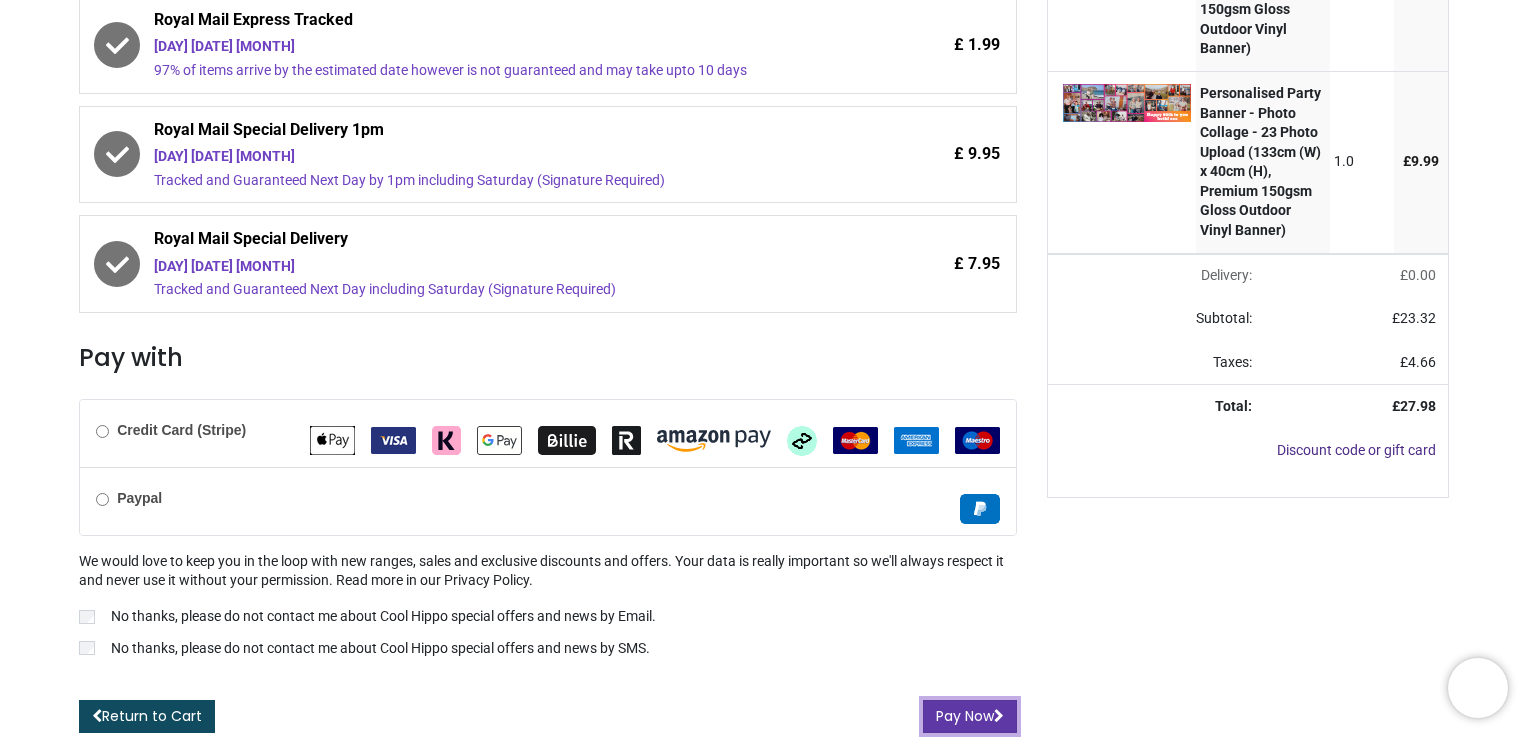 click on "Pay Now" at bounding box center [970, 717] 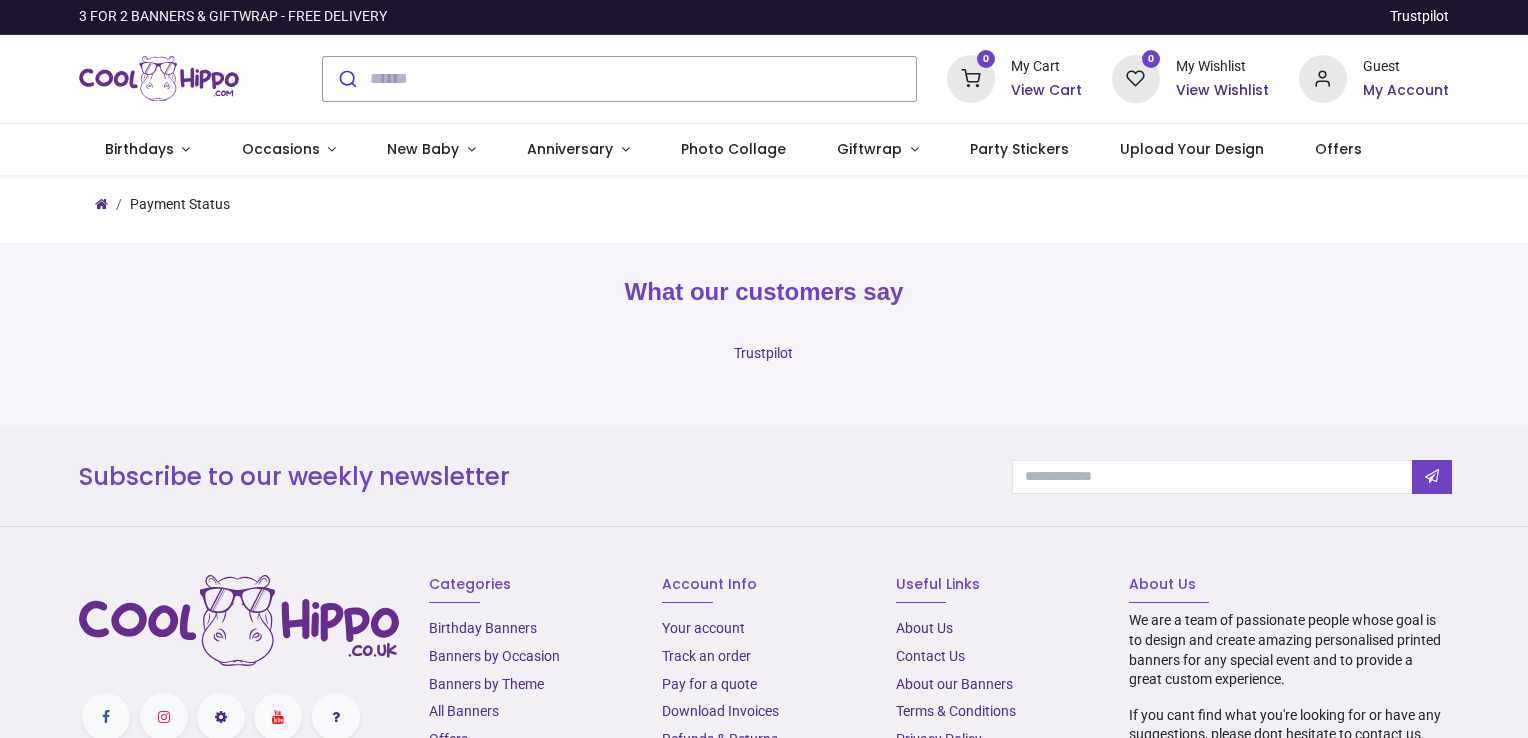 scroll, scrollTop: 0, scrollLeft: 0, axis: both 